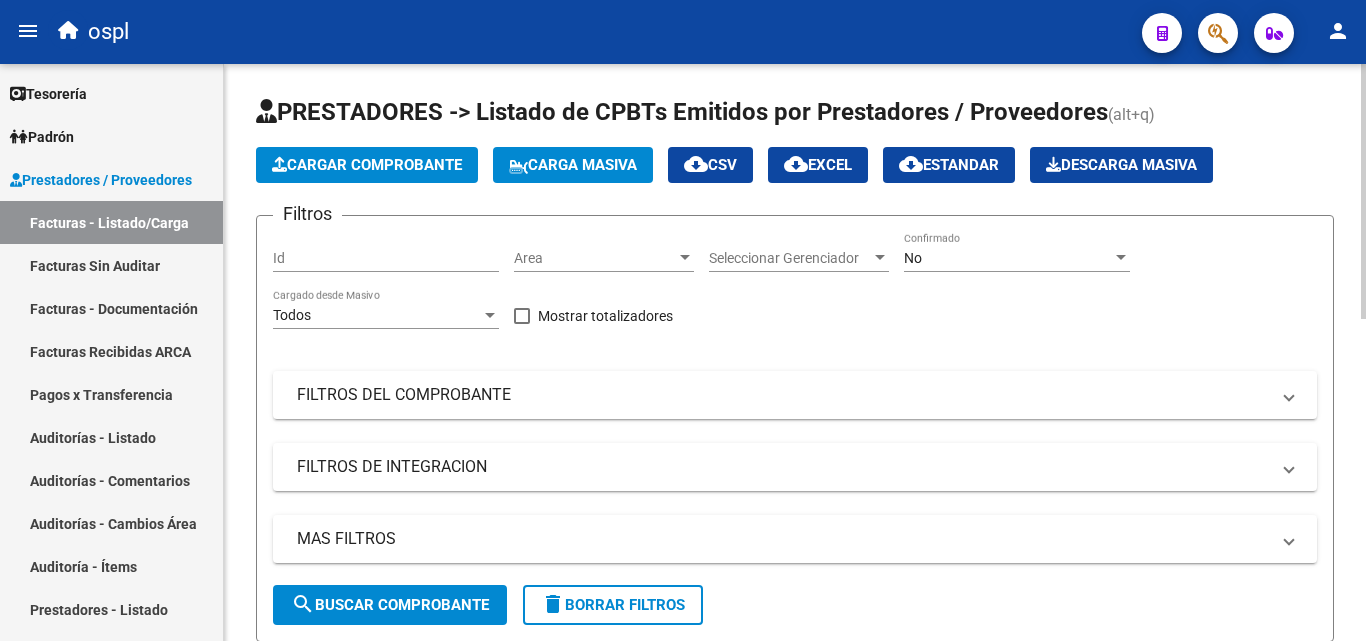 scroll, scrollTop: 0, scrollLeft: 0, axis: both 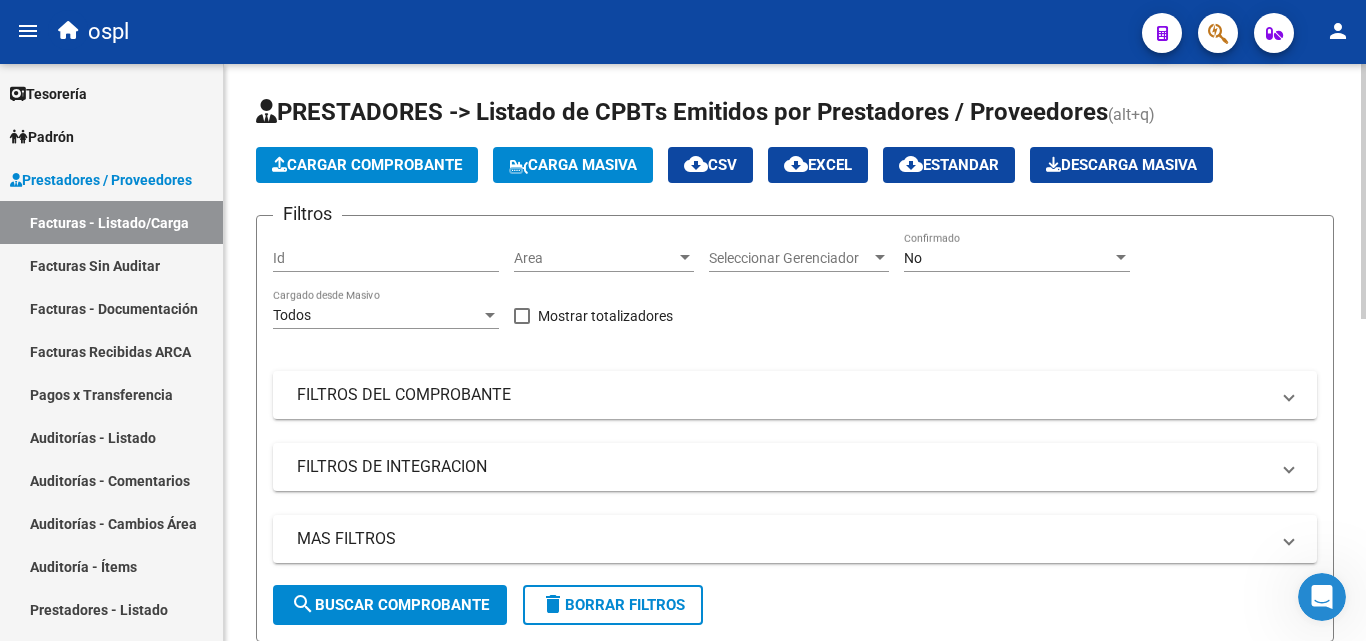 click on "Area" at bounding box center (595, 258) 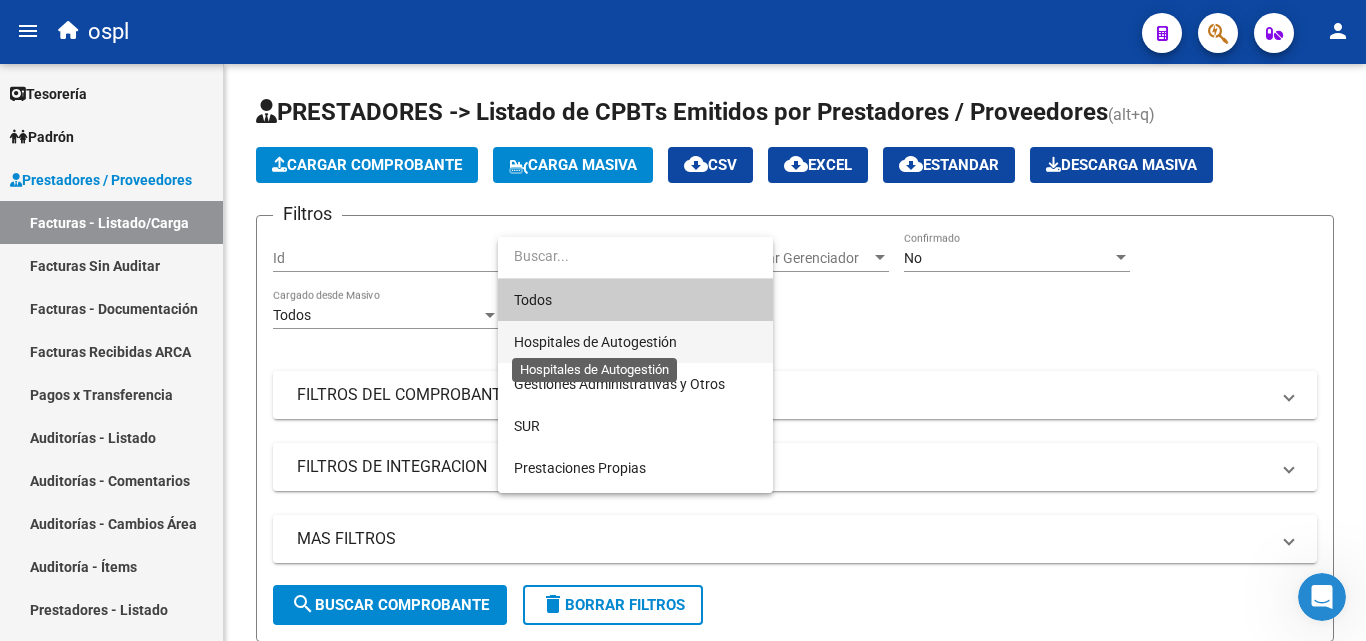 click on "Hospitales de Autogestión" at bounding box center (595, 342) 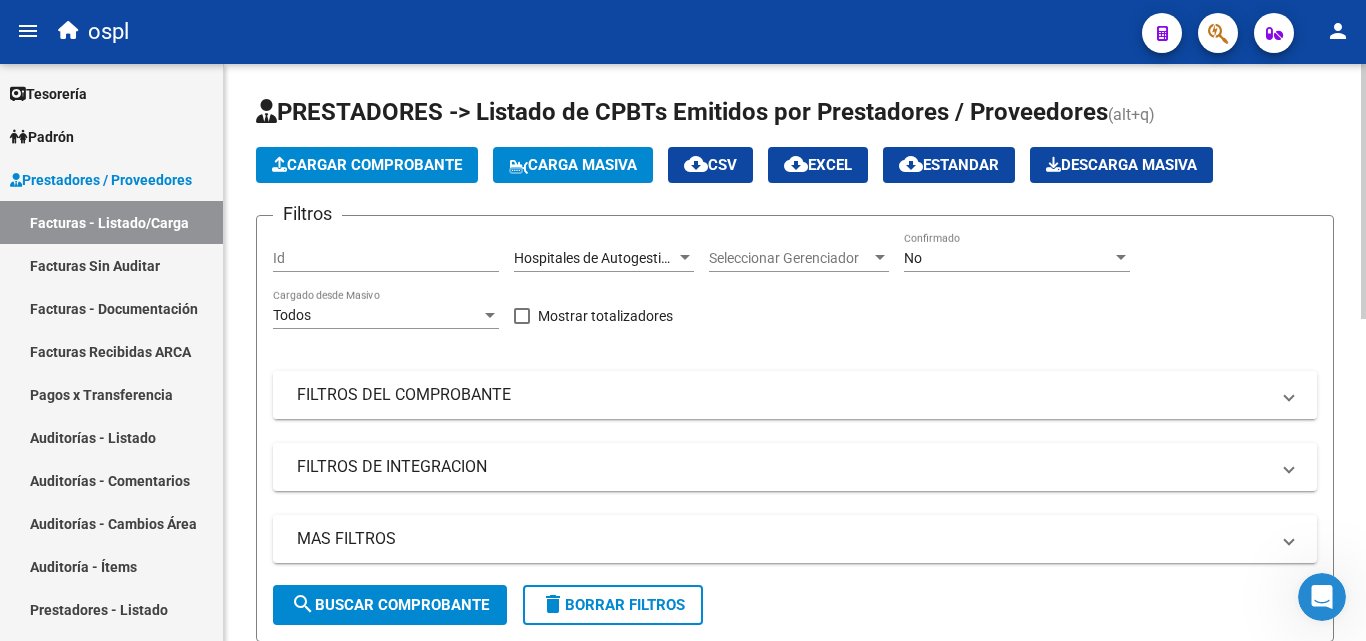 click on "FILTROS DEL COMPROBANTE" at bounding box center [783, 395] 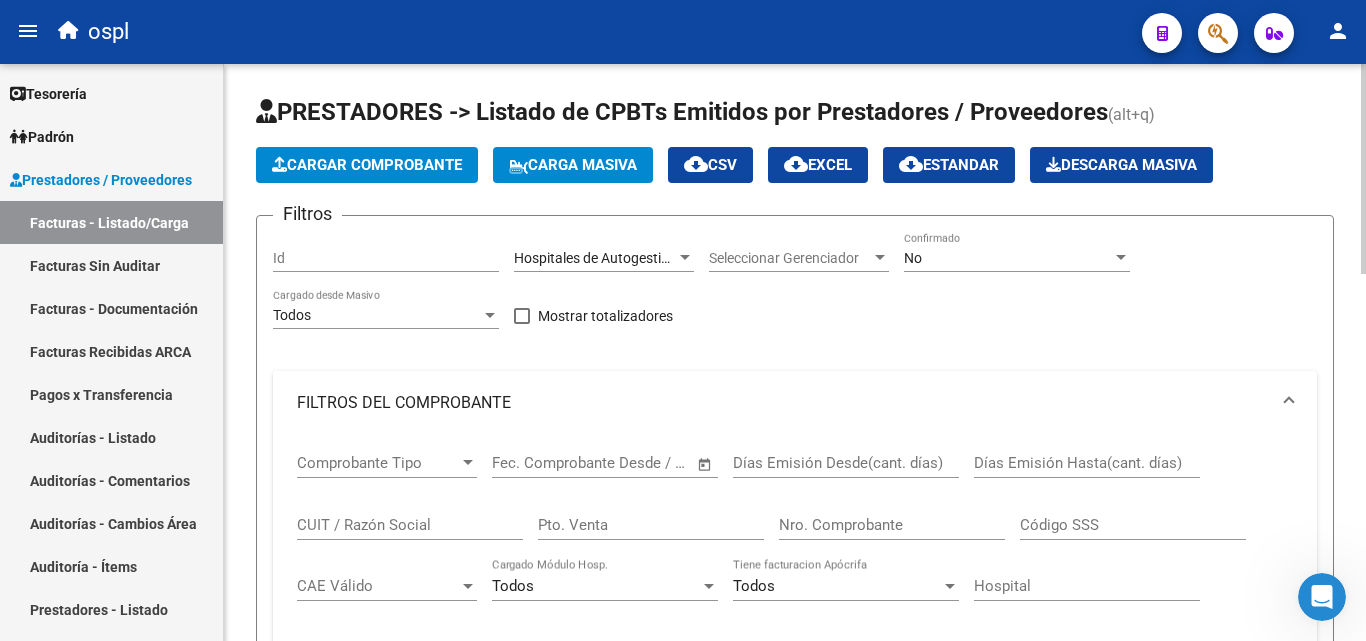 click 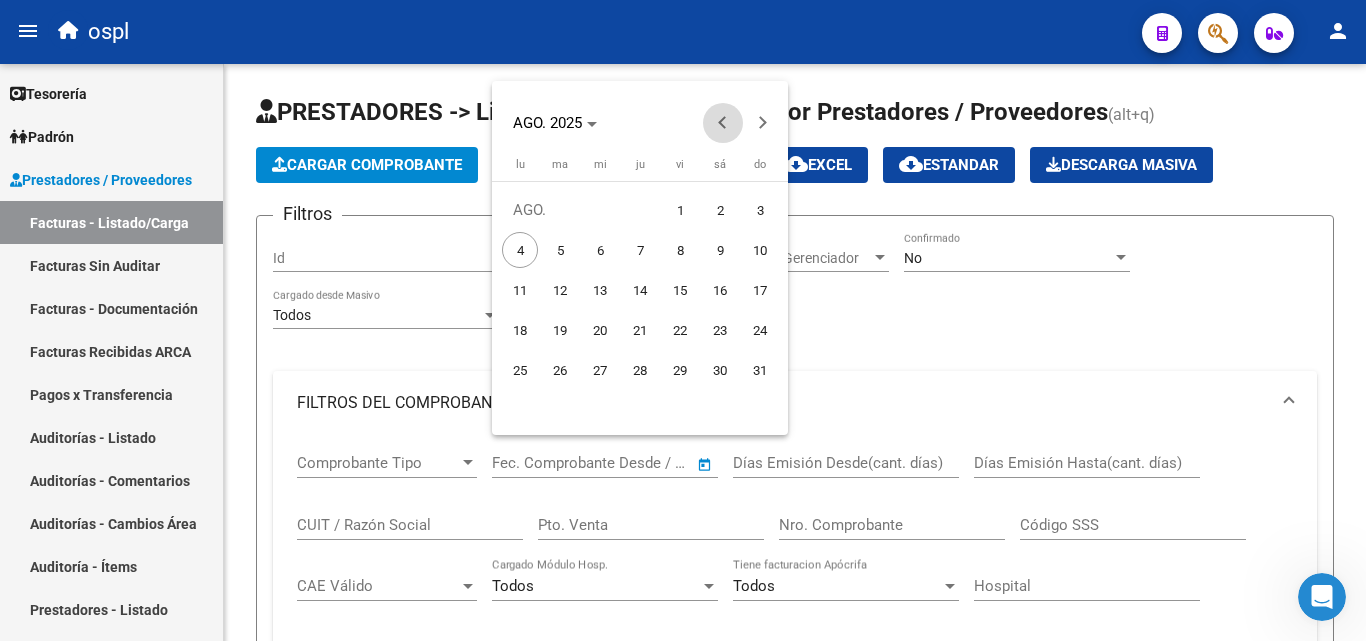 click at bounding box center [723, 123] 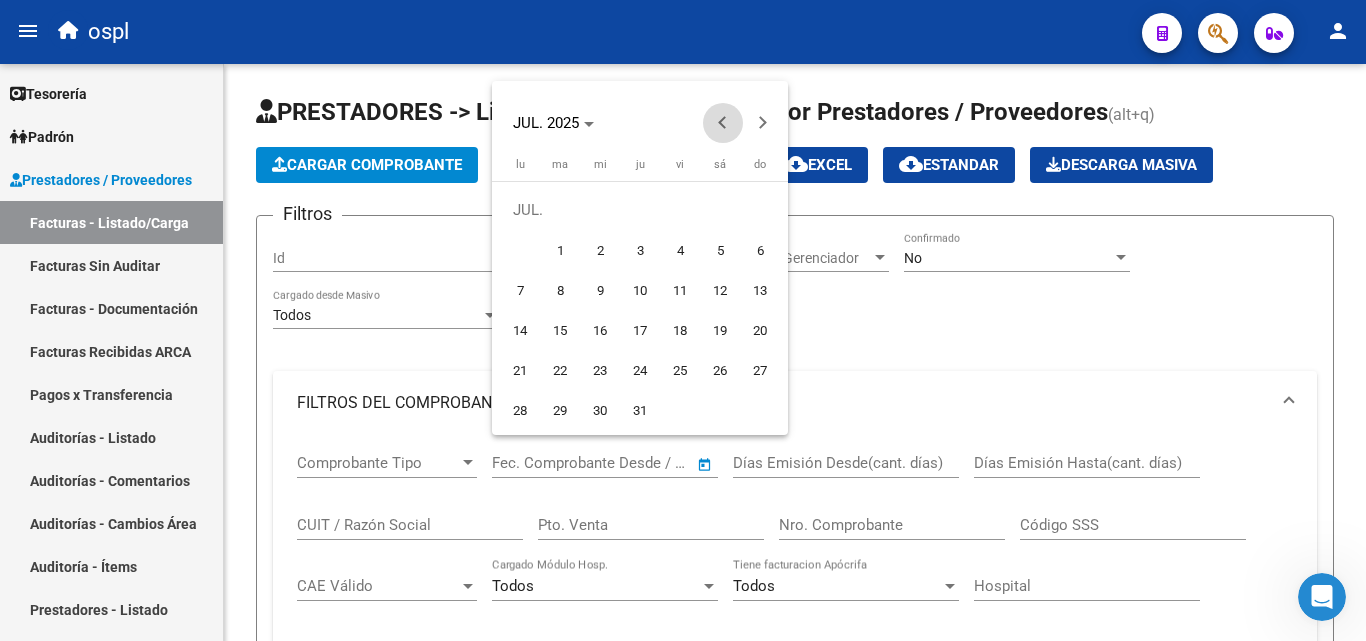 click at bounding box center [723, 123] 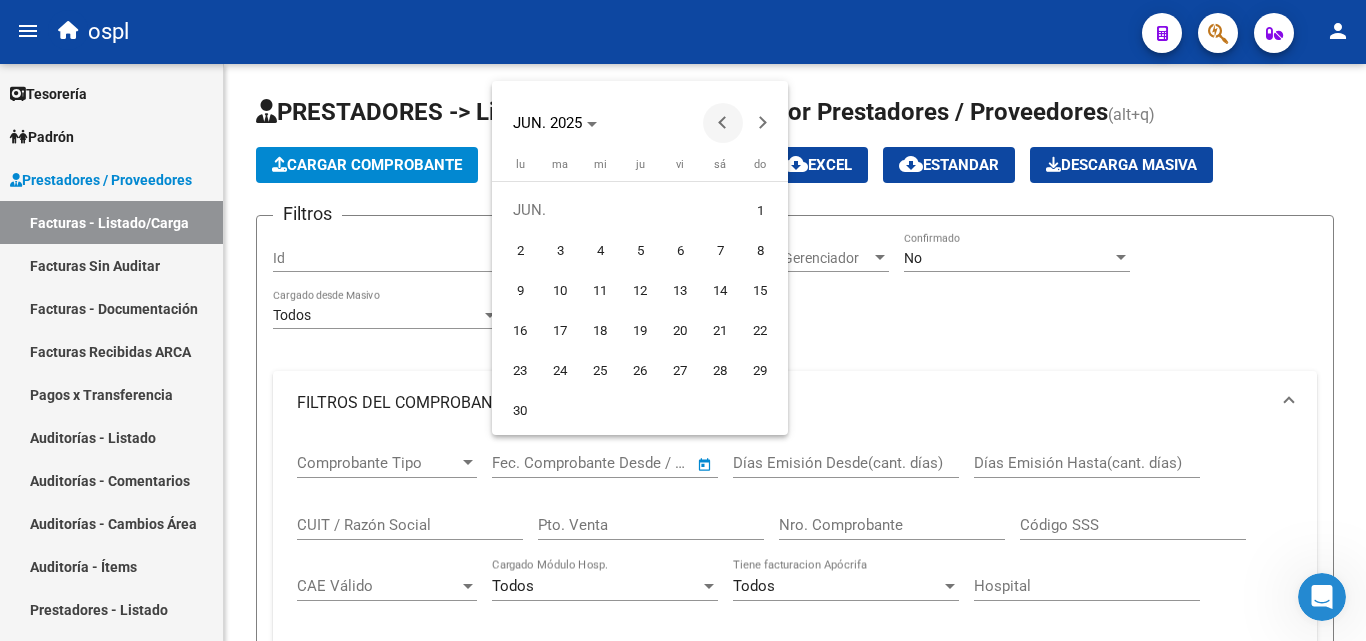click at bounding box center (723, 123) 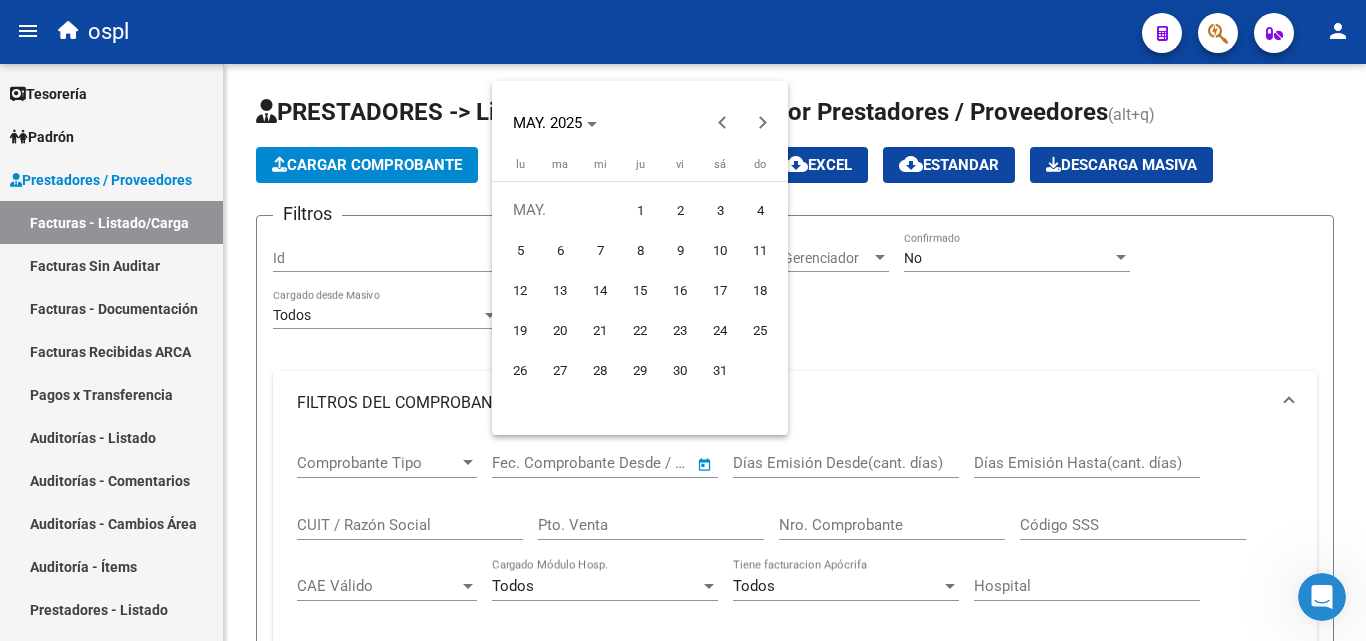 click on "1" at bounding box center [640, 210] 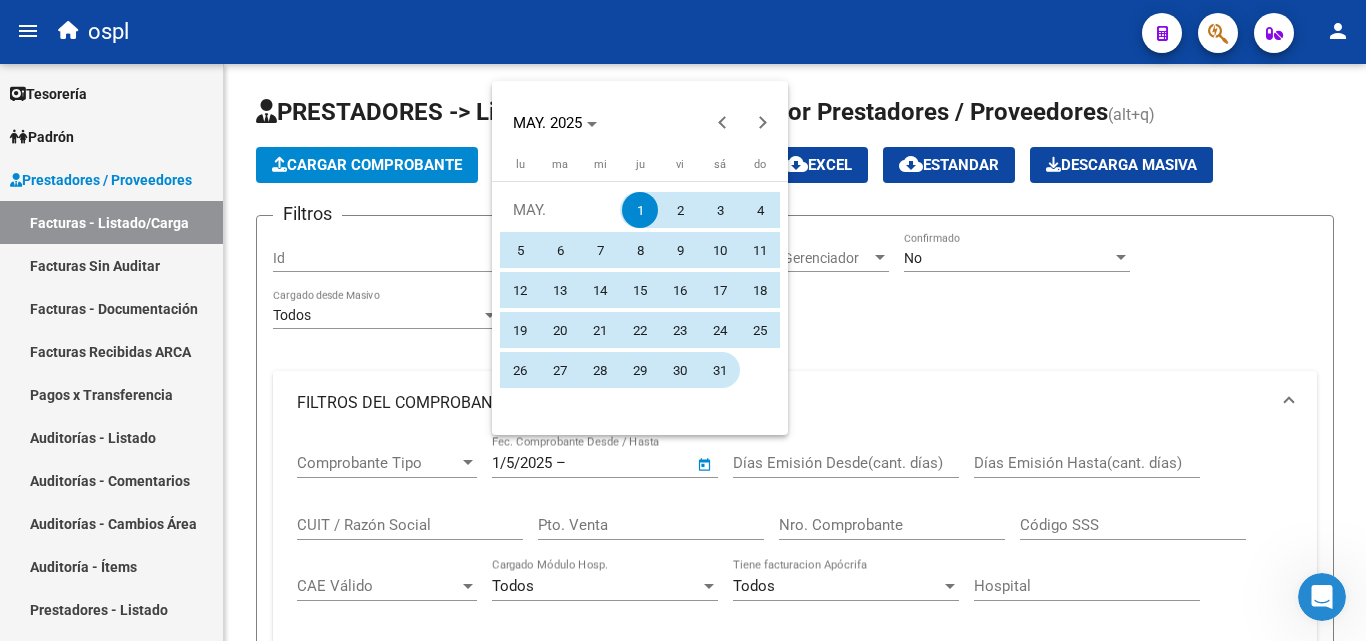 click on "31" at bounding box center (720, 370) 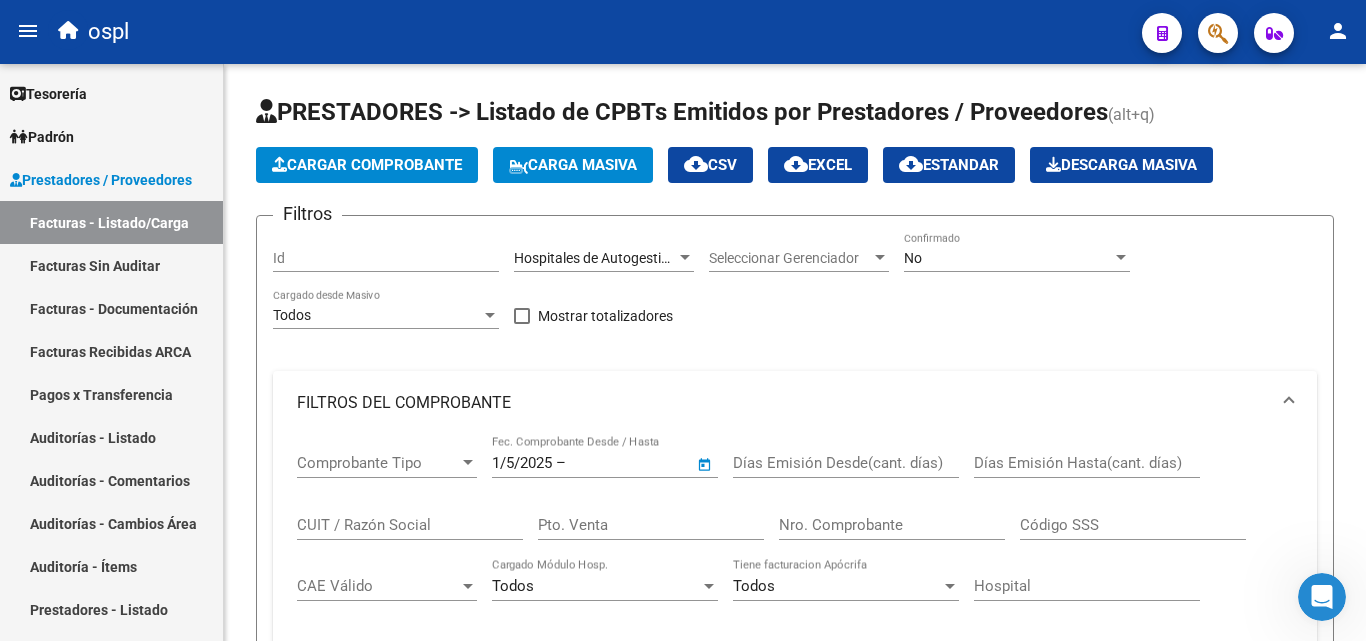 type on "31/5/2025" 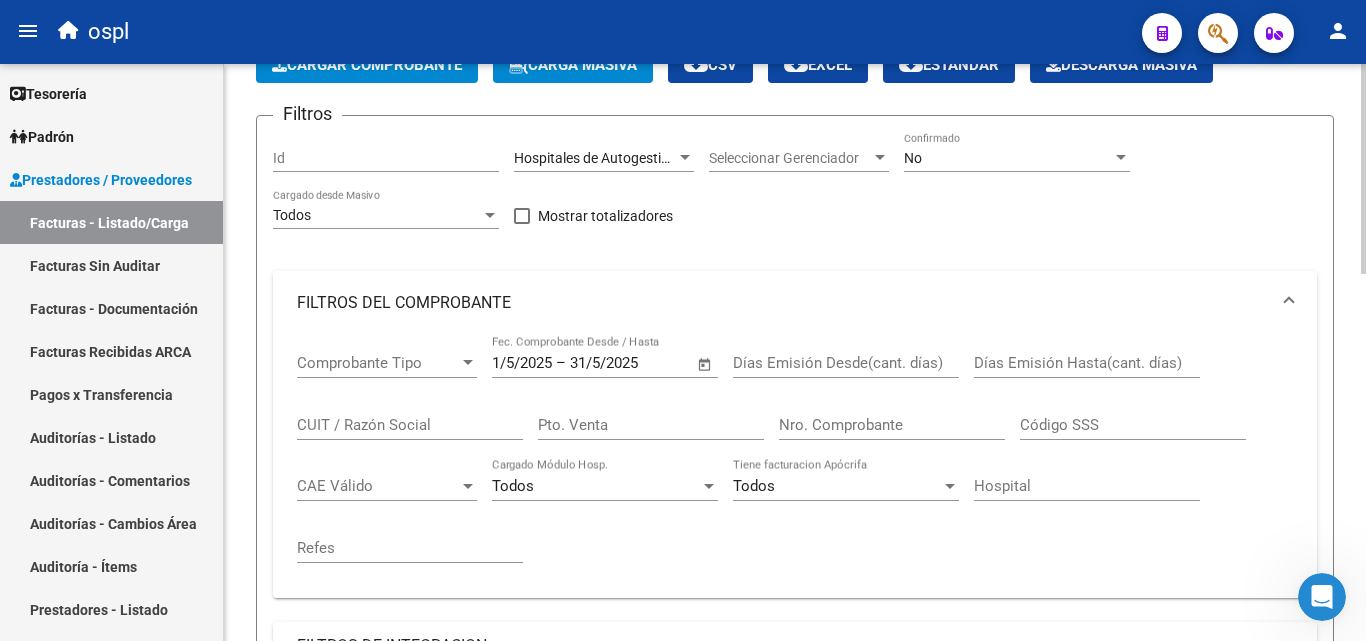 scroll, scrollTop: 300, scrollLeft: 0, axis: vertical 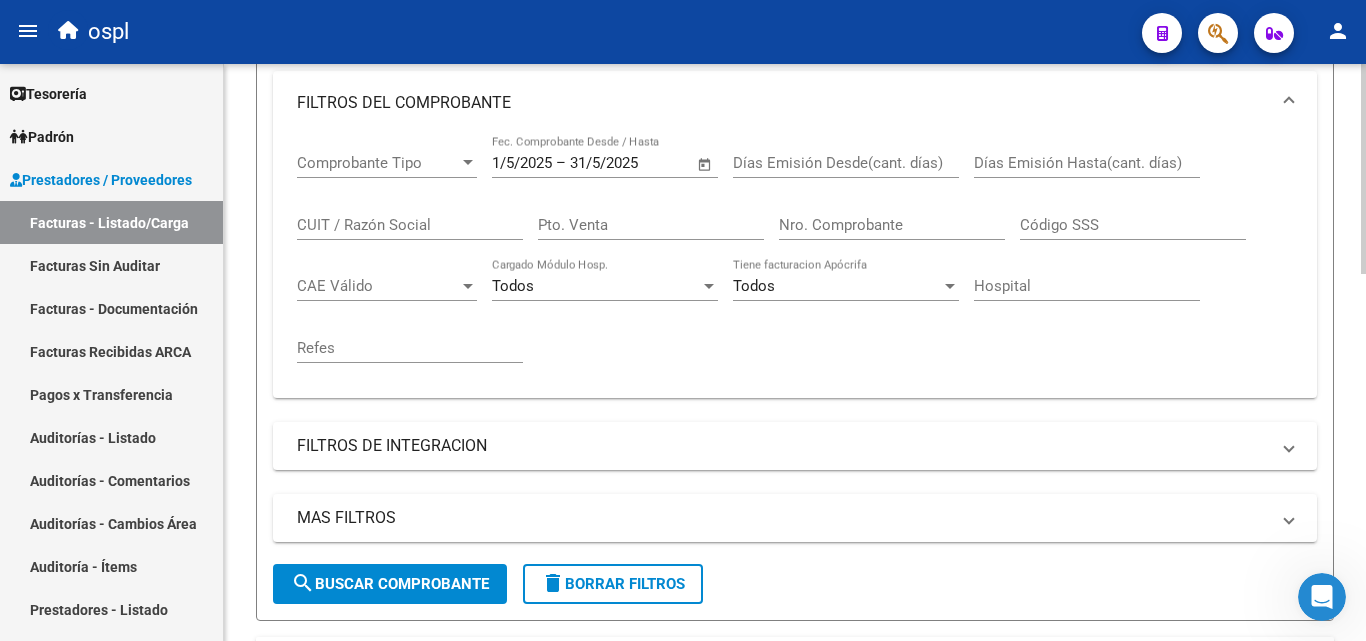 click on "search  Buscar Comprobante" 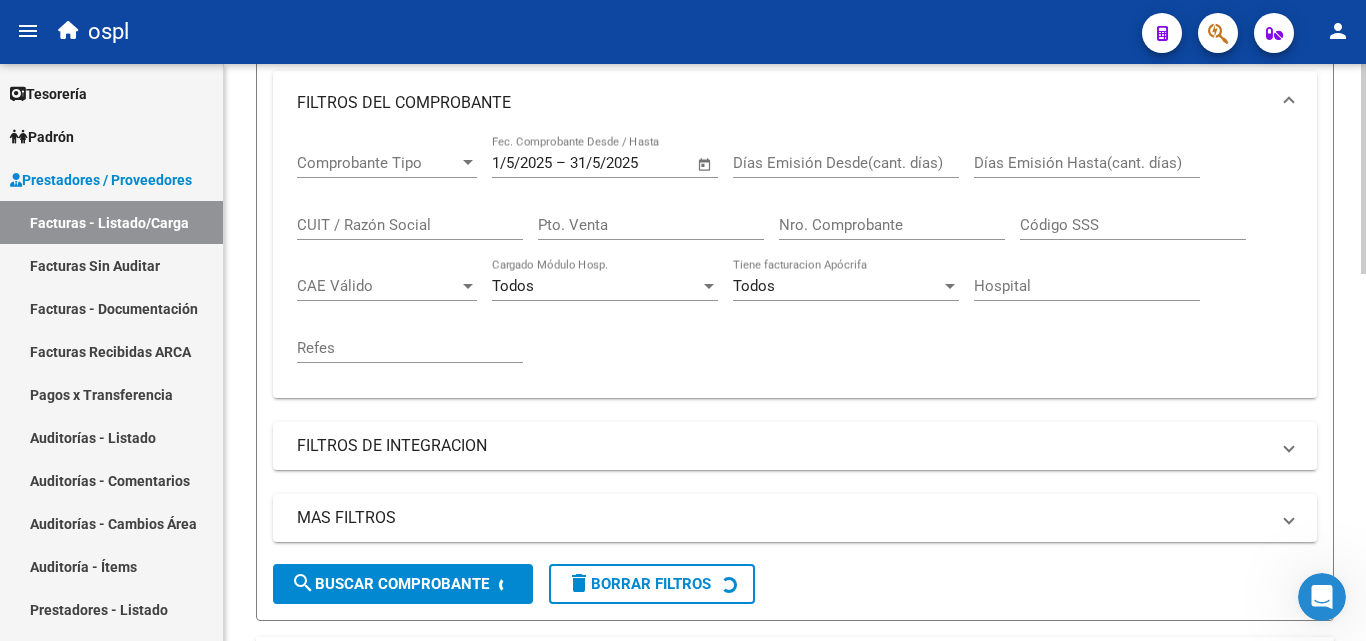 scroll, scrollTop: 600, scrollLeft: 0, axis: vertical 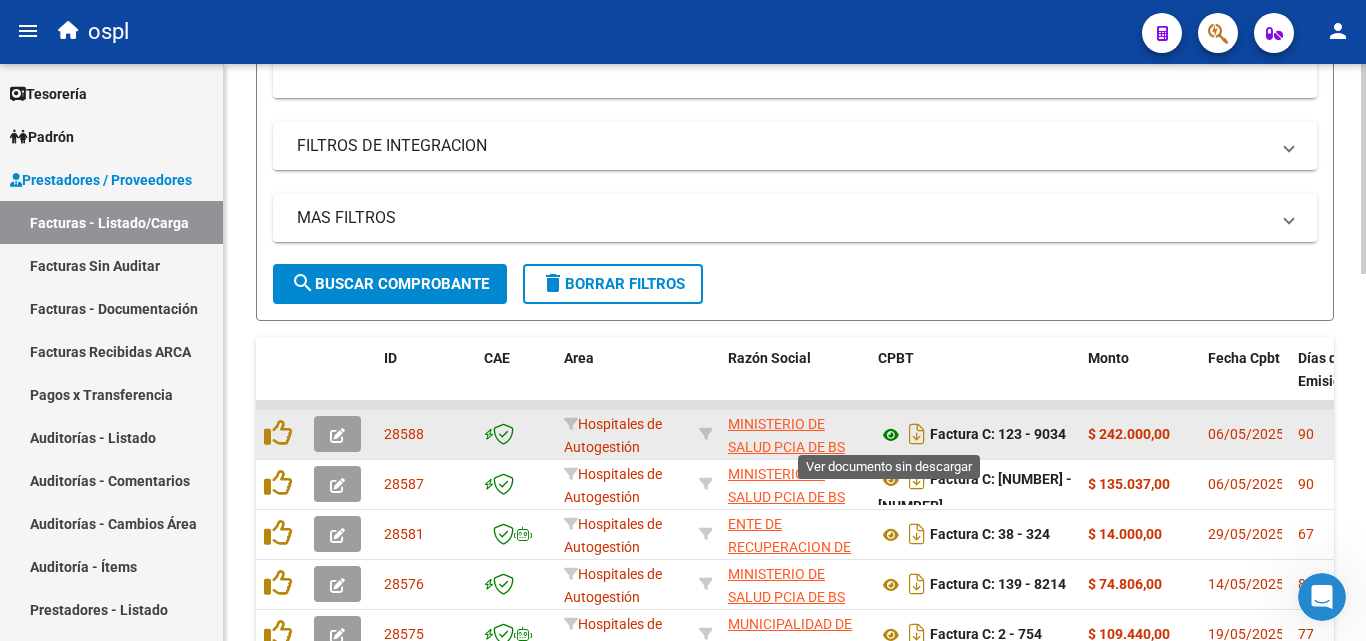 click 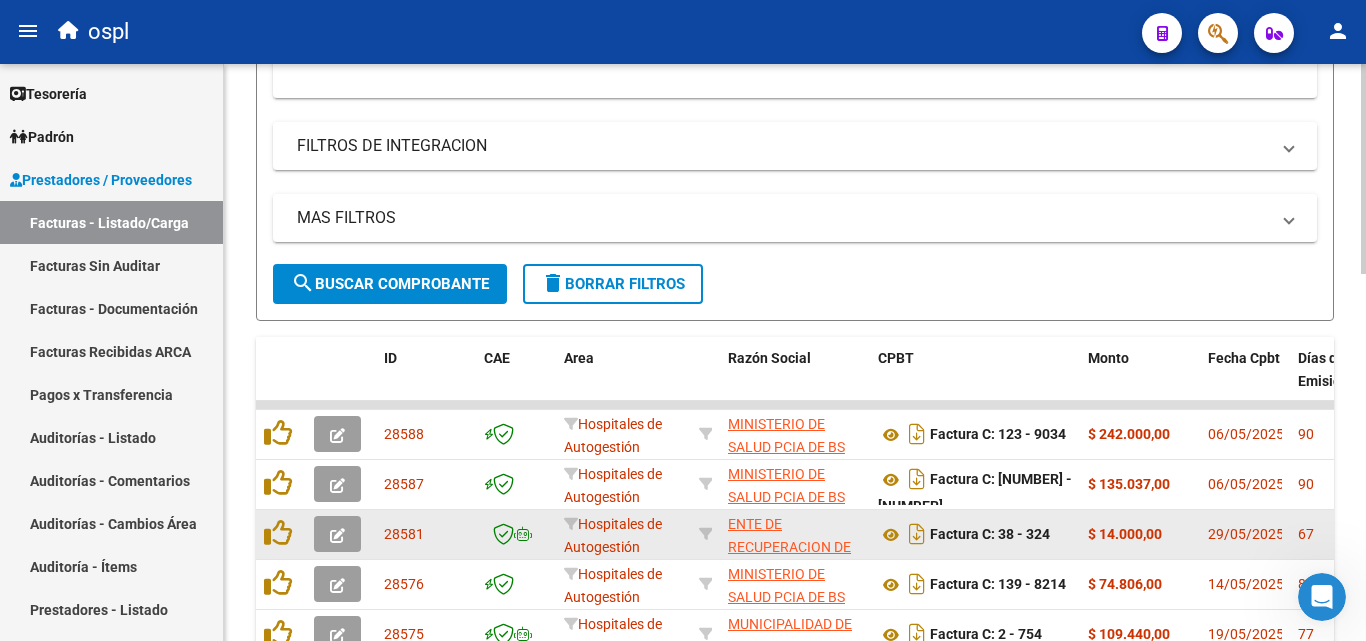 scroll, scrollTop: 4, scrollLeft: 0, axis: vertical 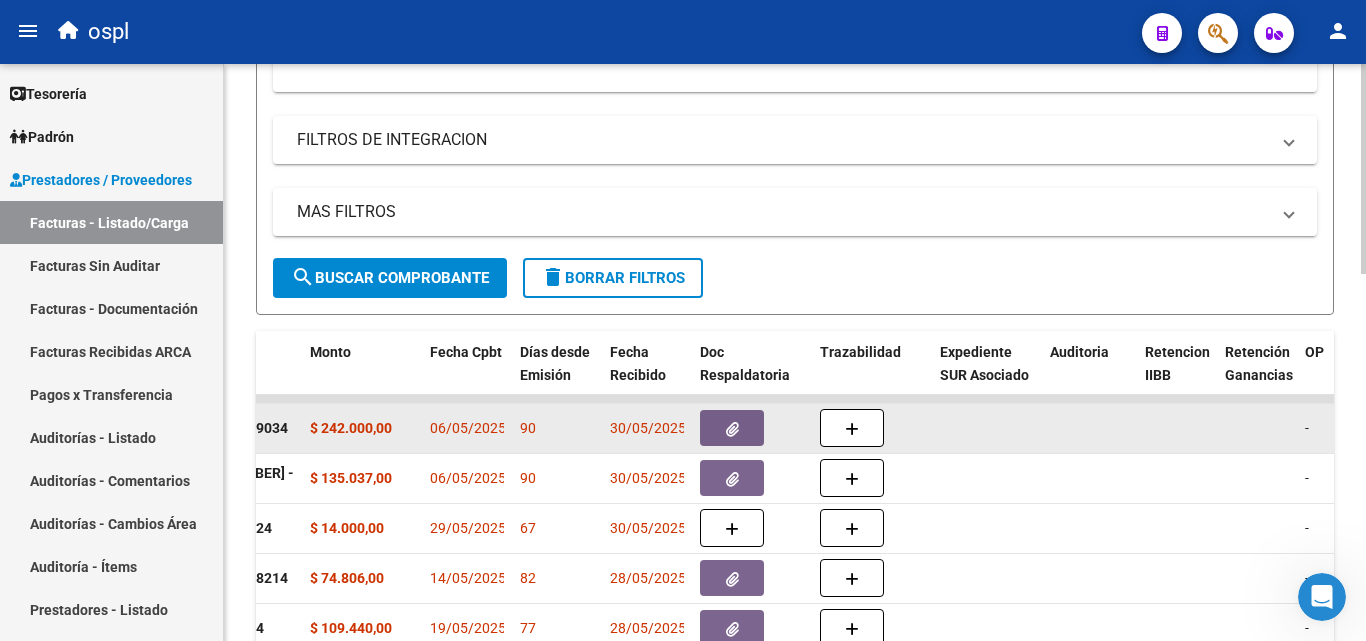 click 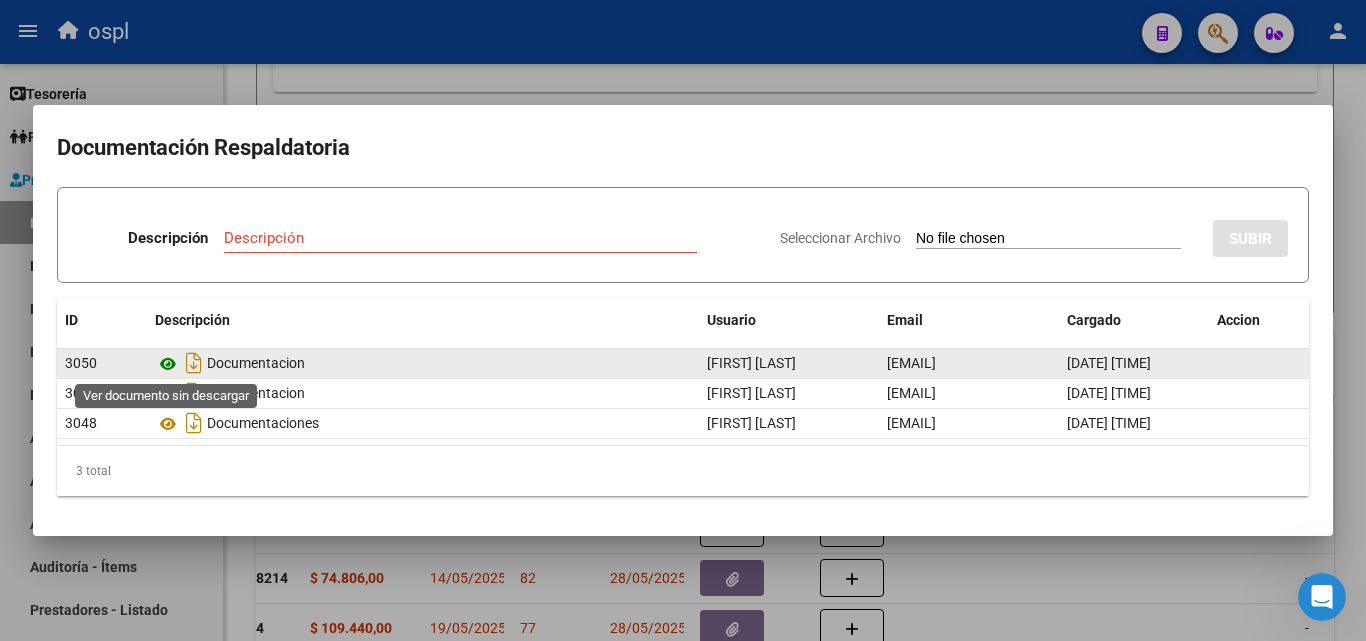 click 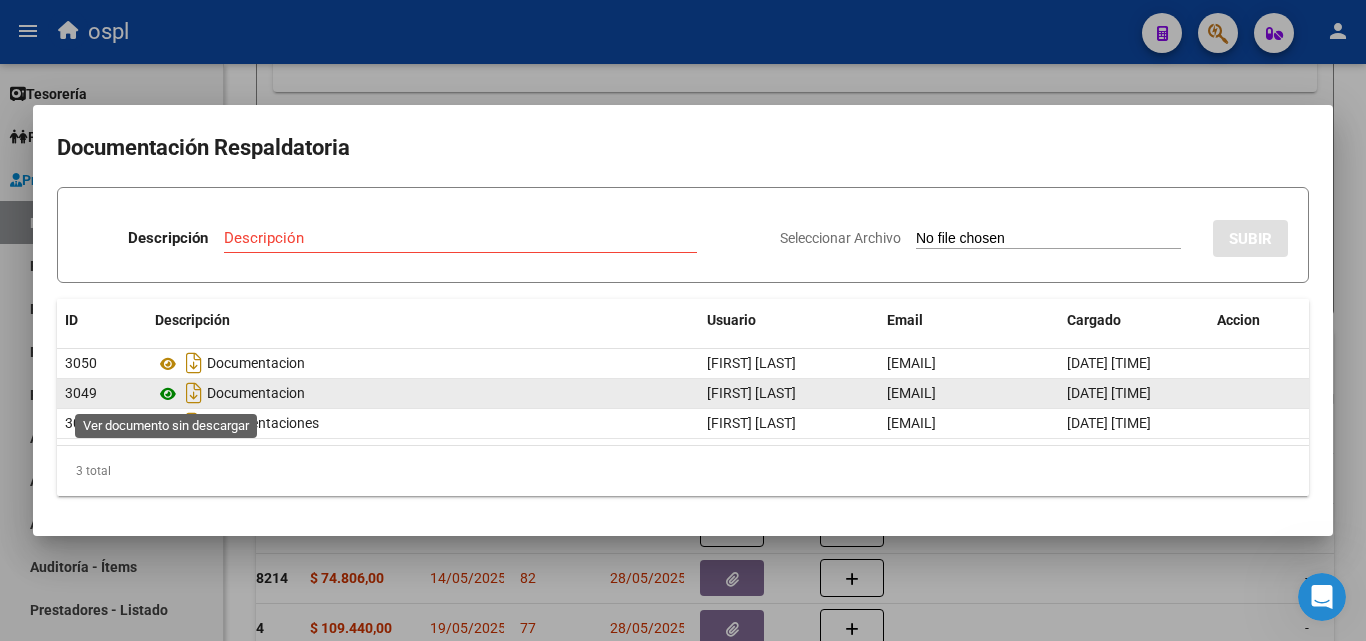 click 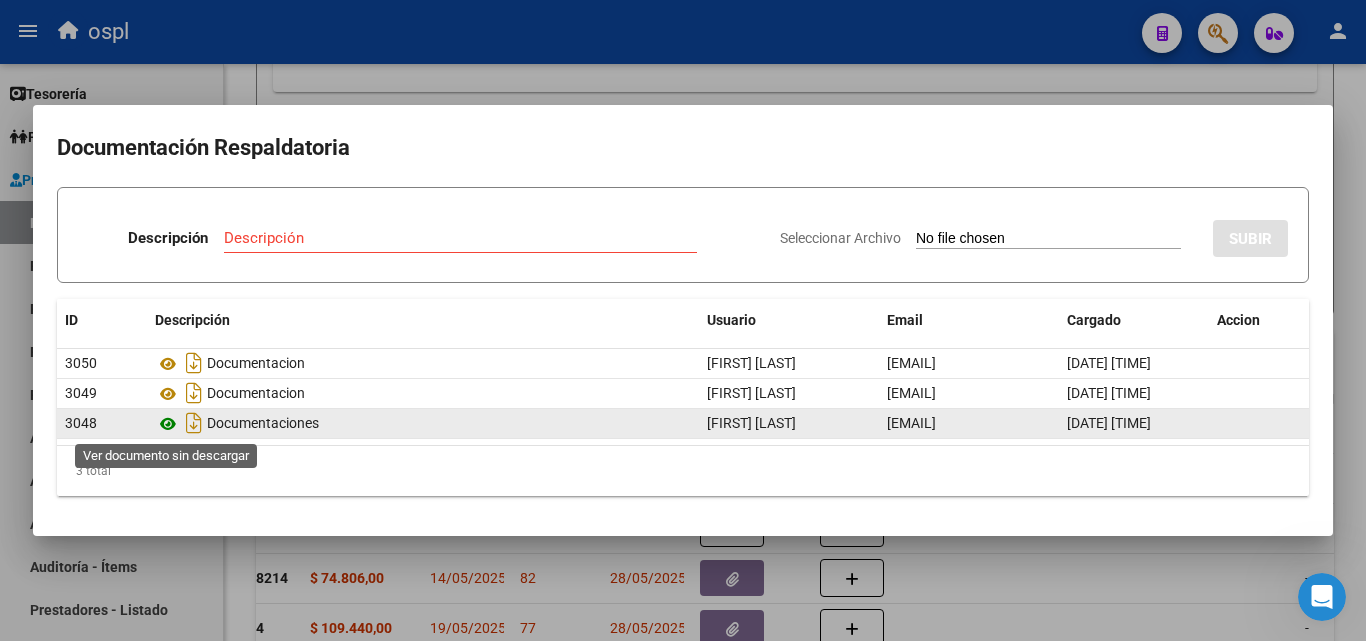 click 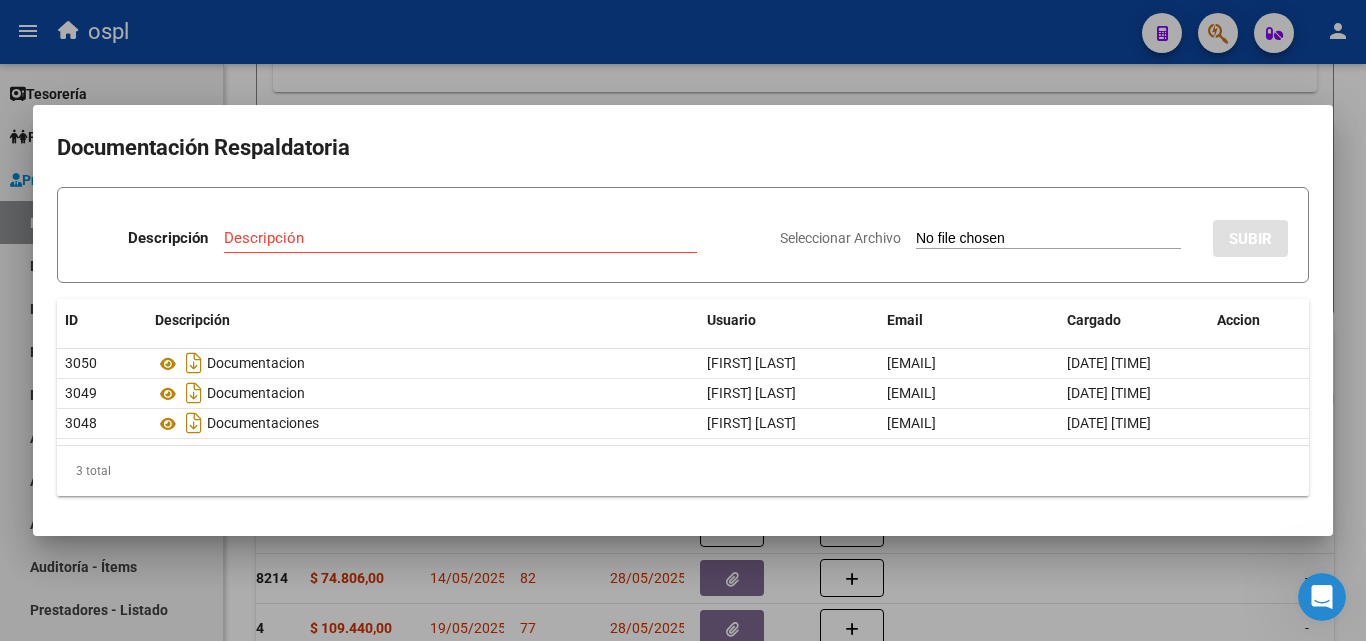 click at bounding box center (683, 320) 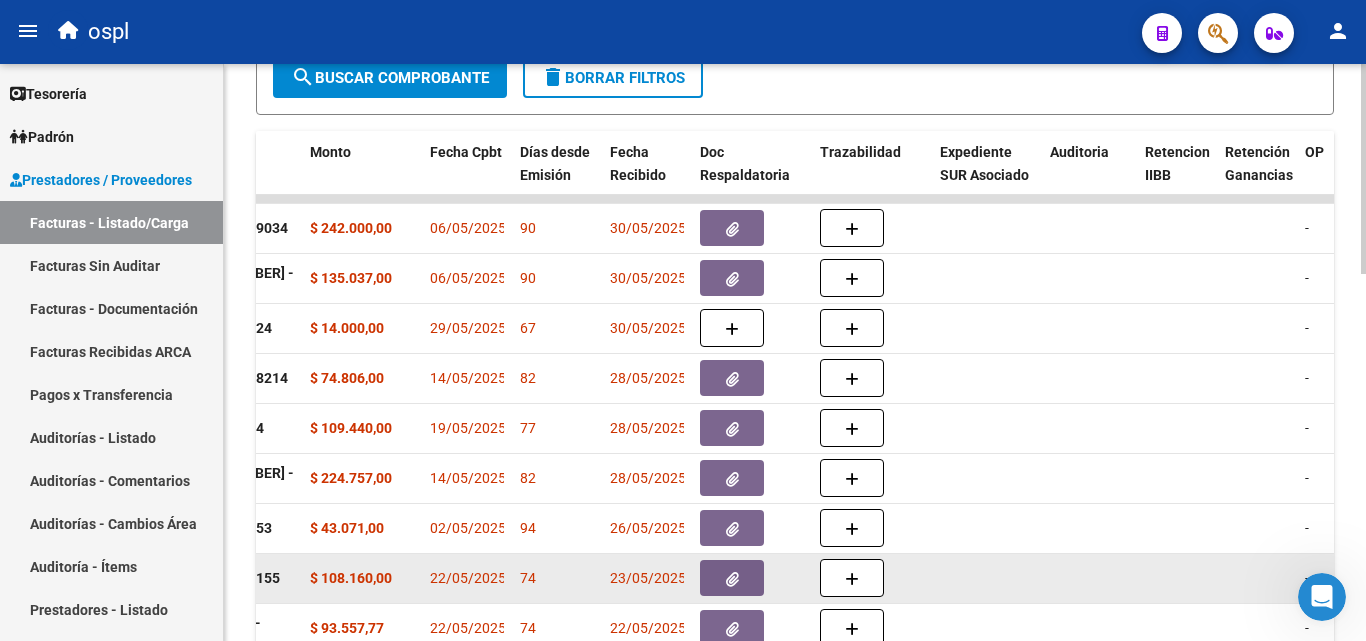 scroll, scrollTop: 1006, scrollLeft: 0, axis: vertical 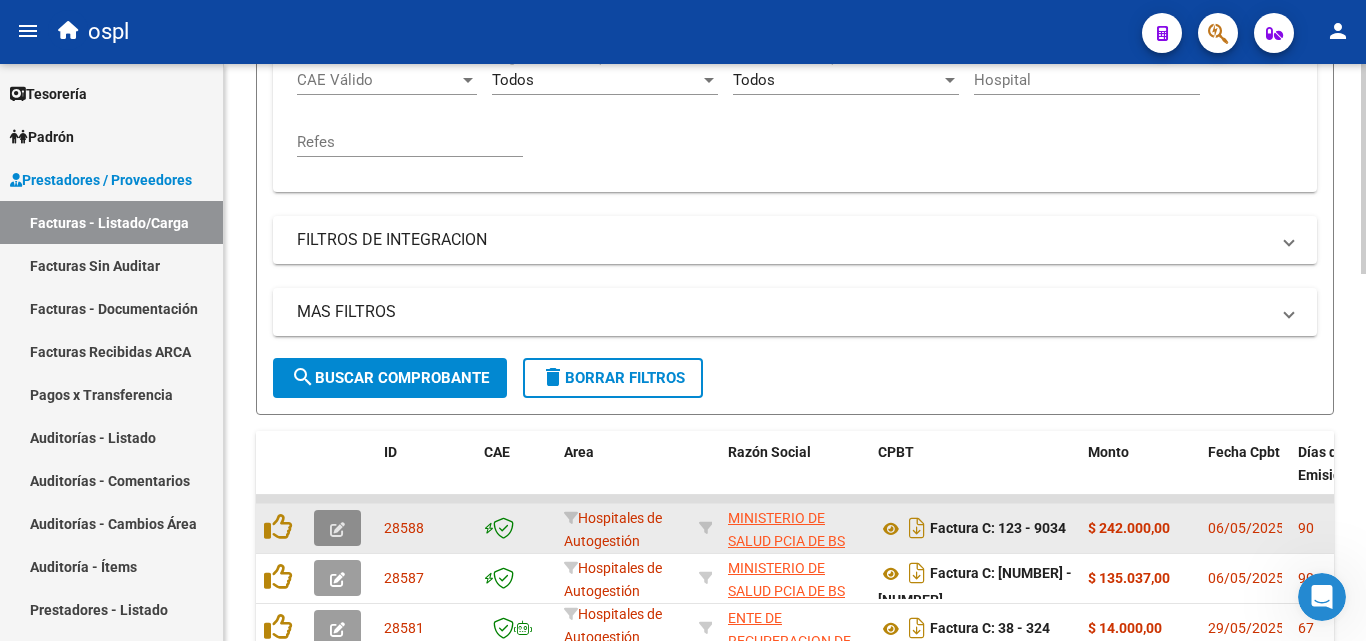 click 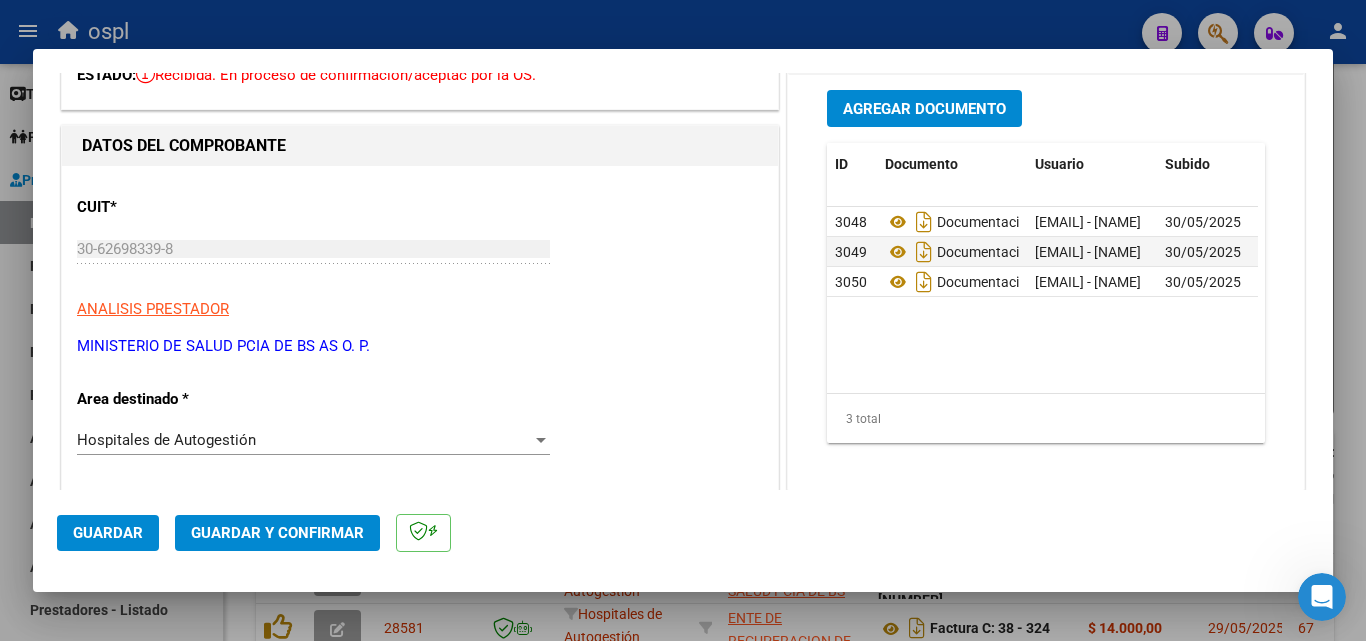 scroll, scrollTop: 200, scrollLeft: 0, axis: vertical 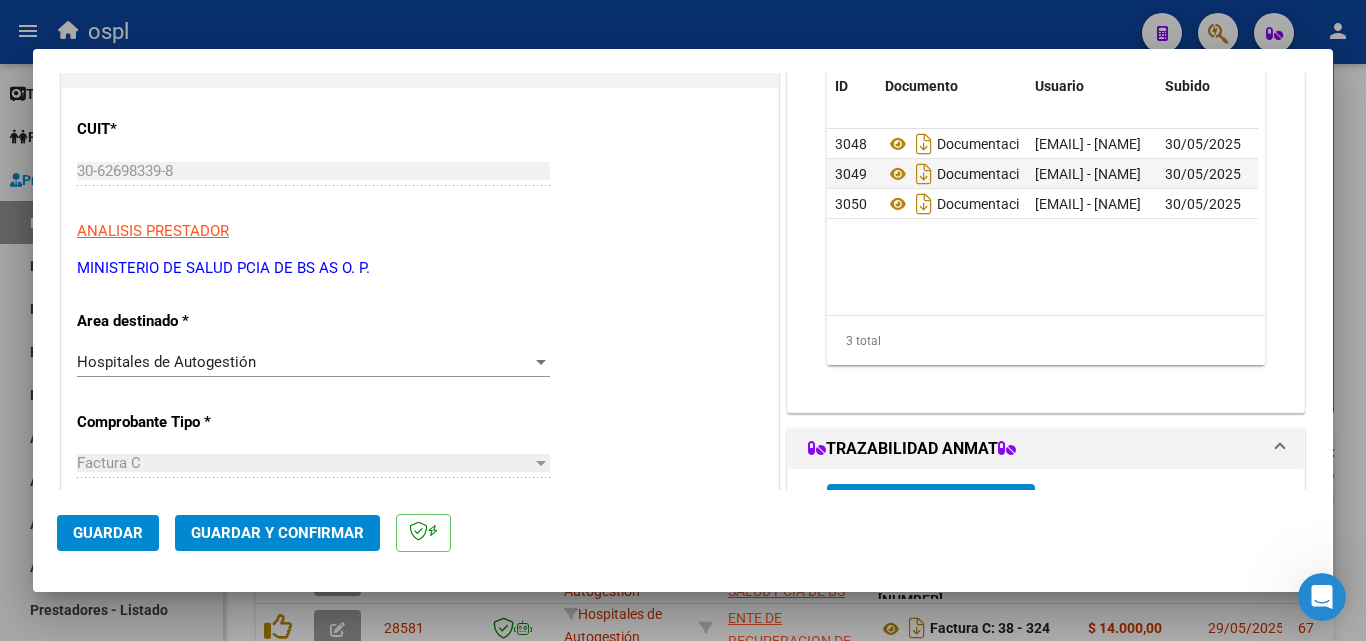 click at bounding box center [541, 362] 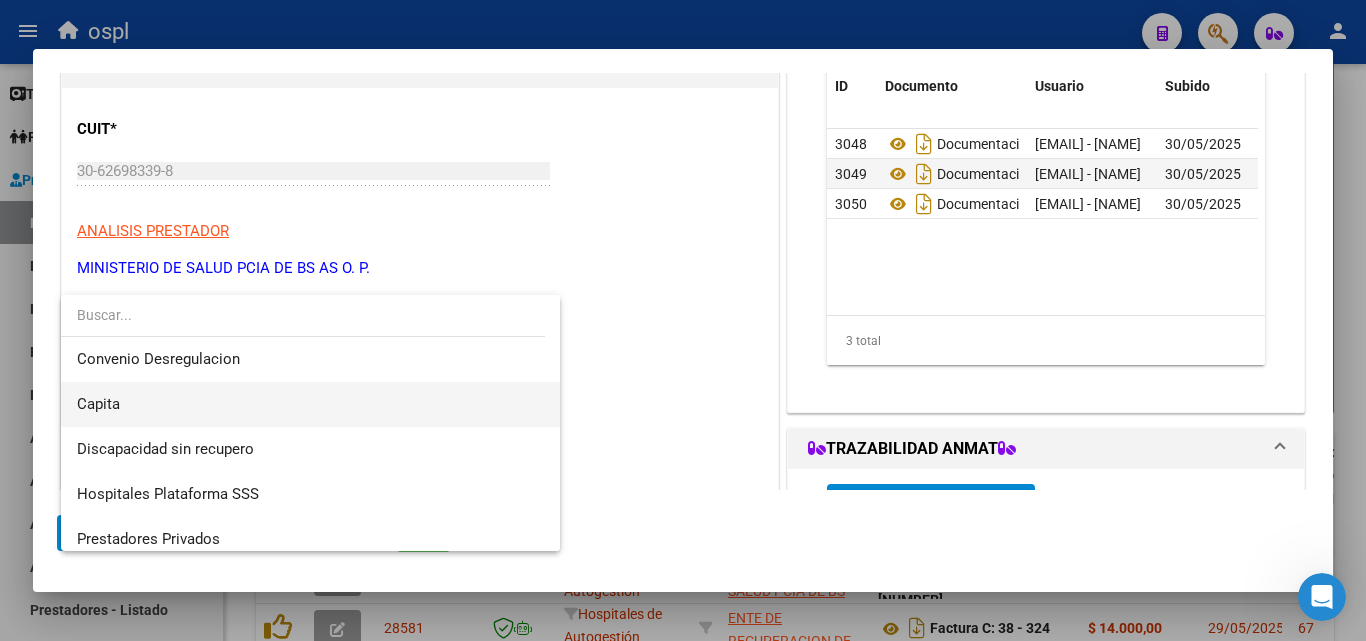 scroll, scrollTop: 284, scrollLeft: 0, axis: vertical 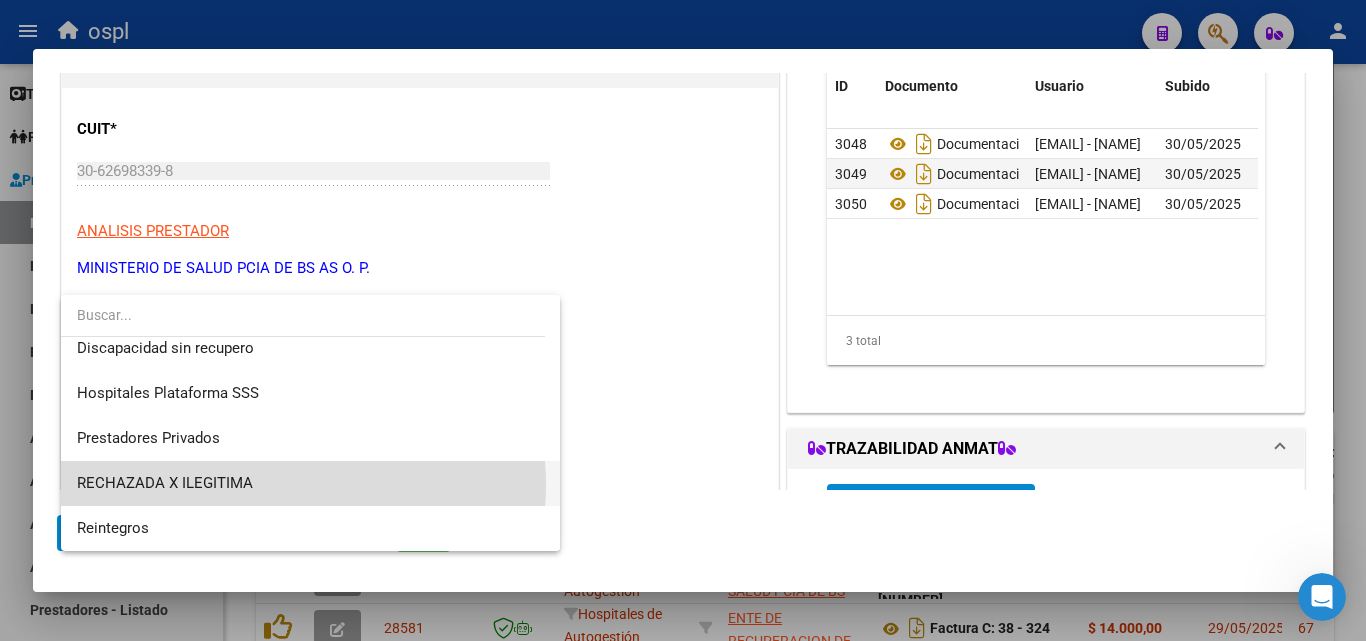 click on "RECHAZADA X ILEGITIMA" at bounding box center (310, 483) 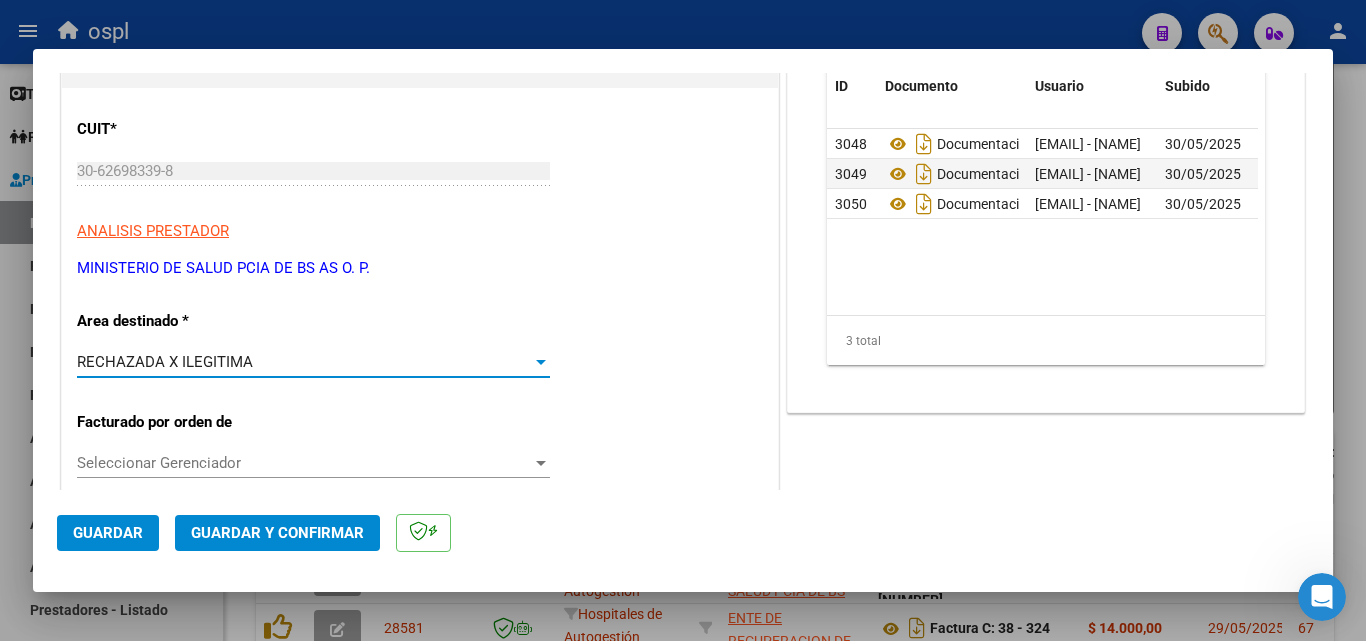click on "Guardar y Confirmar" 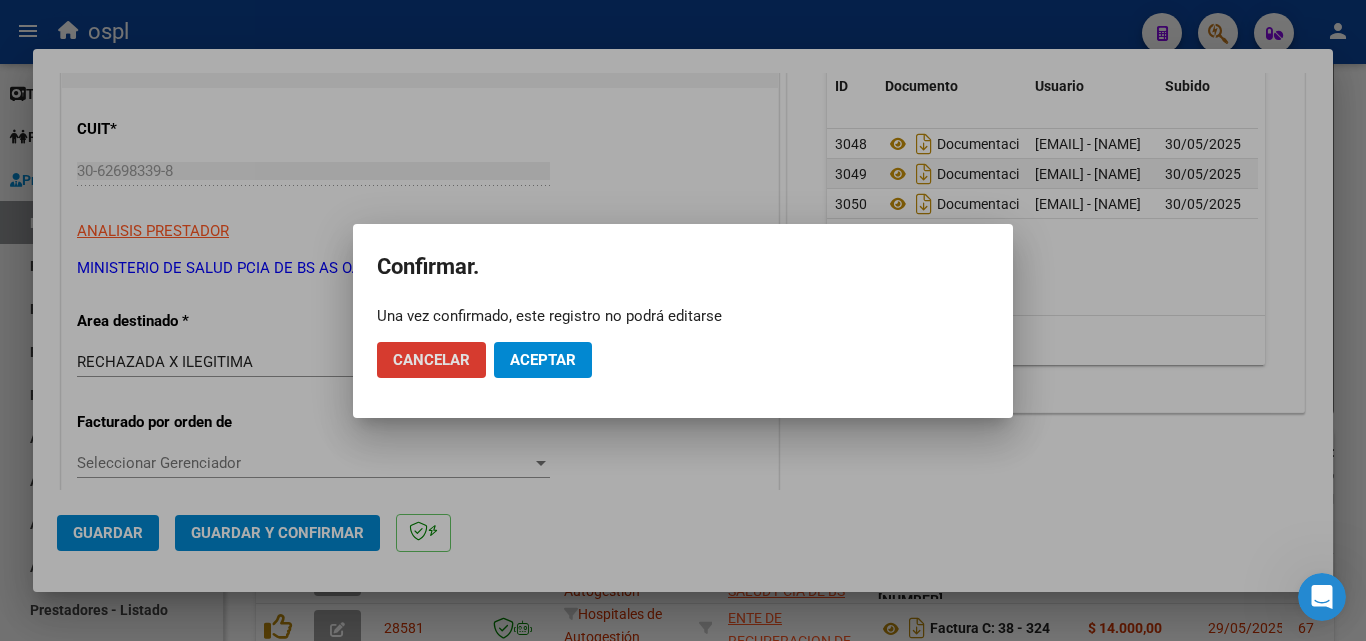 click on "Aceptar" 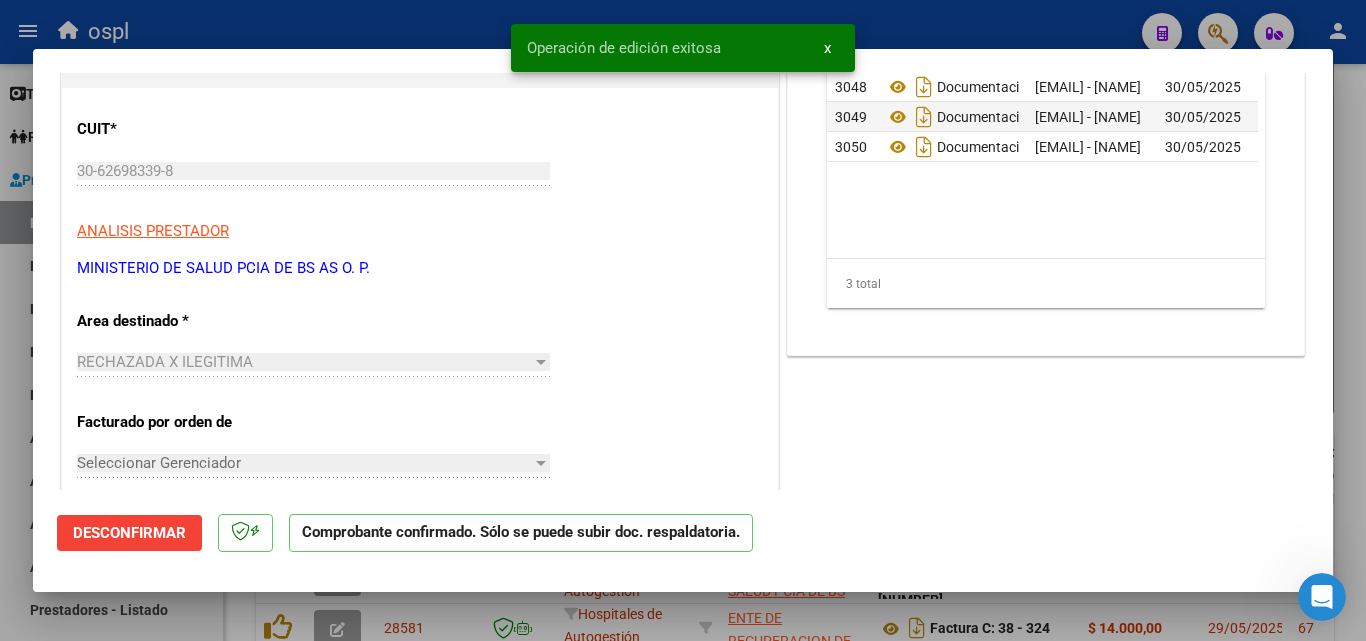 click at bounding box center (683, 320) 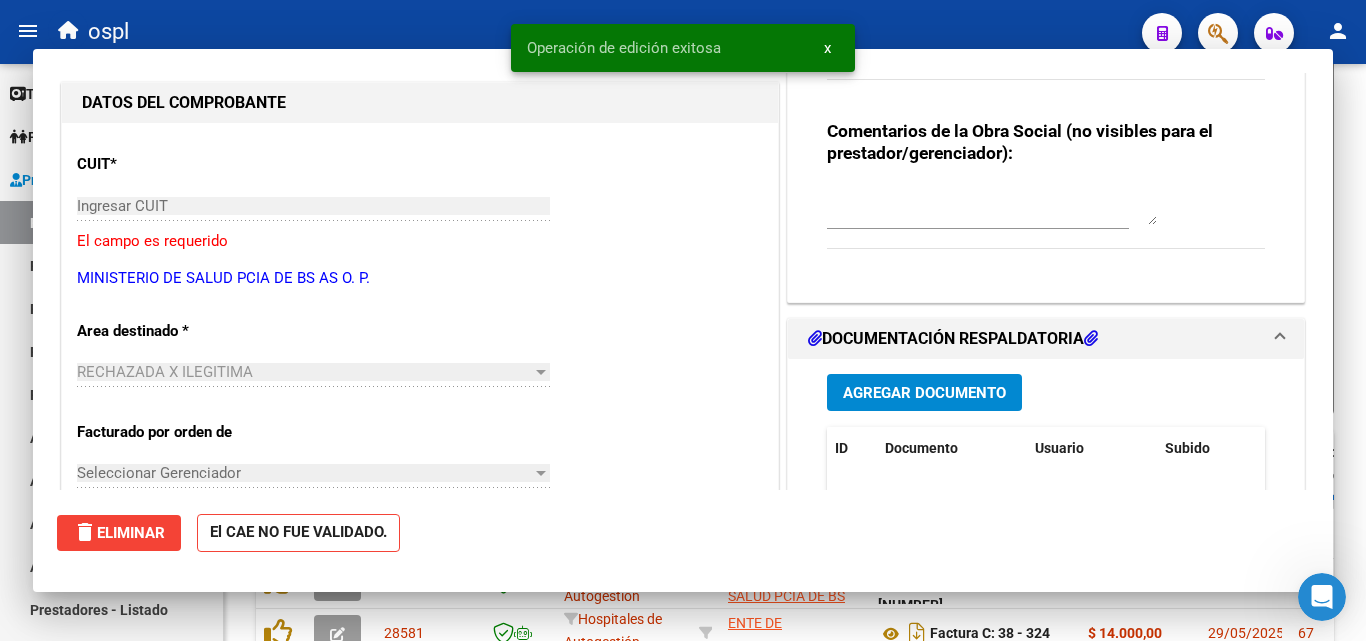 scroll, scrollTop: 0, scrollLeft: 0, axis: both 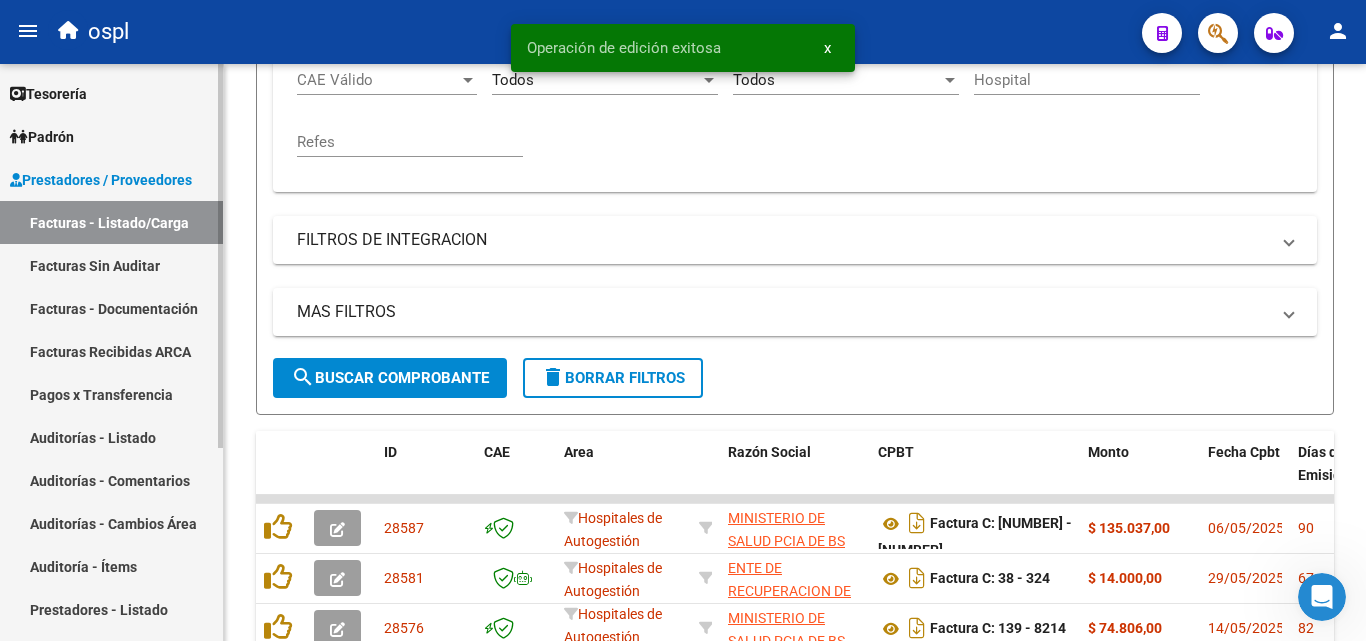 click on "Facturas Sin Auditar" at bounding box center (111, 265) 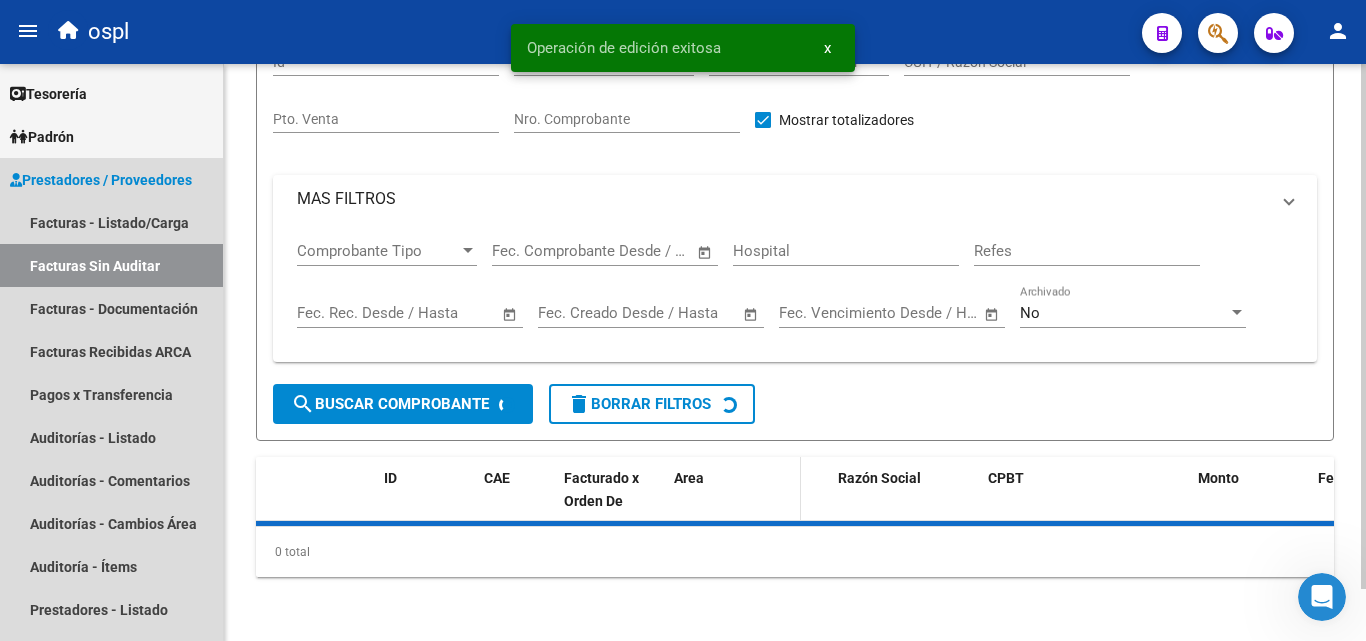 scroll, scrollTop: 57, scrollLeft: 0, axis: vertical 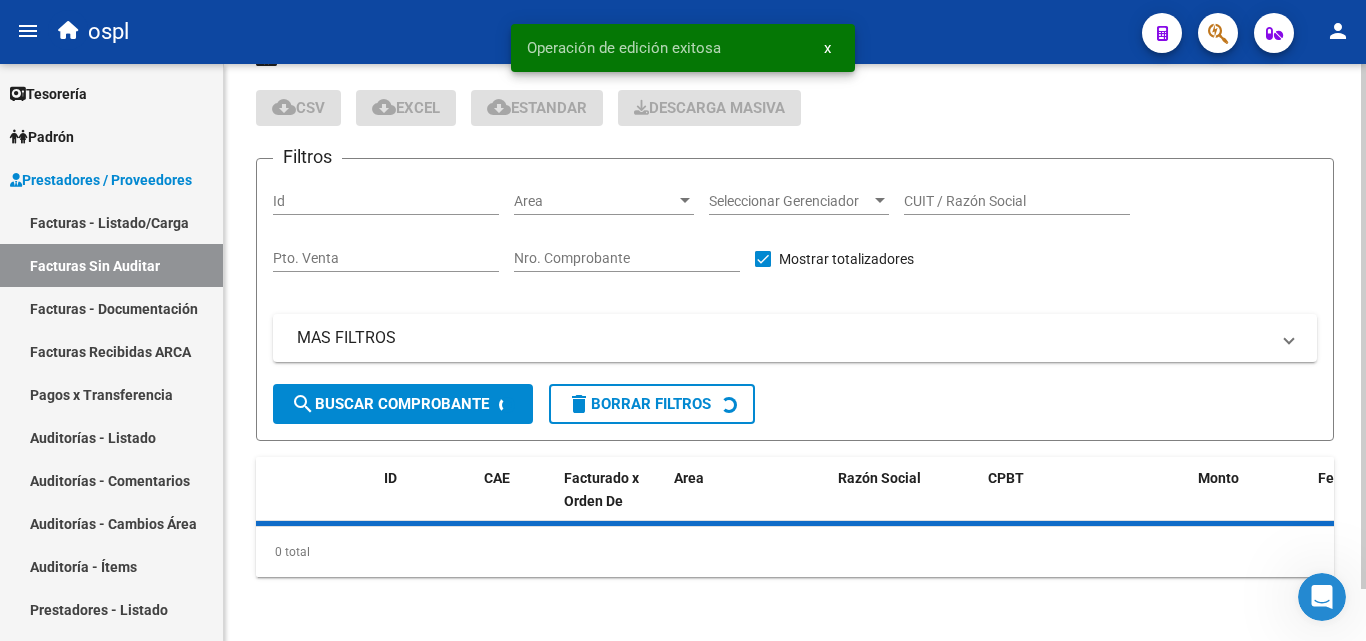 click on "Nro. Comprobante" at bounding box center [627, 258] 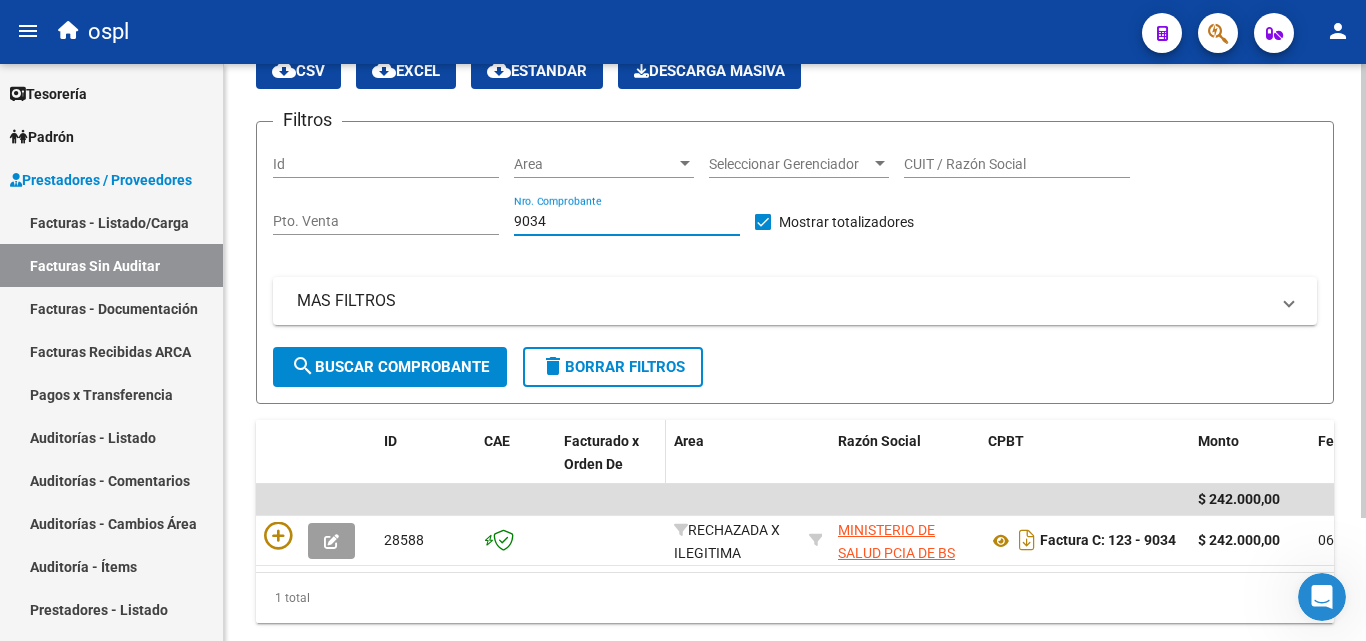 scroll, scrollTop: 156, scrollLeft: 0, axis: vertical 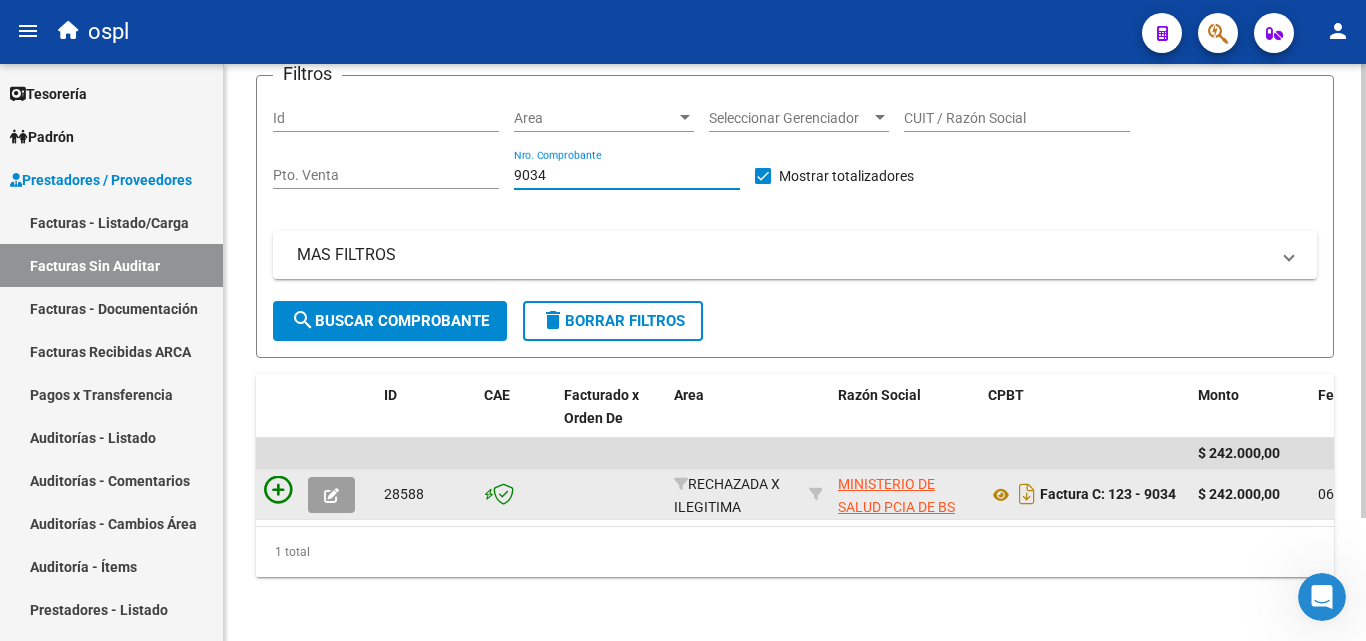 type on "9034" 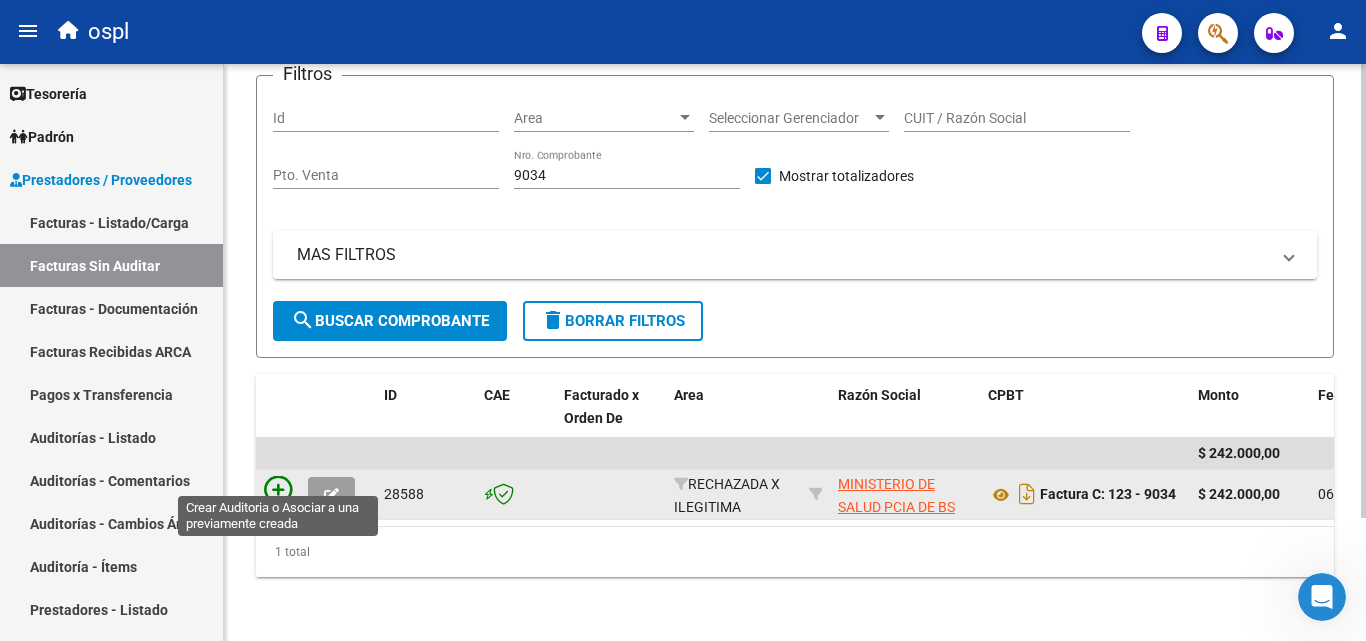 click 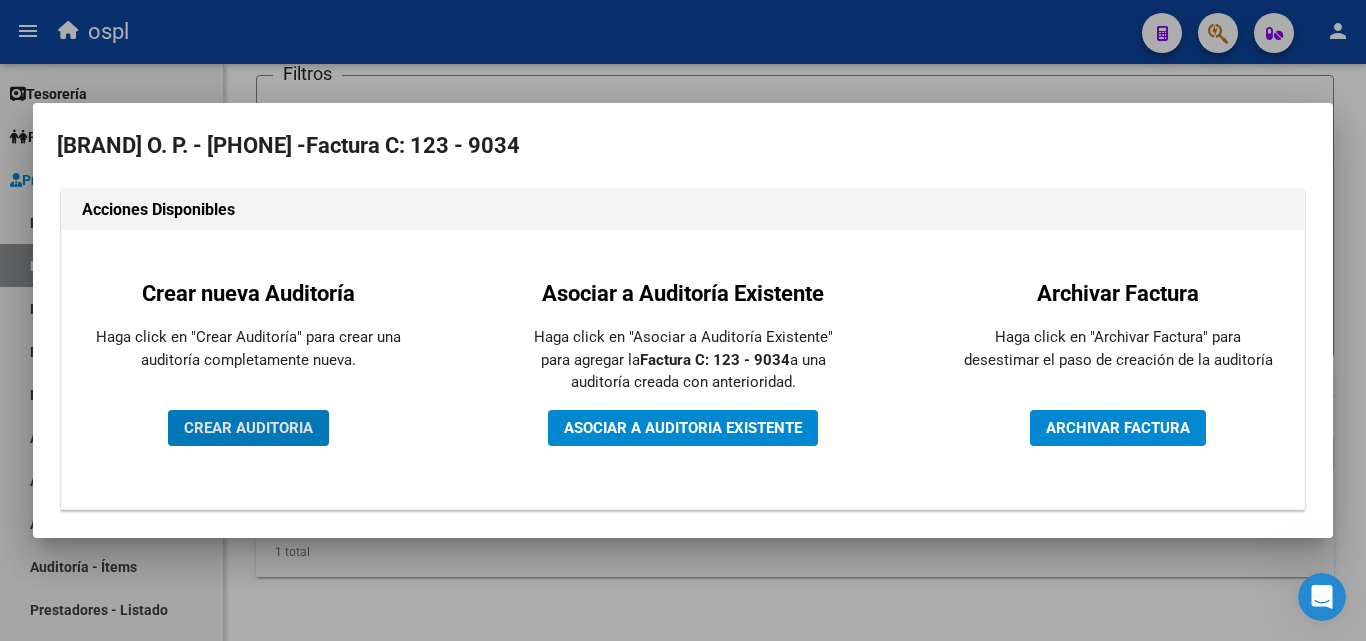 click on "CREAR AUDITORIA" at bounding box center (248, 428) 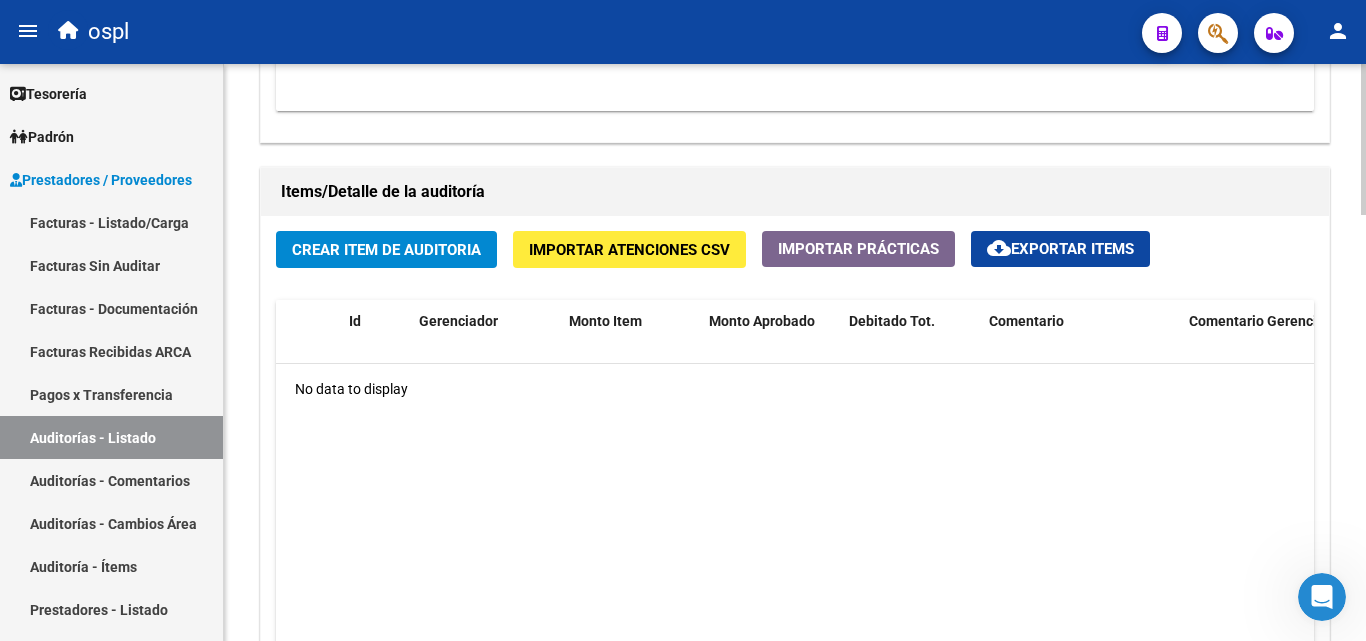 scroll, scrollTop: 1400, scrollLeft: 0, axis: vertical 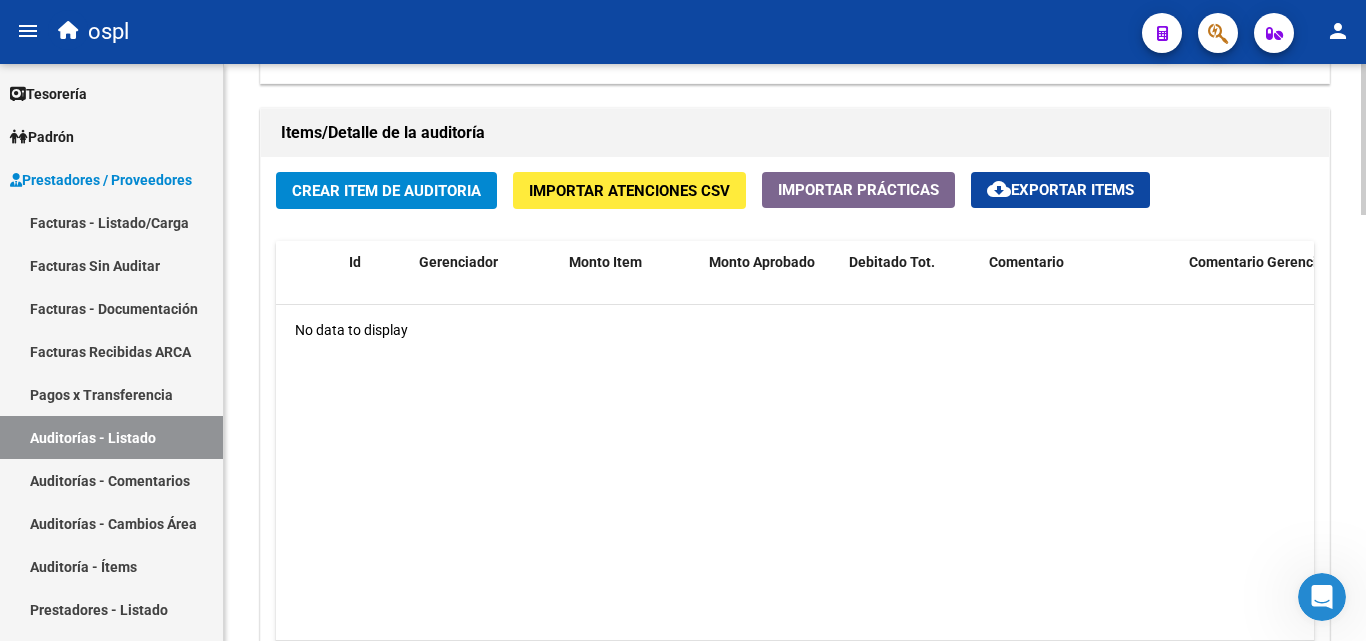 click on "Crear Item de Auditoria" 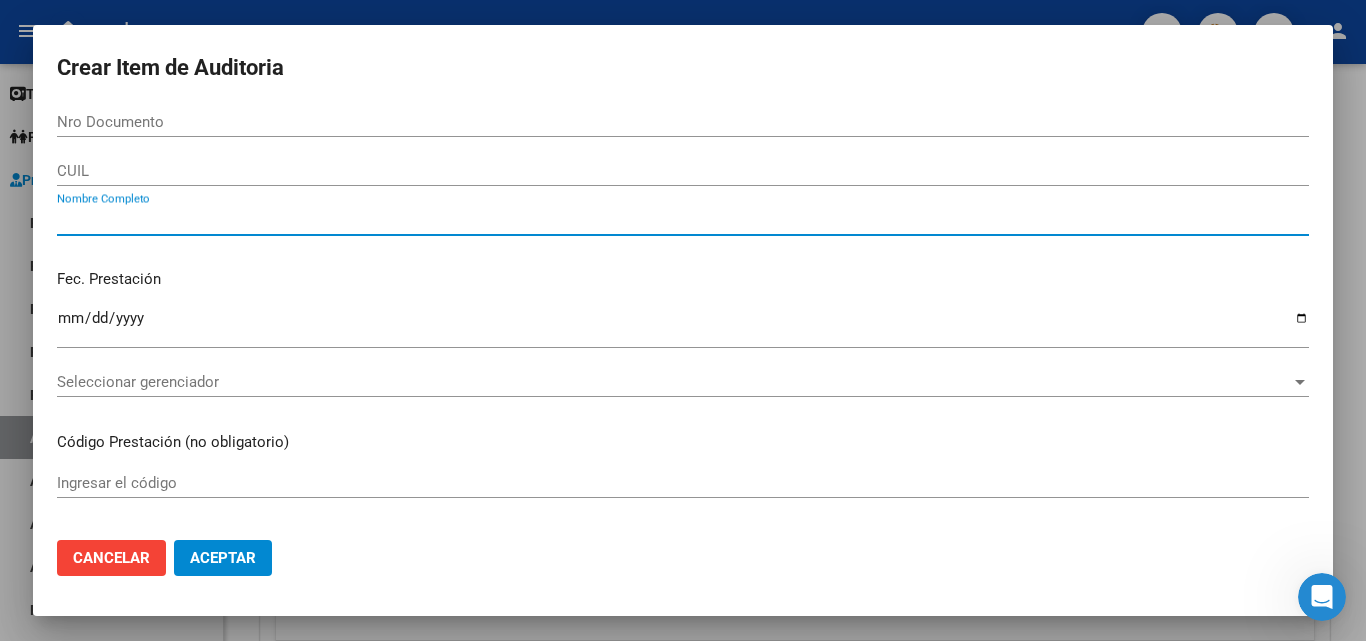 drag, startPoint x: 234, startPoint y: 220, endPoint x: 269, endPoint y: 206, distance: 37.696156 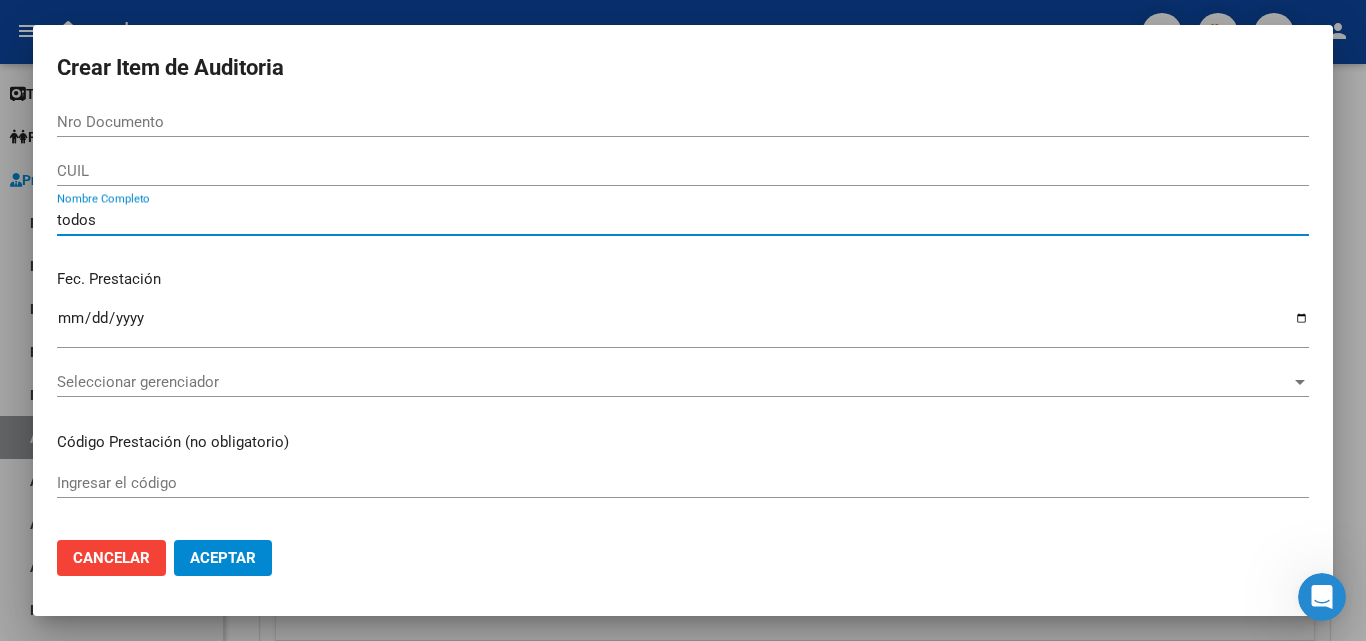 type on "todos" 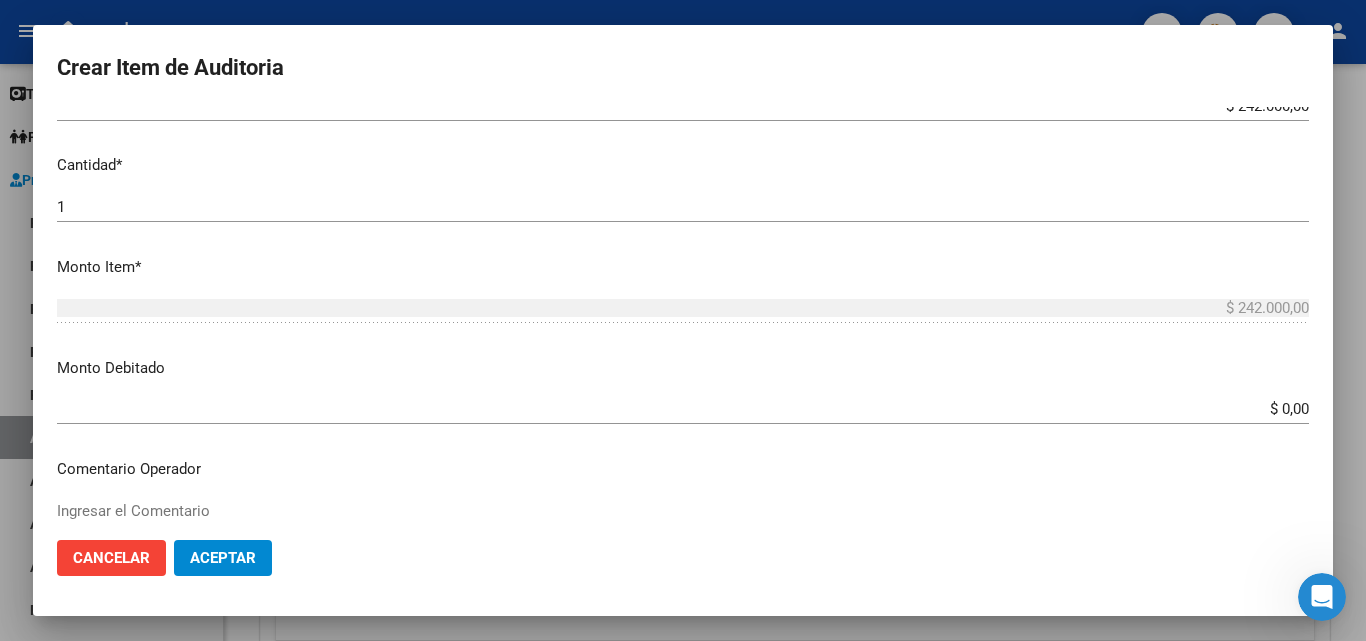 scroll, scrollTop: 600, scrollLeft: 0, axis: vertical 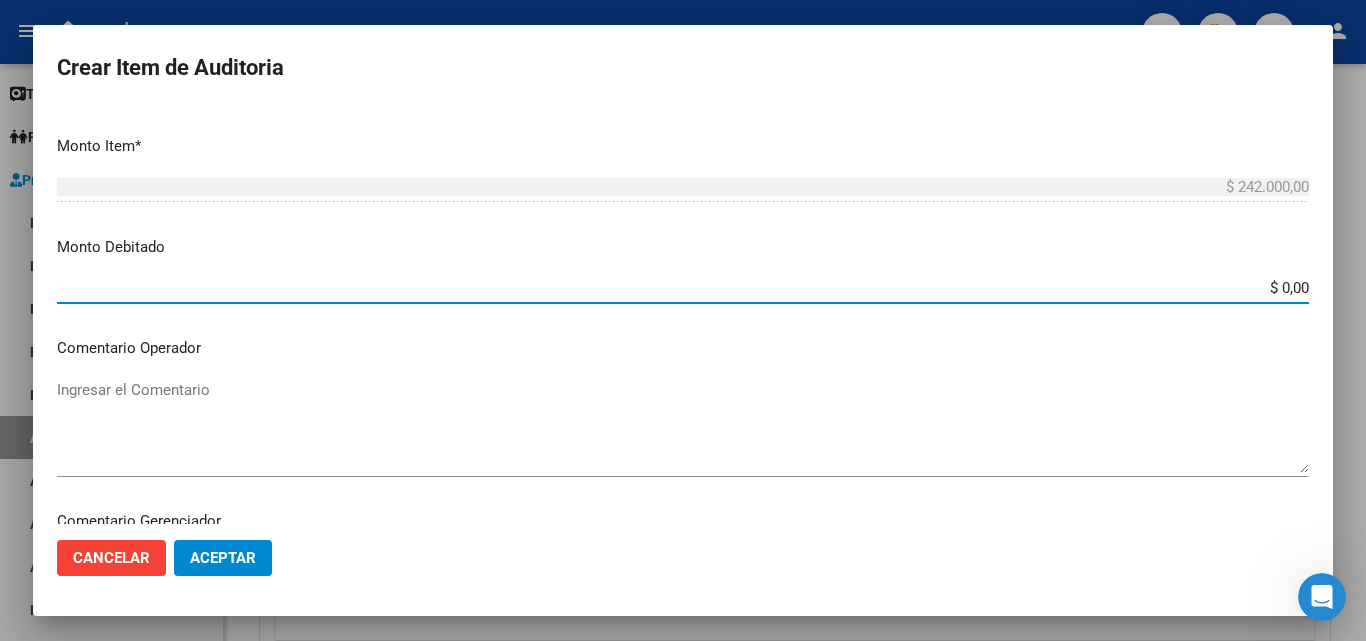 drag, startPoint x: 1221, startPoint y: 293, endPoint x: 1365, endPoint y: 302, distance: 144.28098 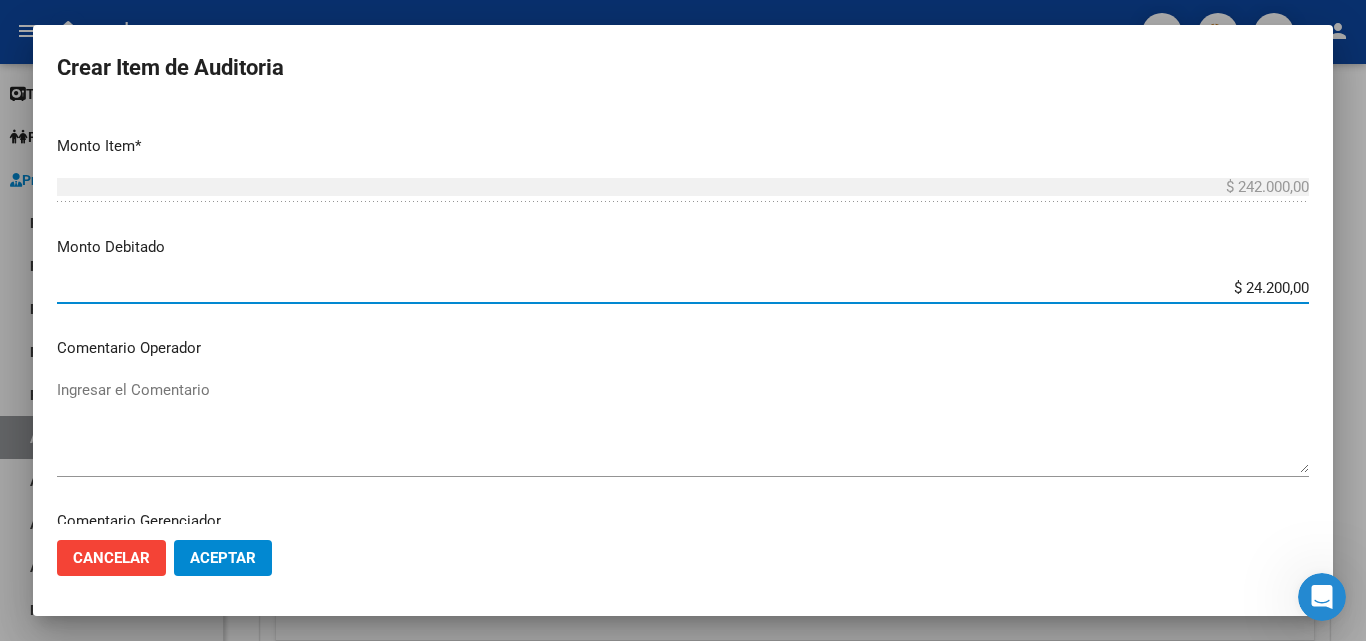 type on "$ 242.000,00" 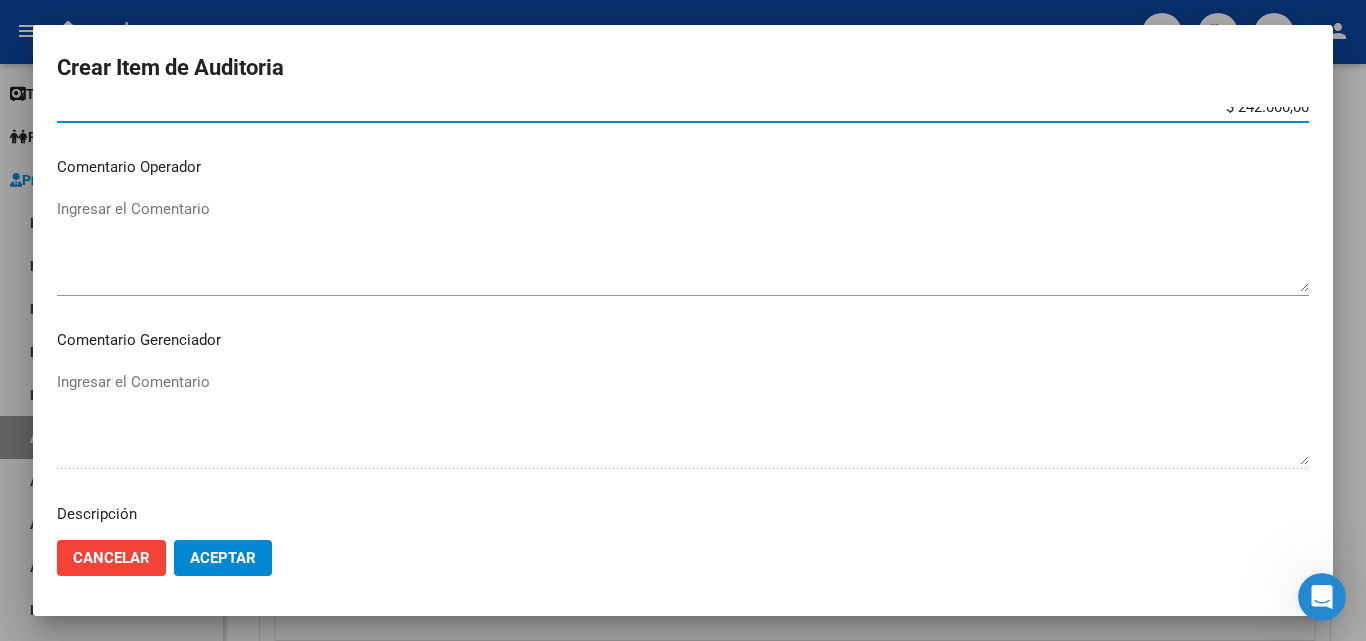 scroll, scrollTop: 800, scrollLeft: 0, axis: vertical 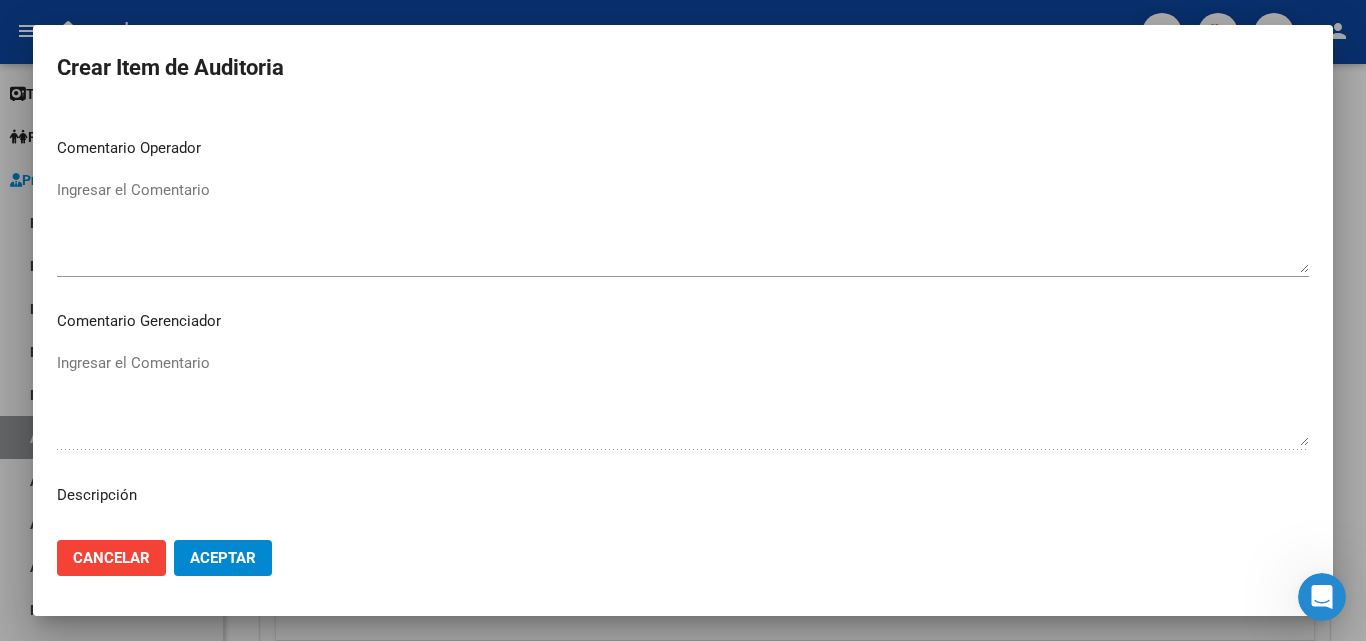 click on "Ingresar el Comentario" at bounding box center (683, 226) 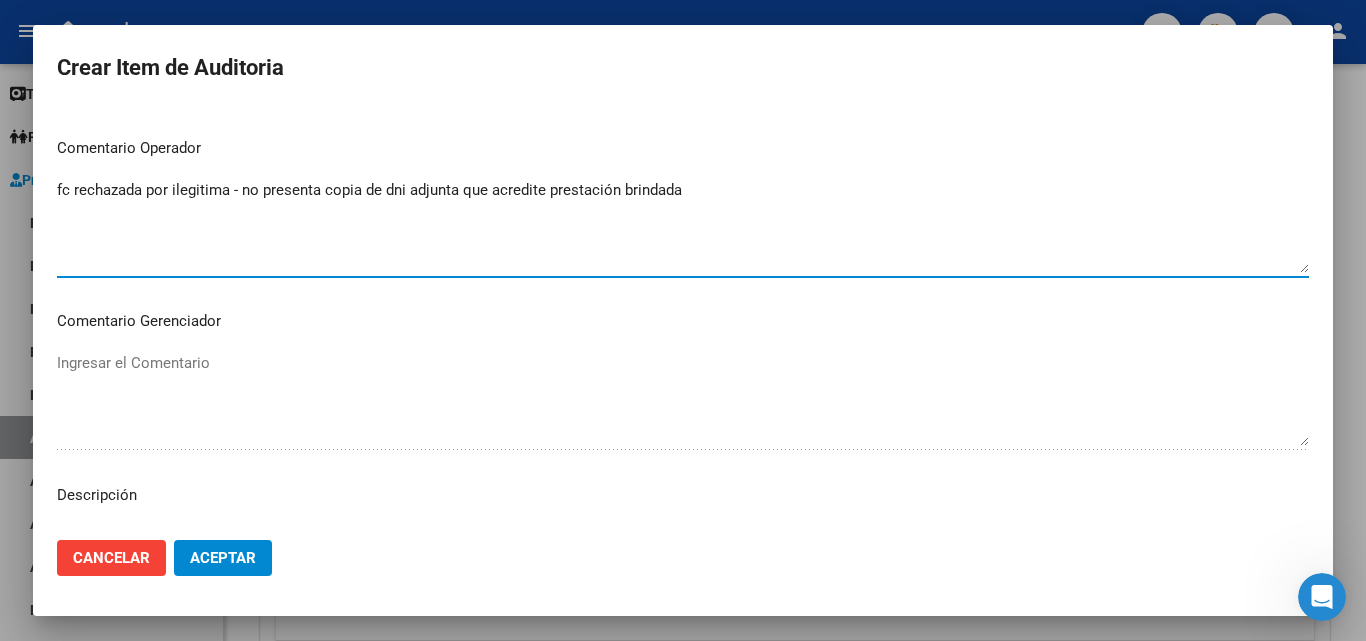 type on "fc rechazada por ilegitima - no presenta copia de dni adjunta que acredite prestación brindada" 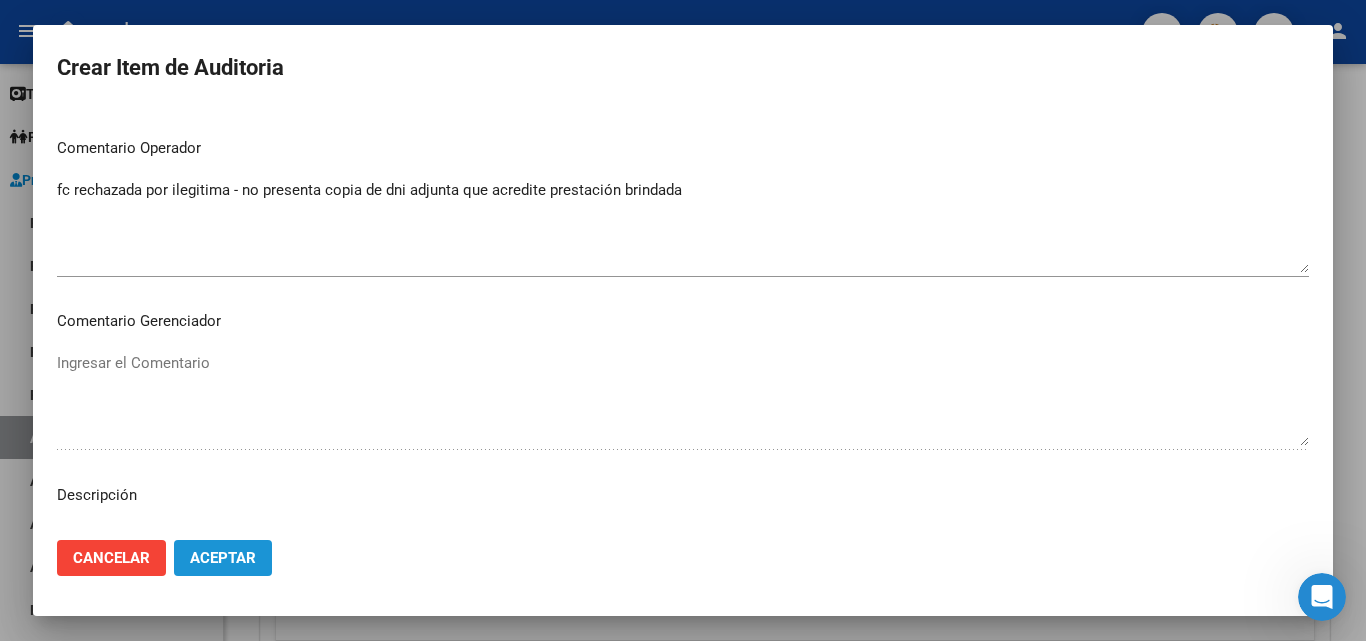 click on "Aceptar" 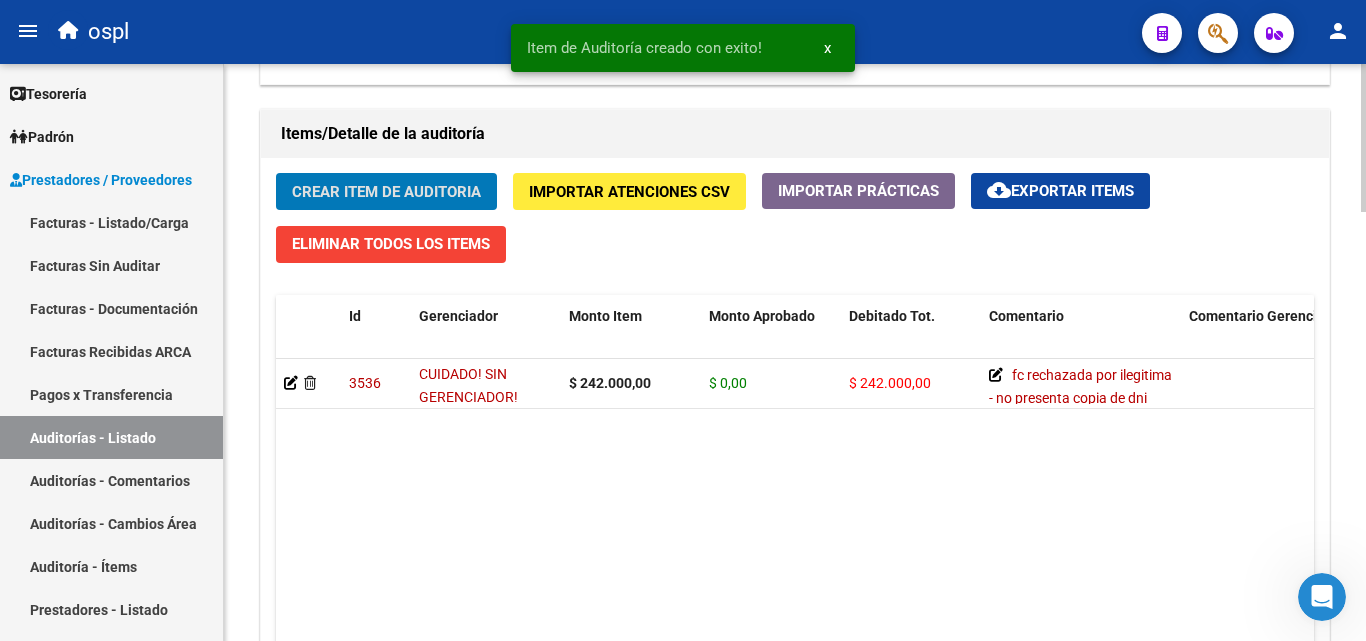 scroll, scrollTop: 1401, scrollLeft: 0, axis: vertical 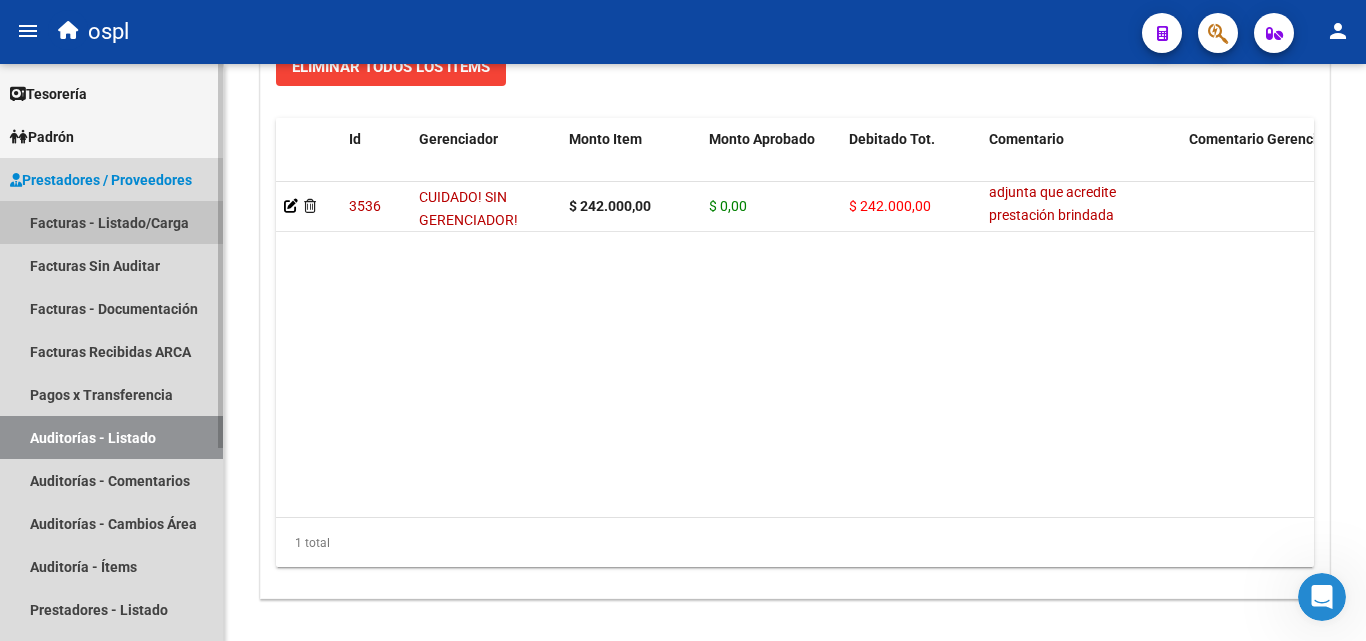 click on "Facturas - Listado/Carga" at bounding box center [111, 222] 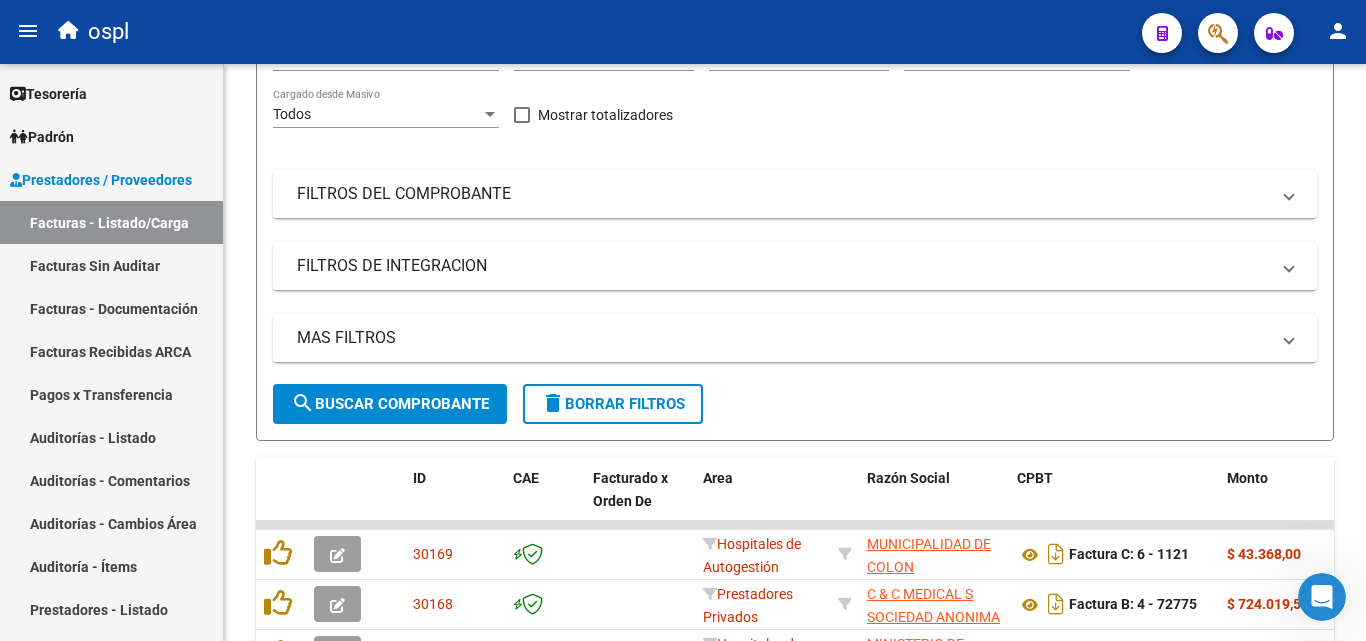 scroll, scrollTop: 727, scrollLeft: 0, axis: vertical 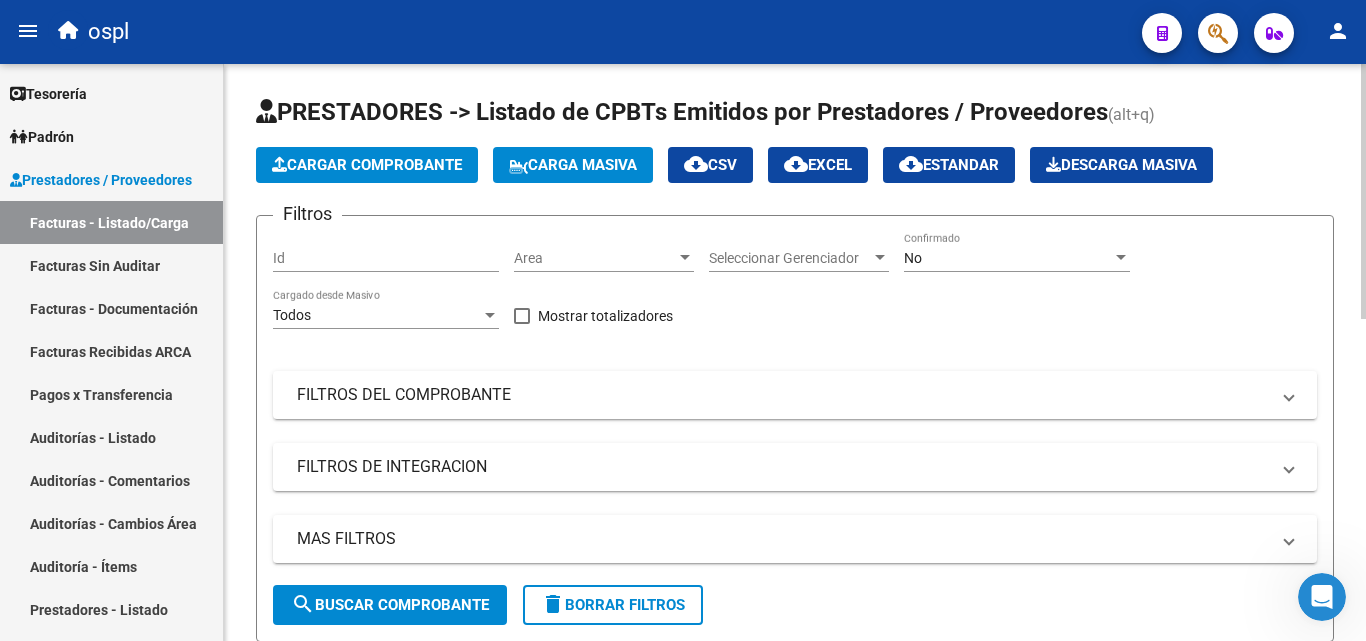 click on "Area Area" 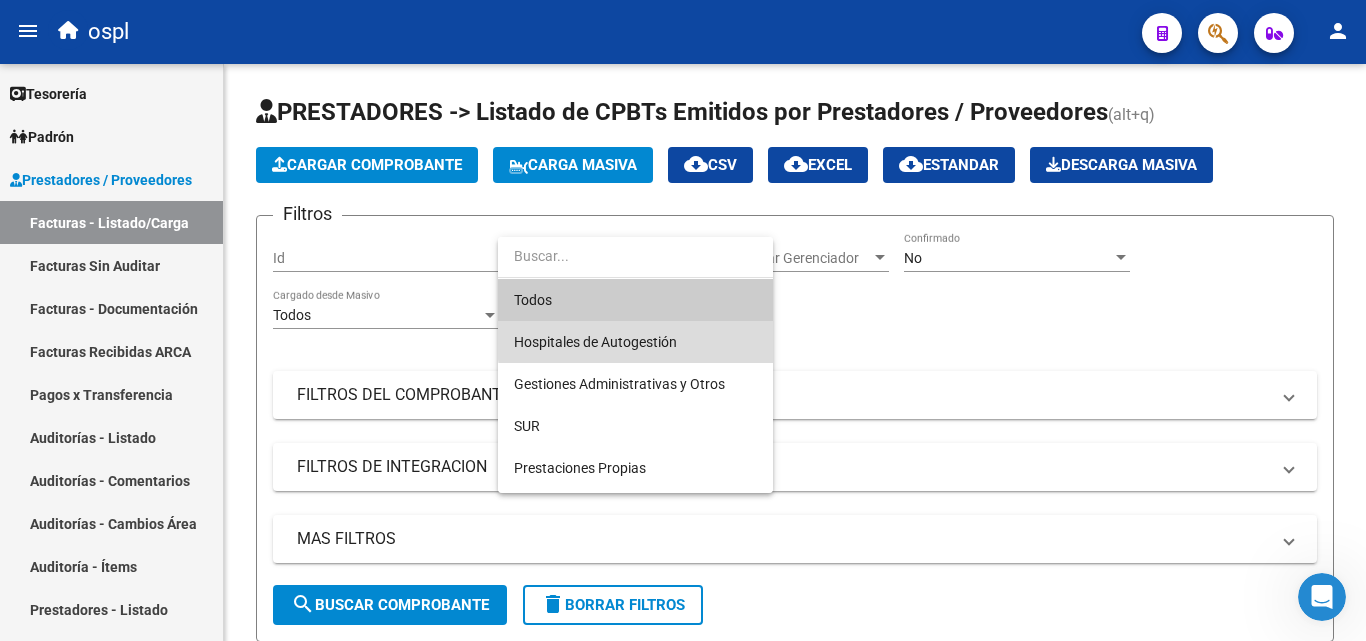 click on "Hospitales de Autogestión" at bounding box center (635, 342) 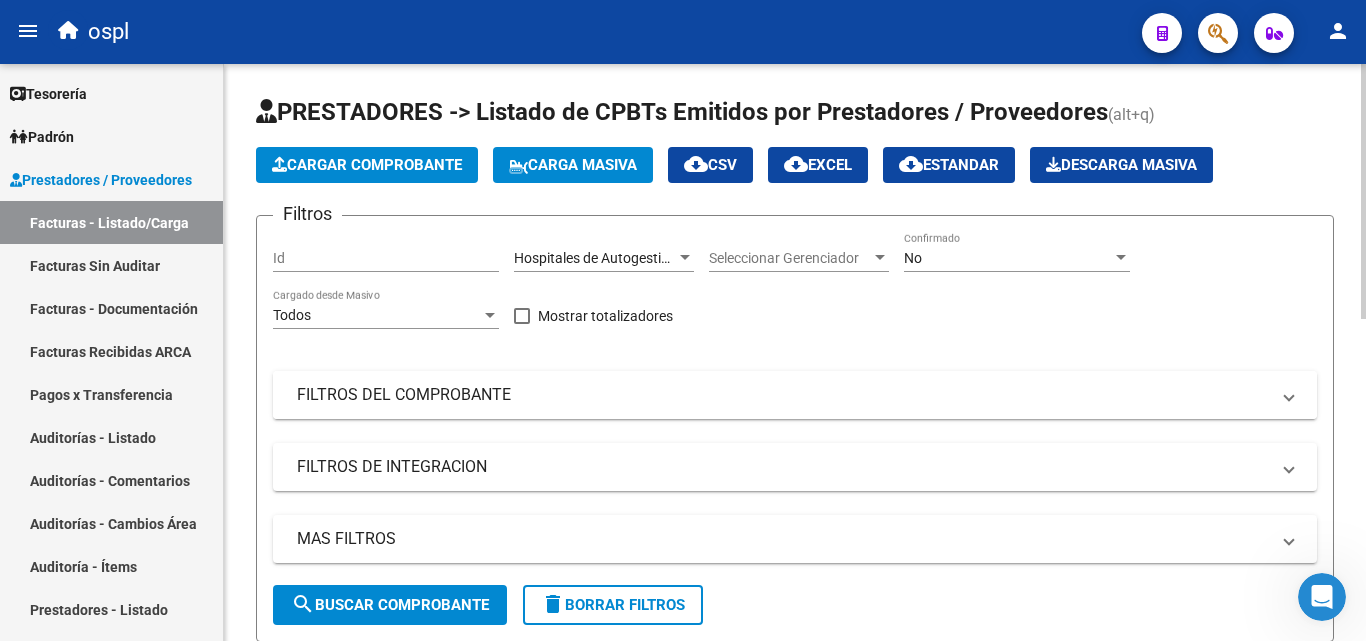click on "FILTROS DEL COMPROBANTE" at bounding box center (783, 395) 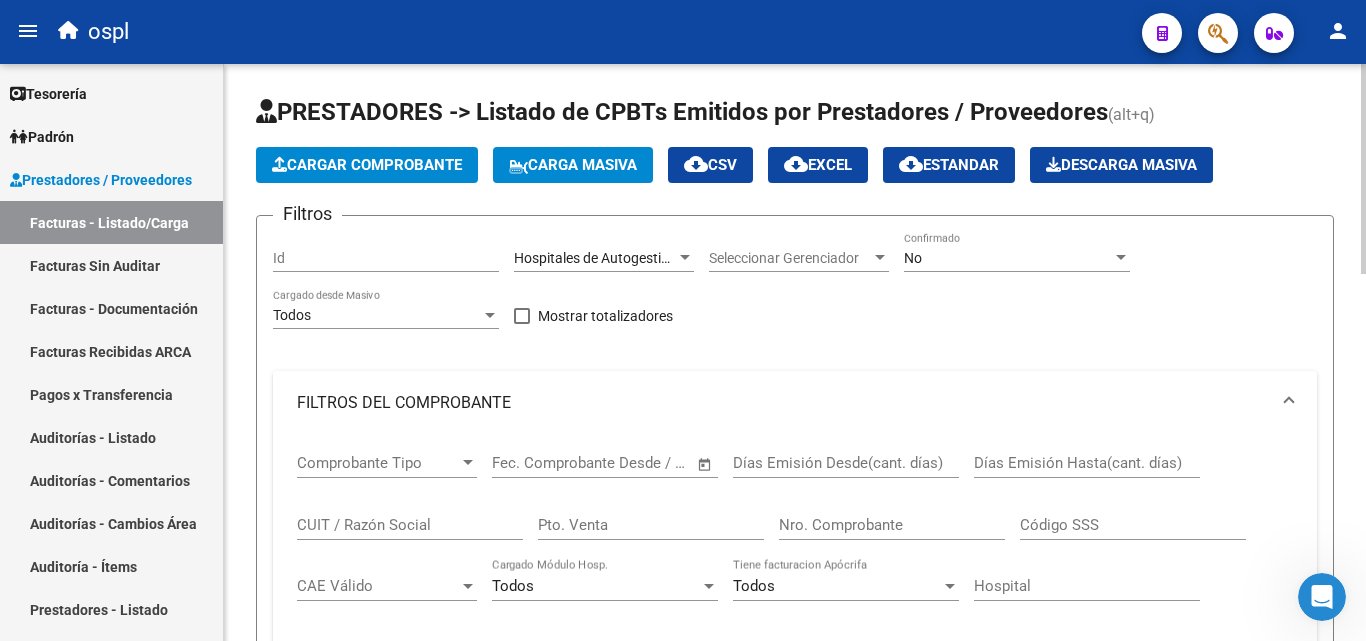 click 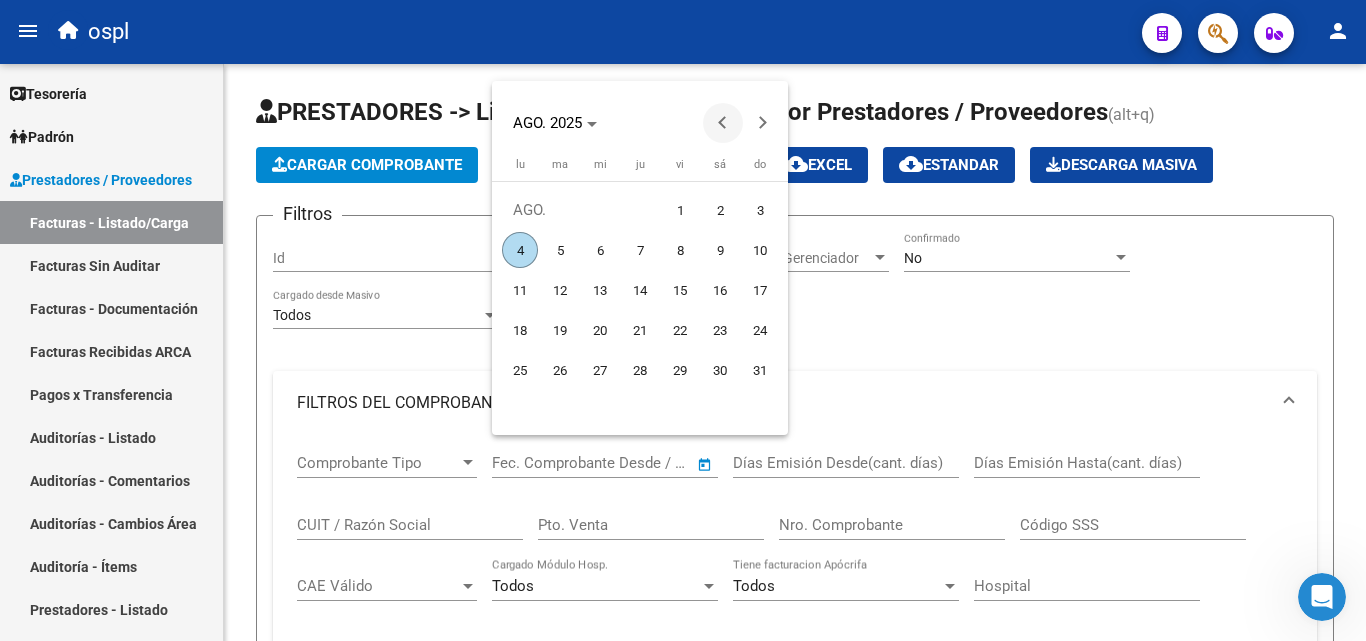 click at bounding box center (723, 123) 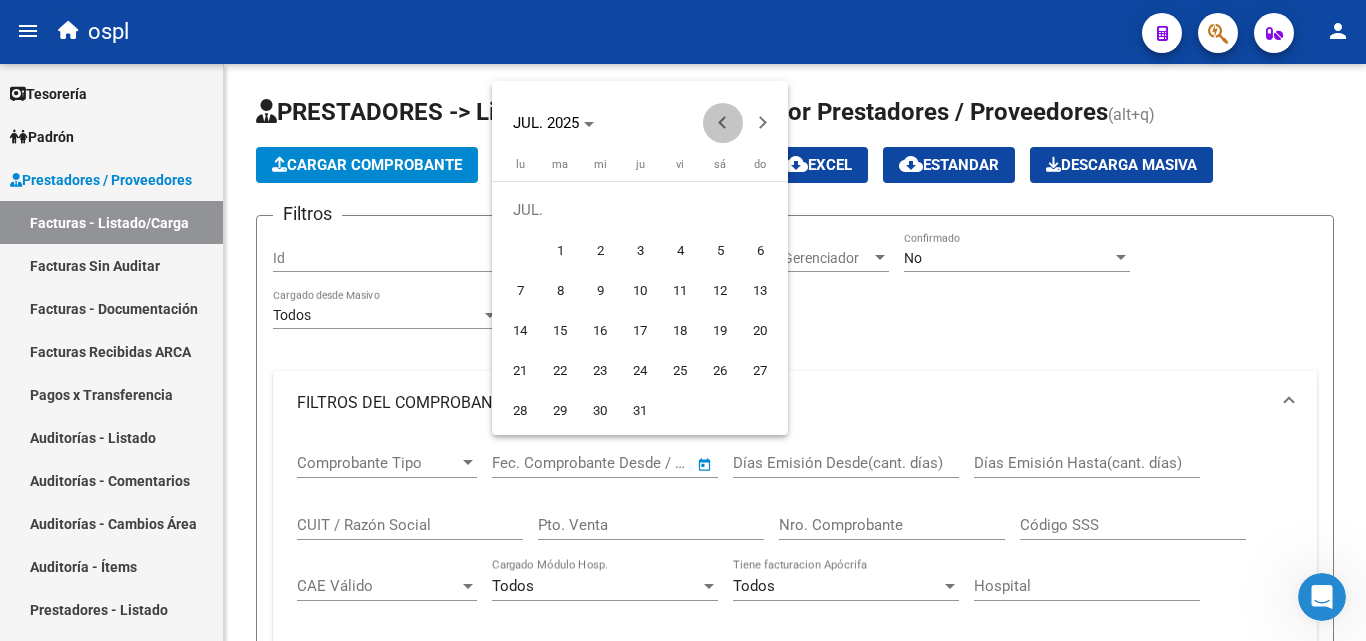 click at bounding box center [723, 123] 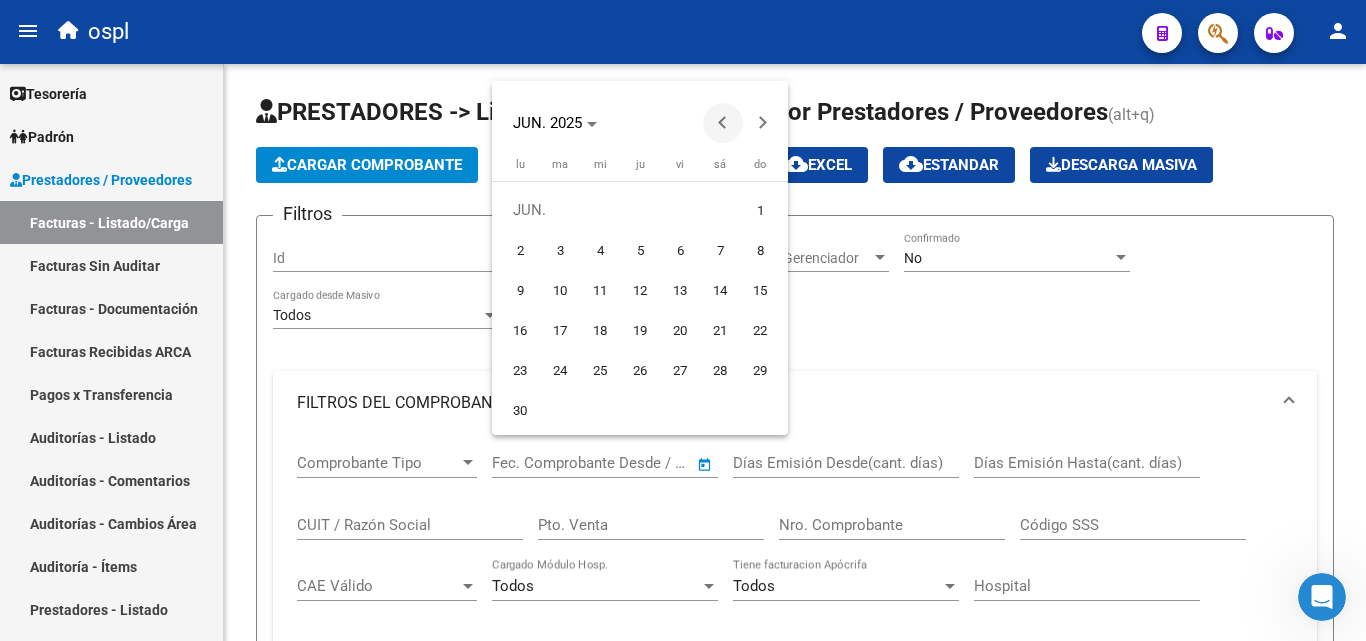 click at bounding box center [723, 123] 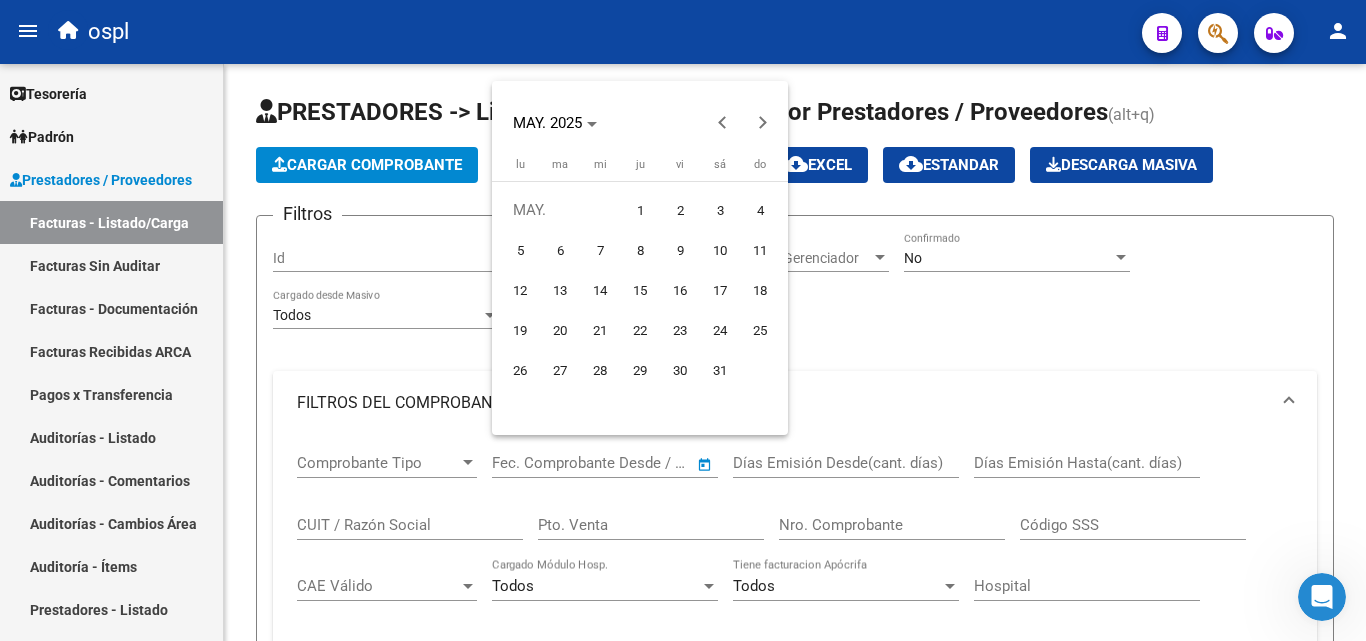 click on "1" at bounding box center (640, 210) 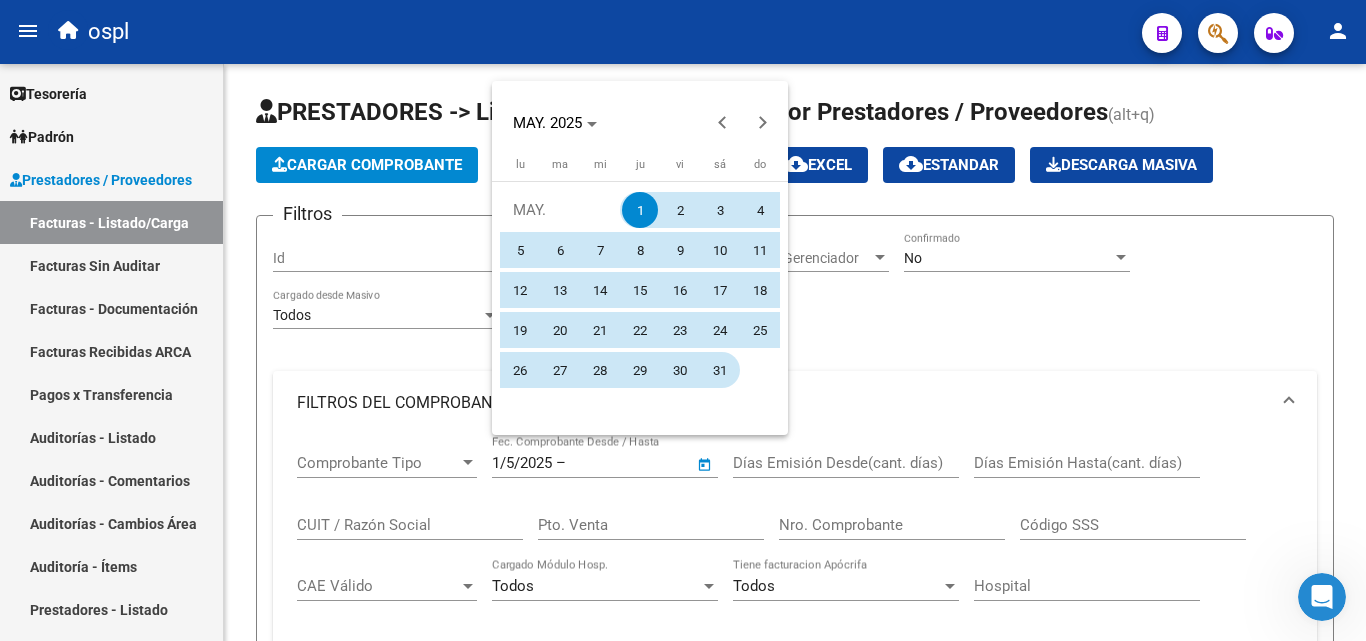 click on "31" at bounding box center (720, 370) 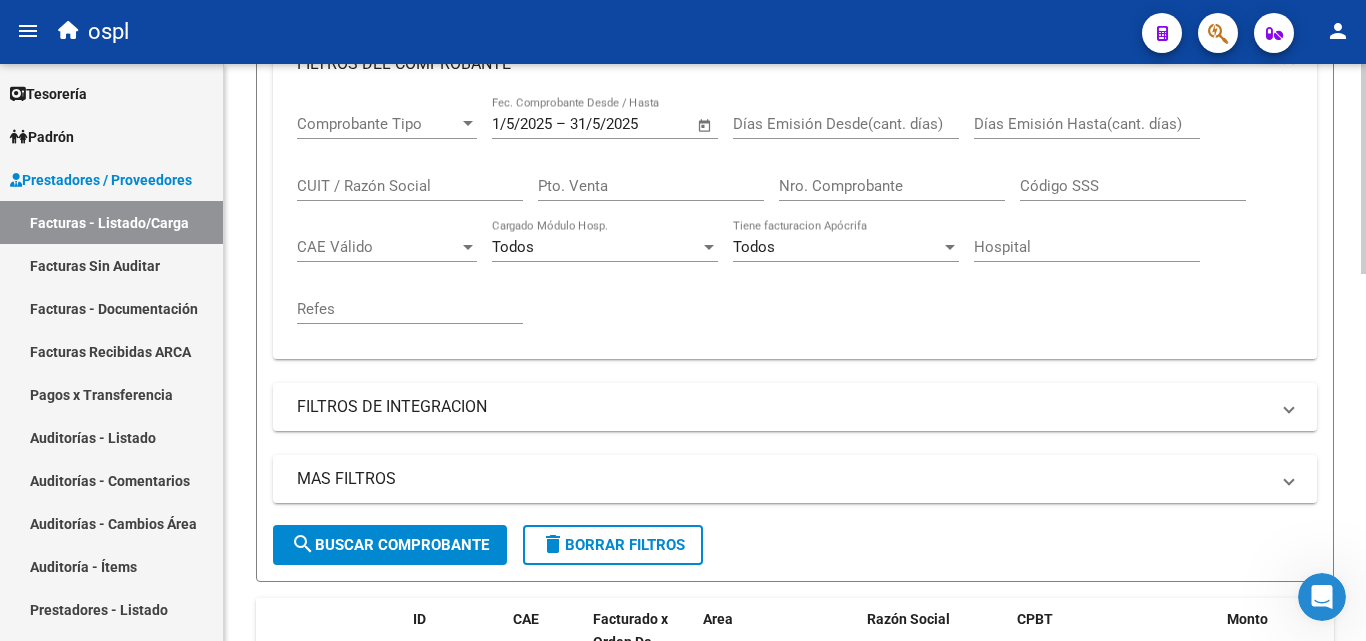 scroll, scrollTop: 400, scrollLeft: 0, axis: vertical 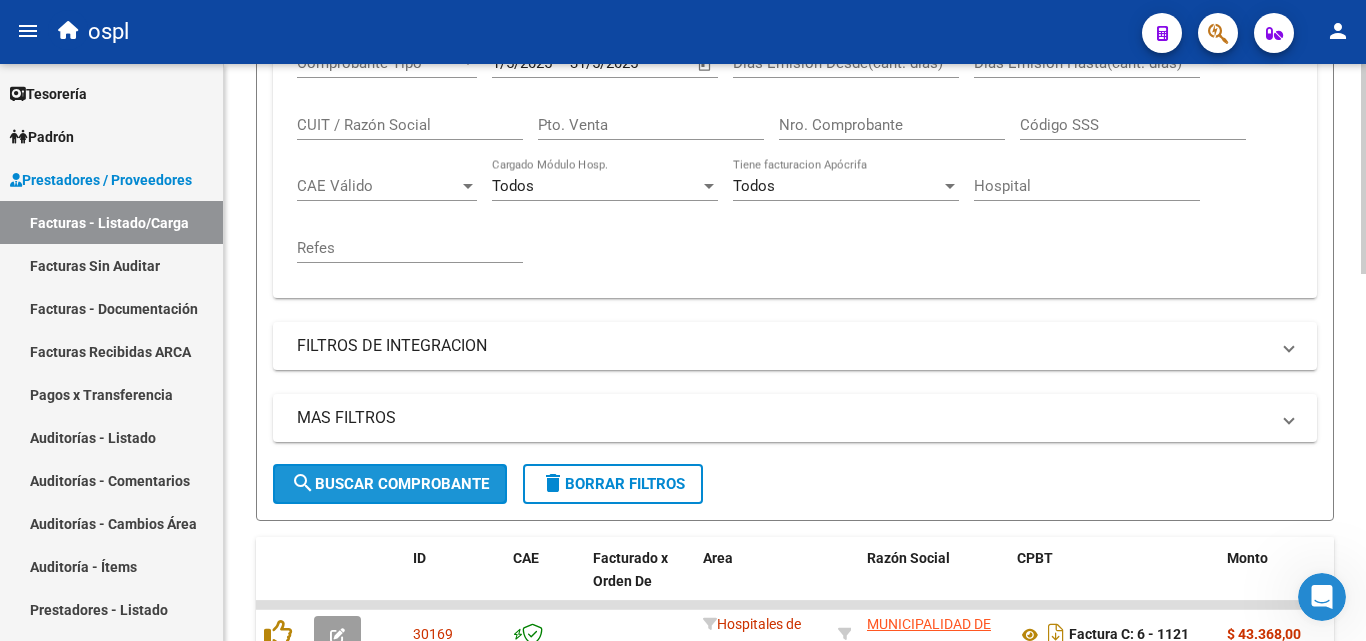 click on "search  Buscar Comprobante" 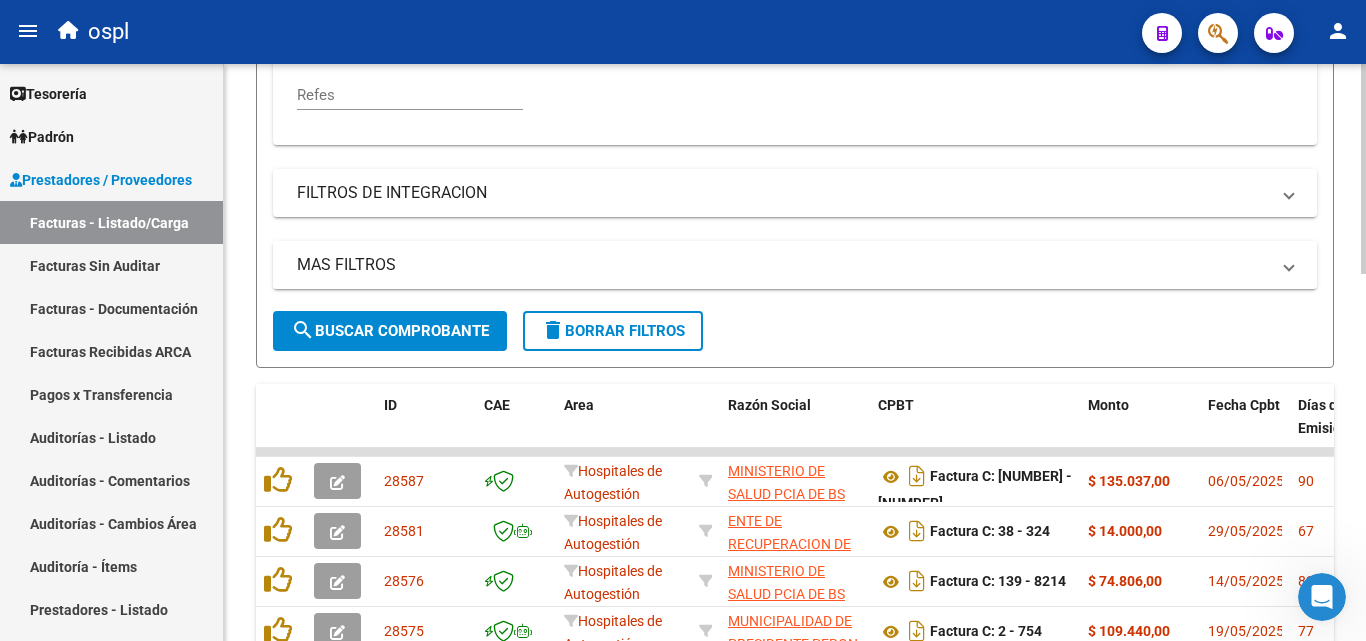 scroll, scrollTop: 600, scrollLeft: 0, axis: vertical 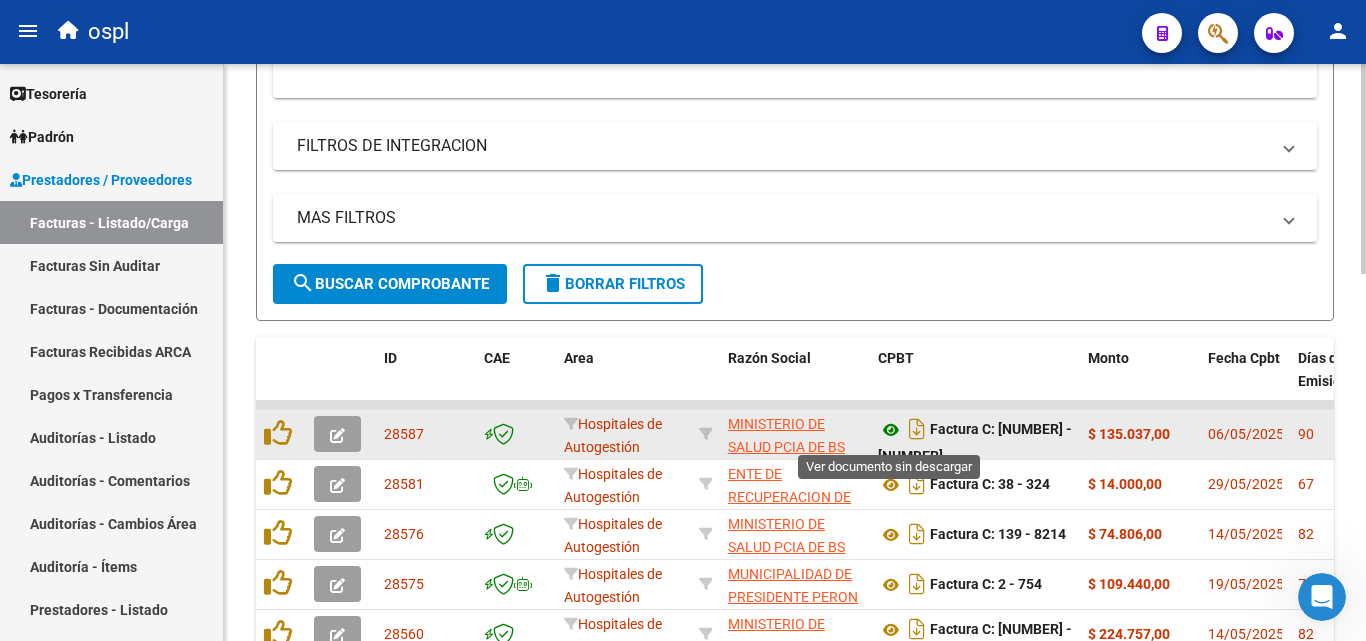 click 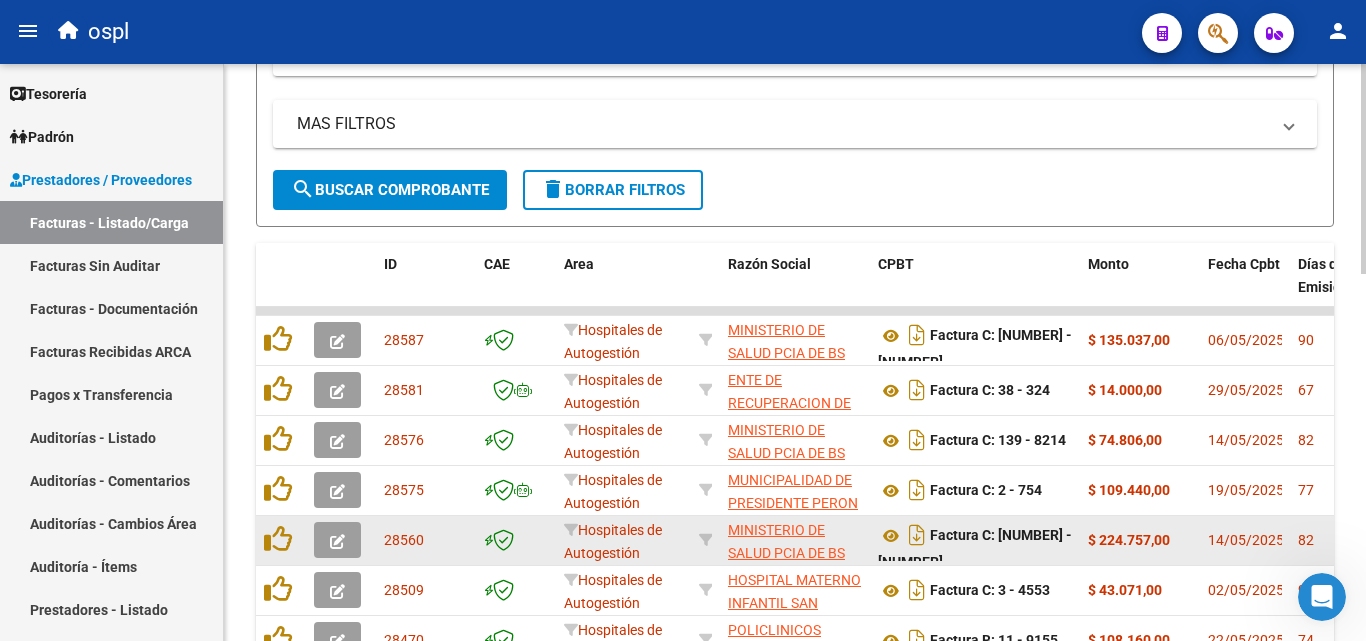 scroll, scrollTop: 800, scrollLeft: 0, axis: vertical 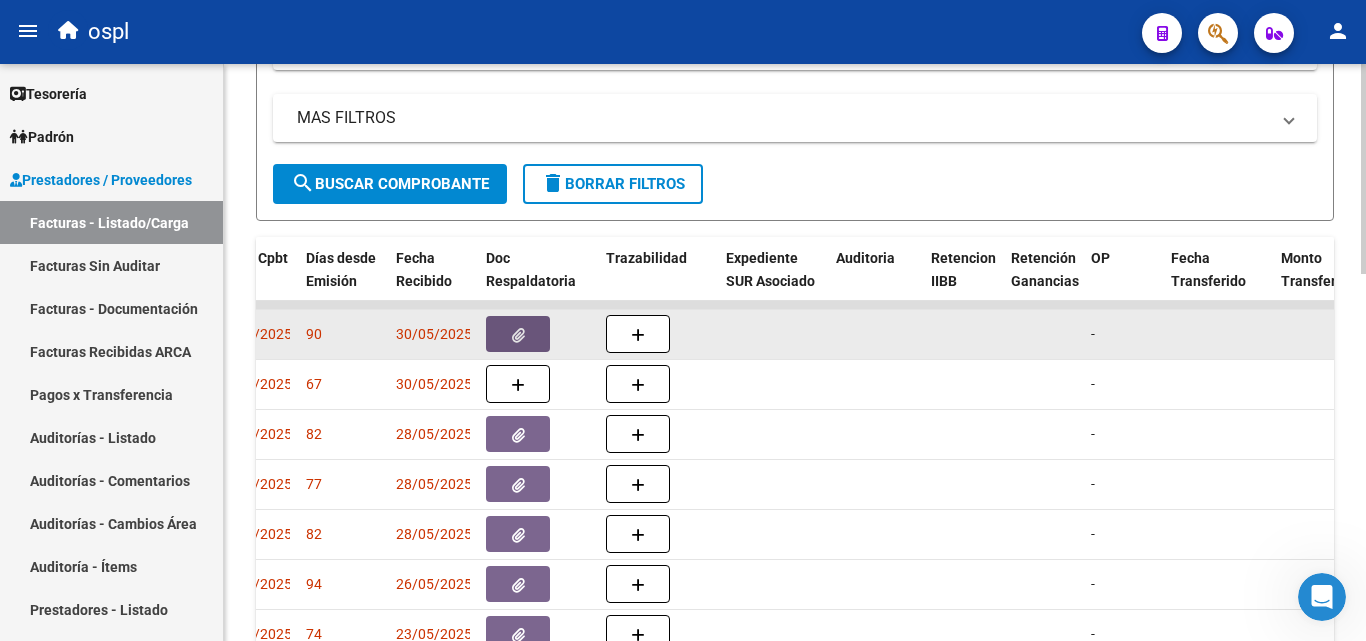 click 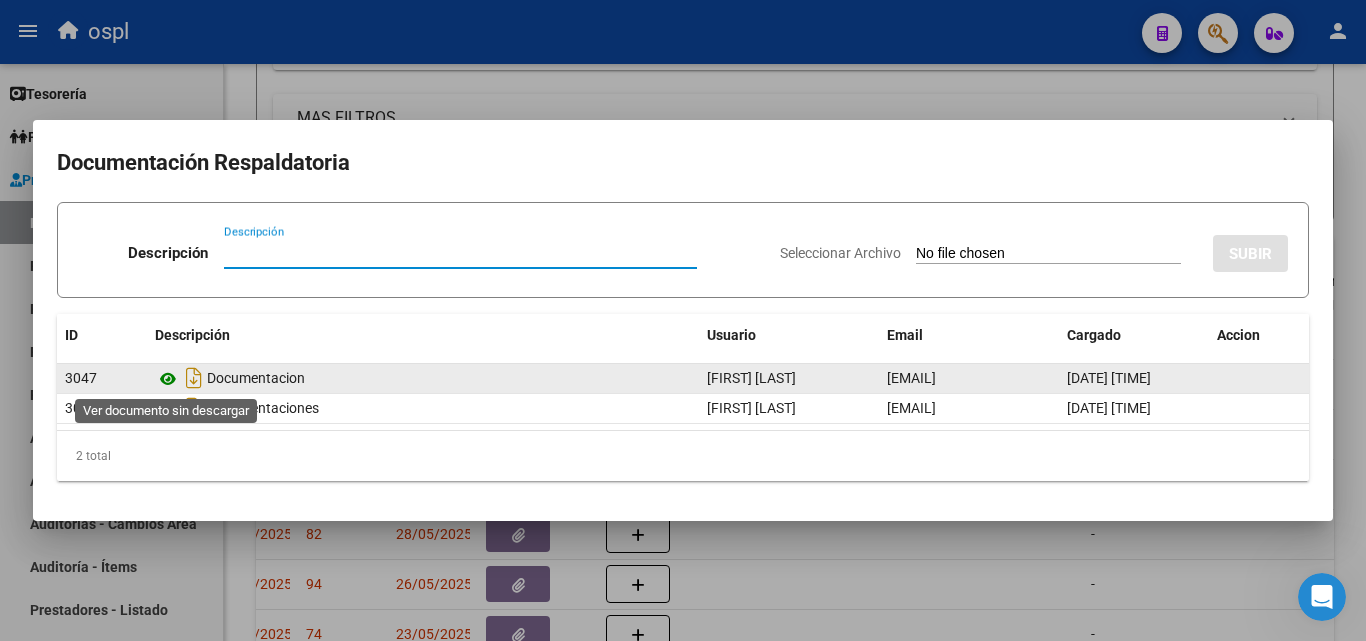 click 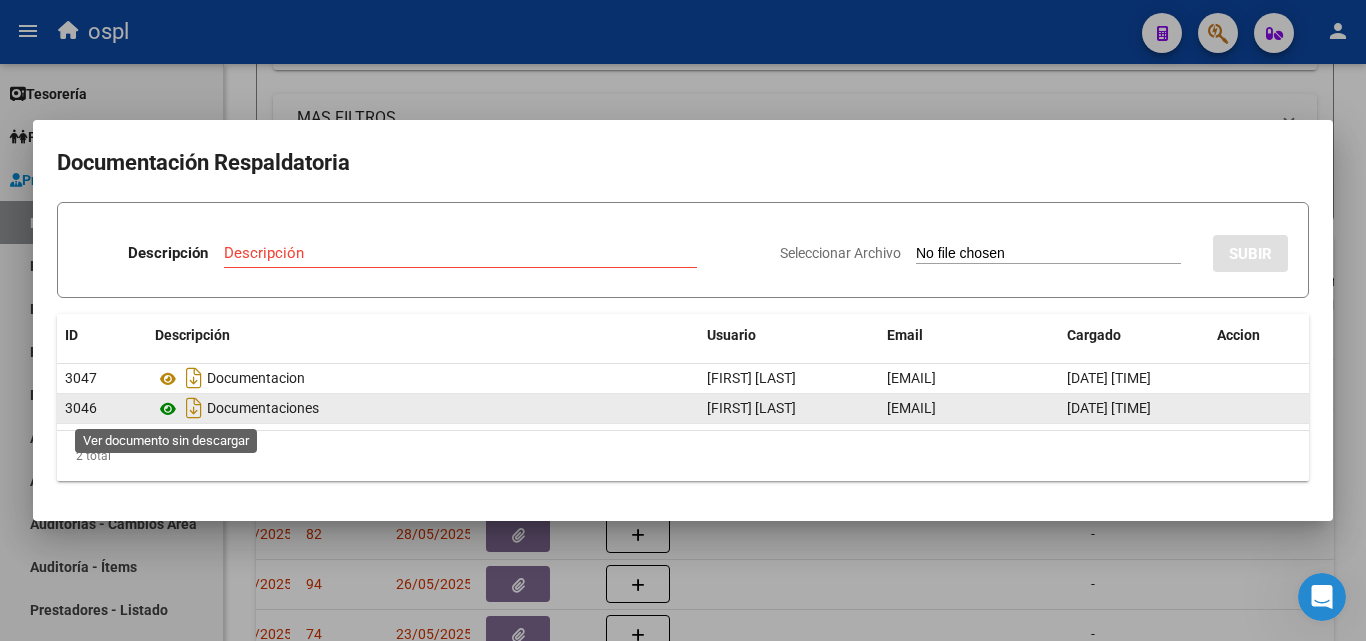 click 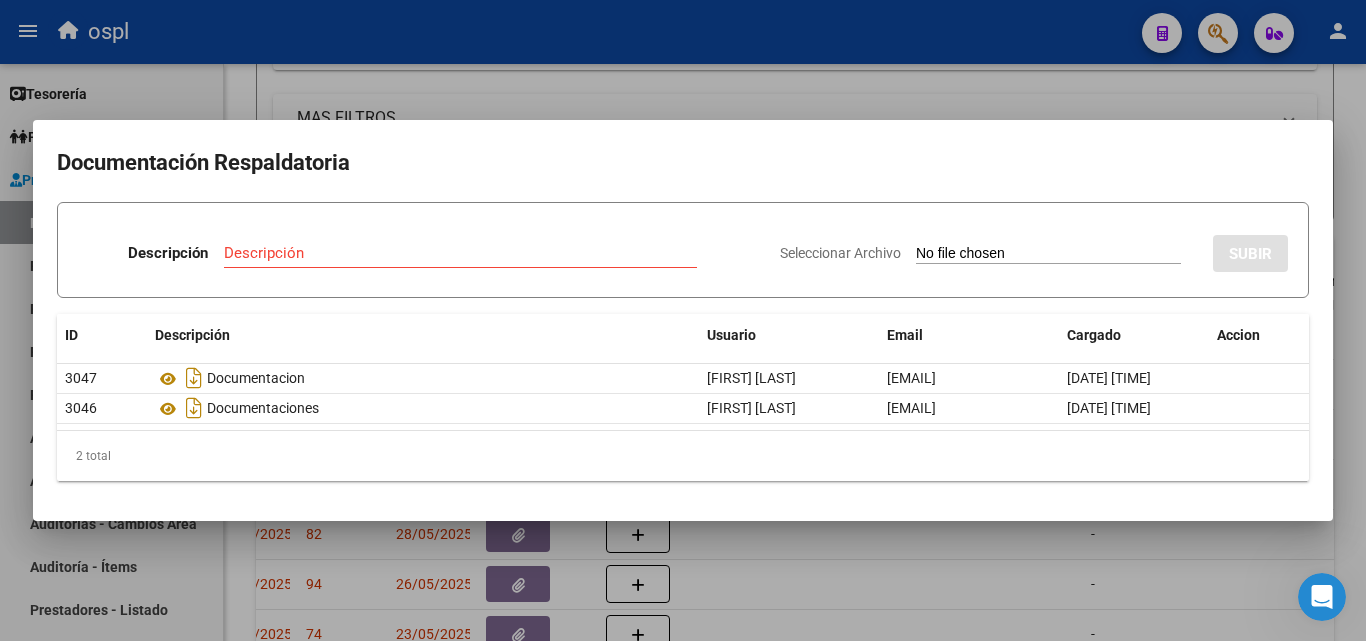 click at bounding box center [683, 320] 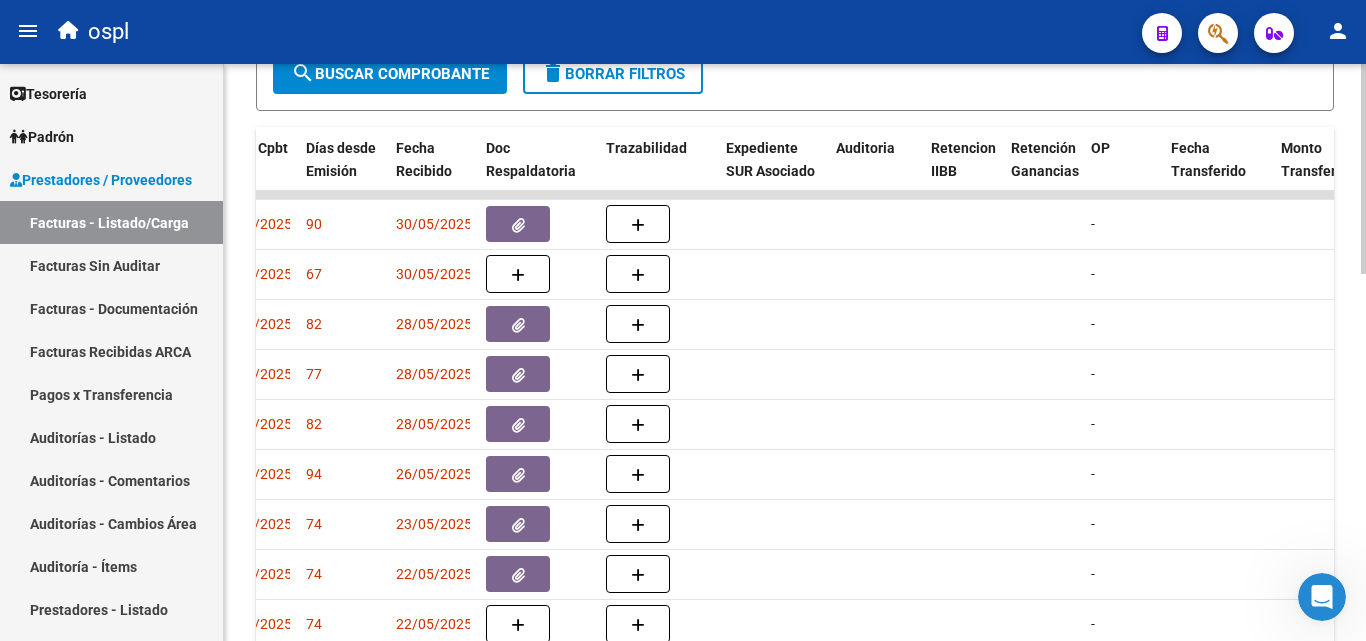 scroll, scrollTop: 1000, scrollLeft: 0, axis: vertical 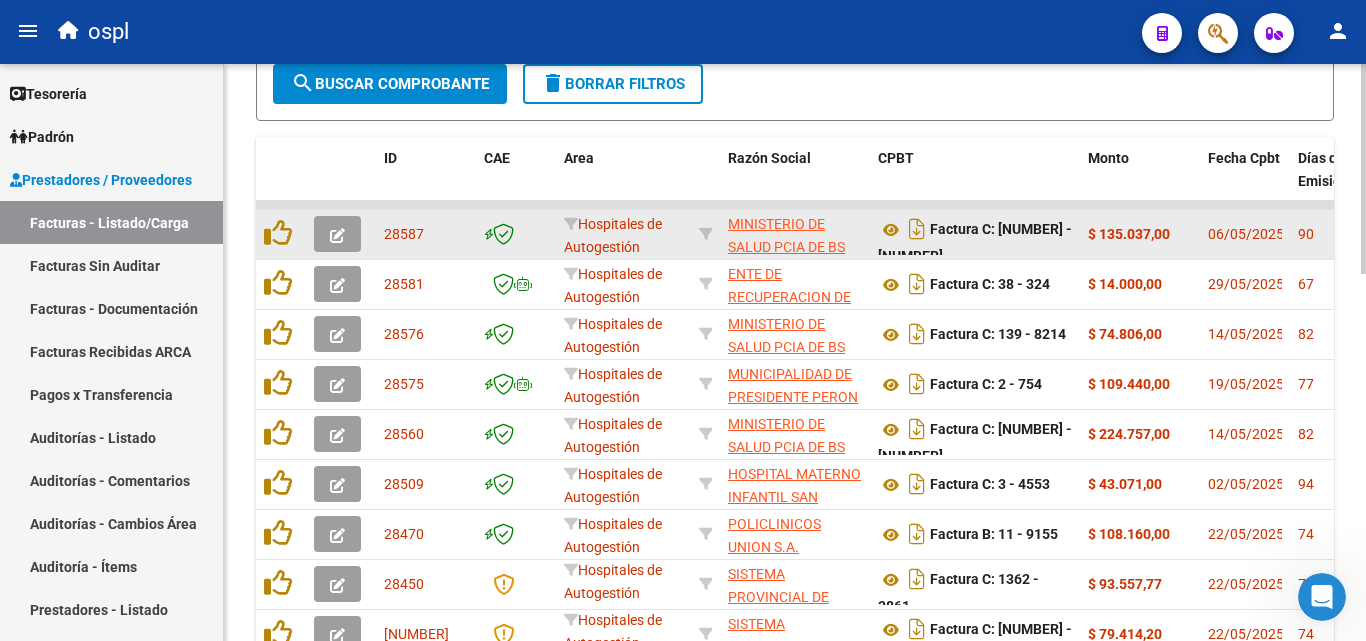 click 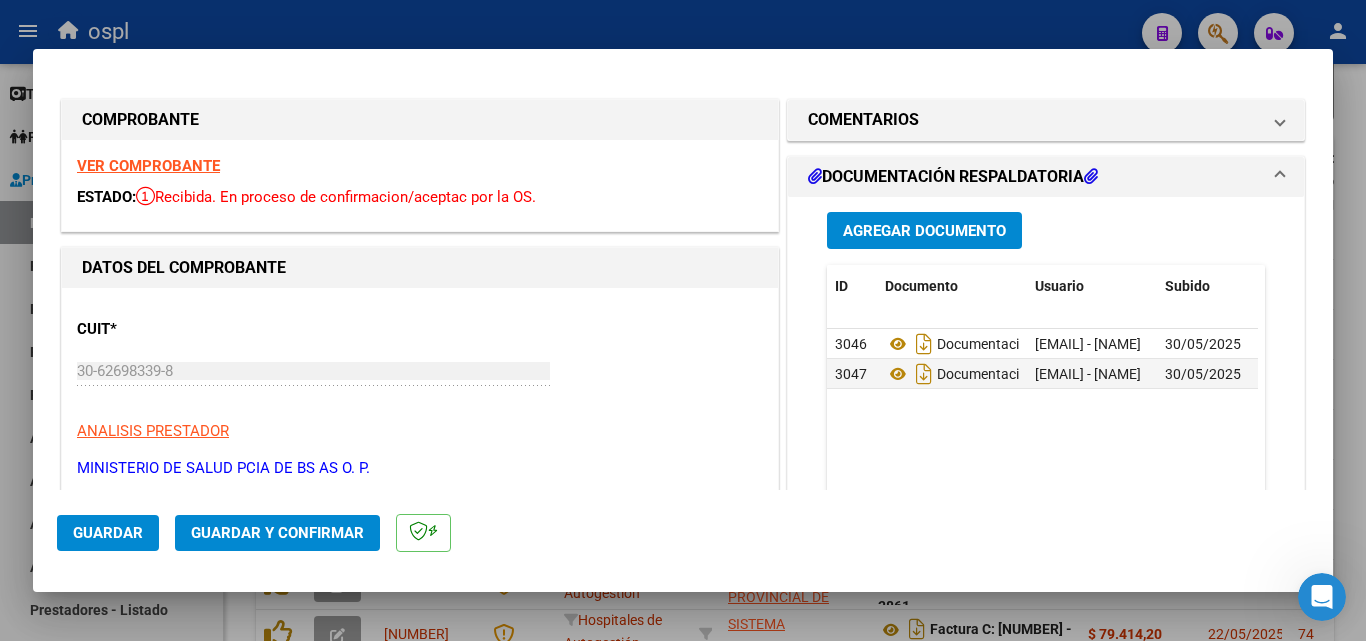 scroll, scrollTop: 300, scrollLeft: 0, axis: vertical 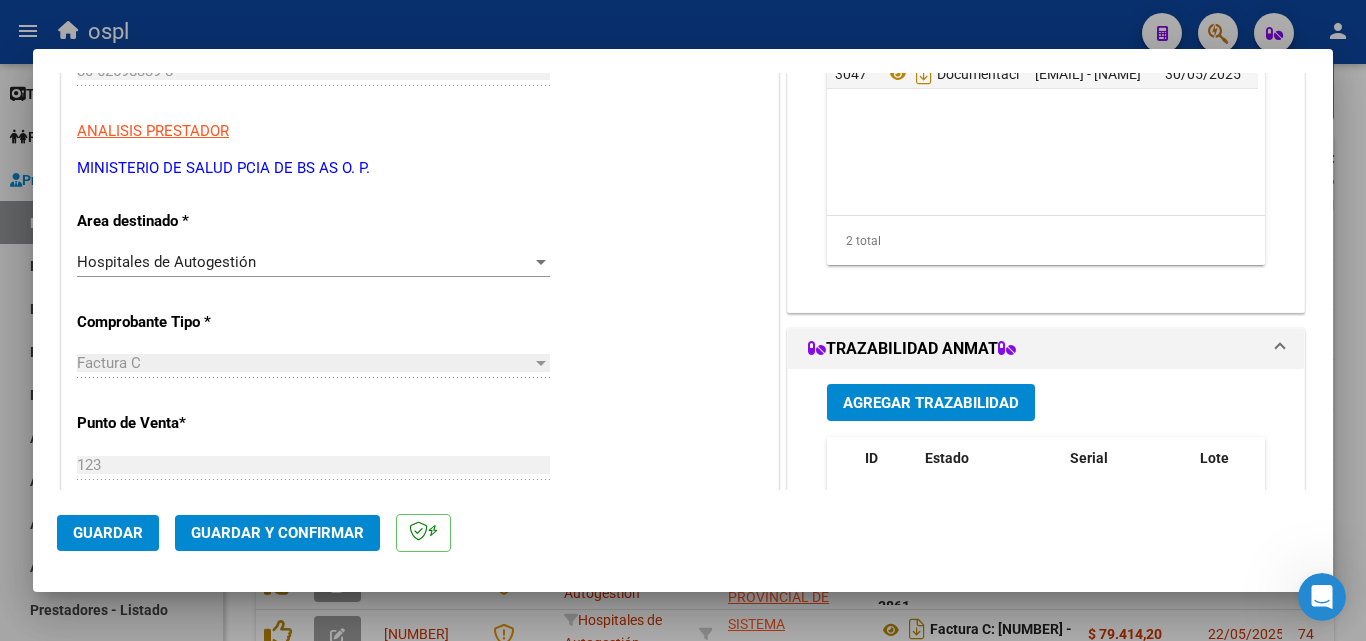 click at bounding box center [541, 262] 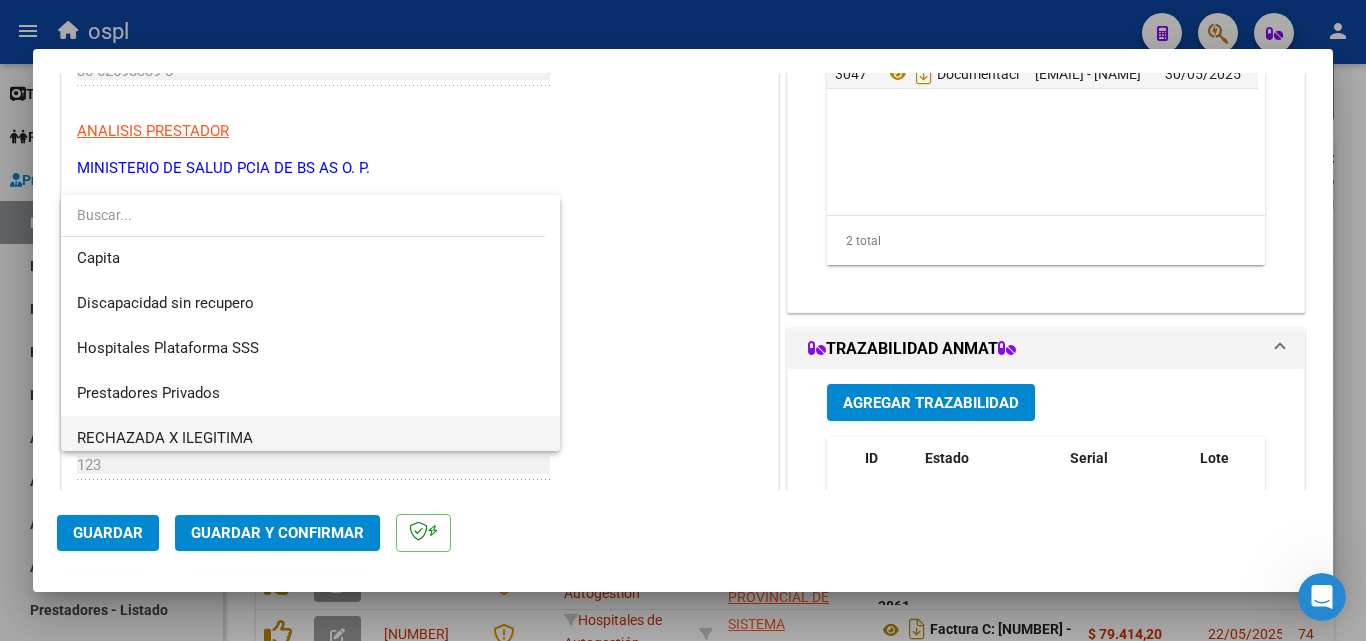 scroll, scrollTop: 284, scrollLeft: 0, axis: vertical 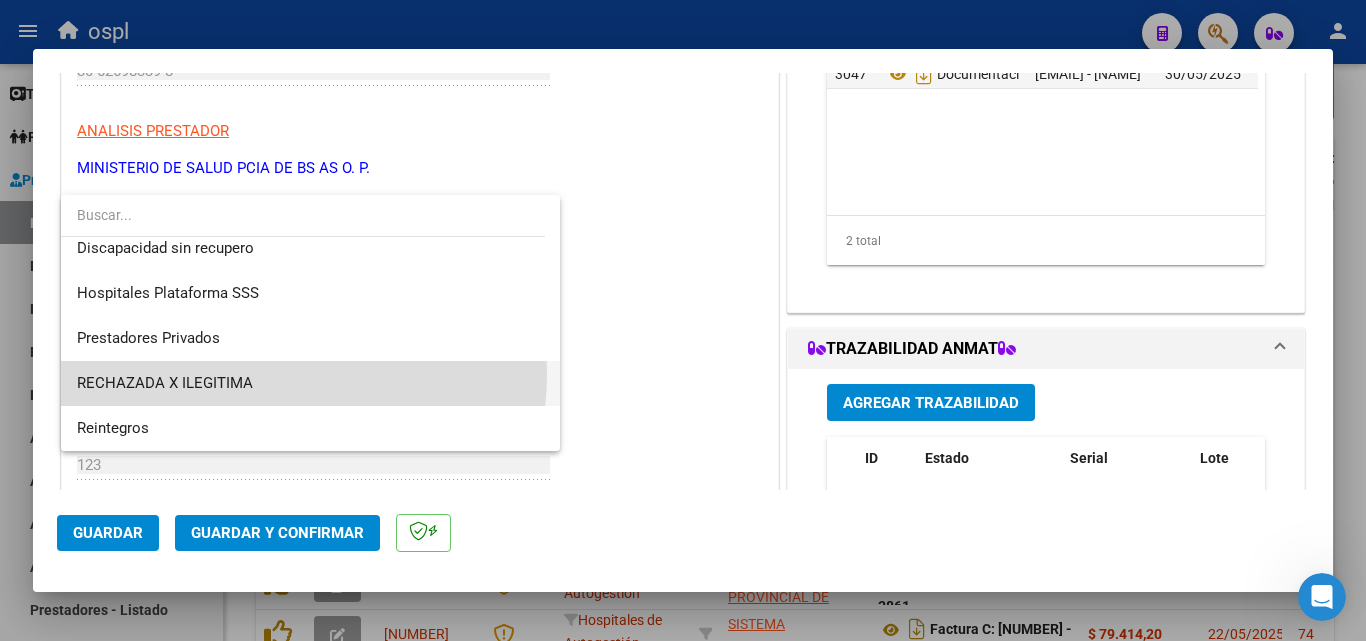 click on "RECHAZADA X ILEGITIMA" at bounding box center (310, 383) 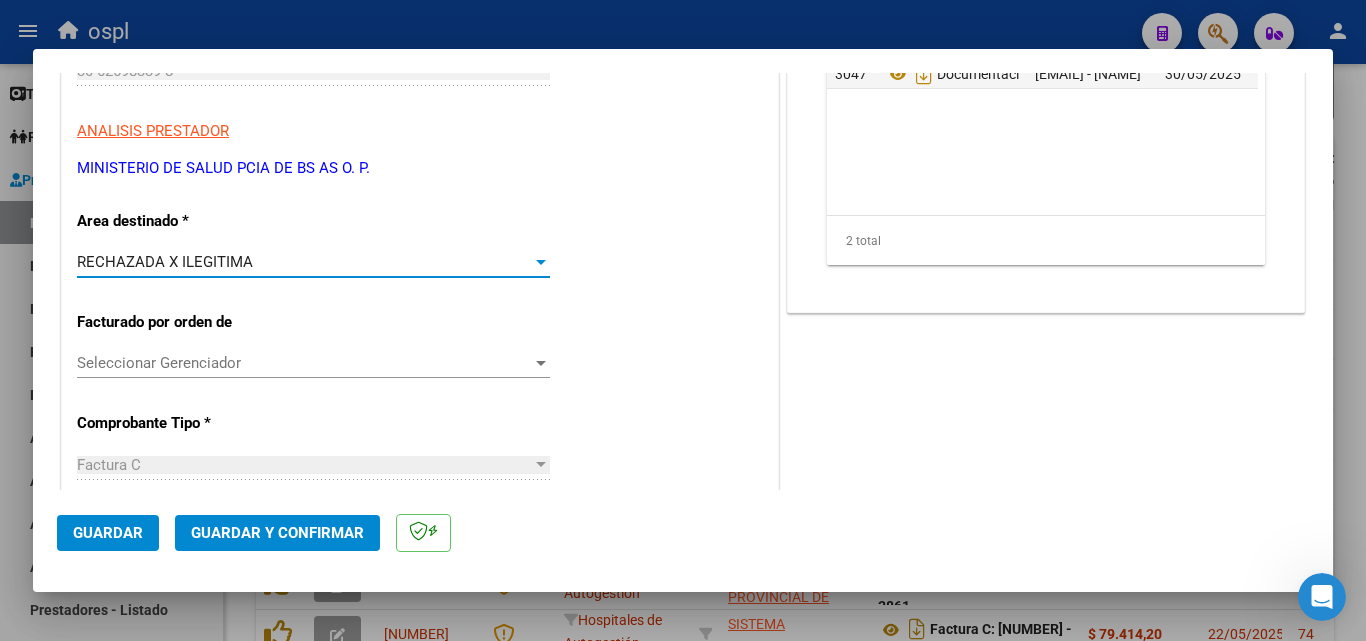 click on "Guardar y Confirmar" 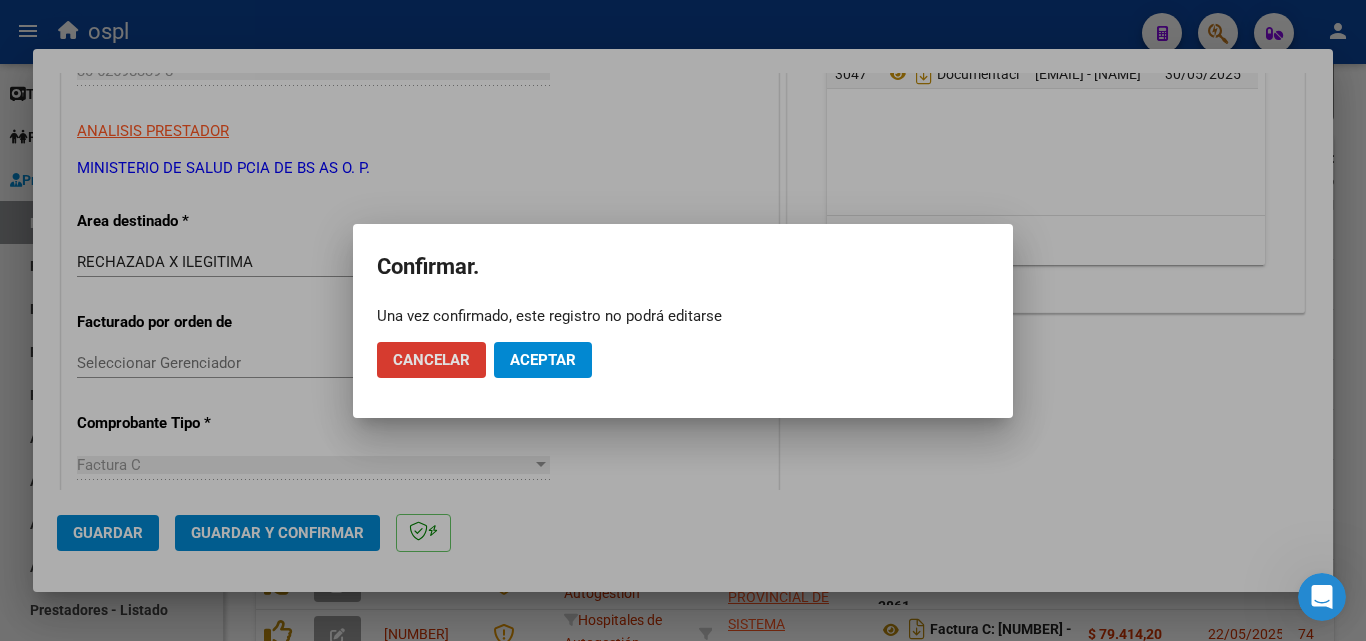click on "Aceptar" 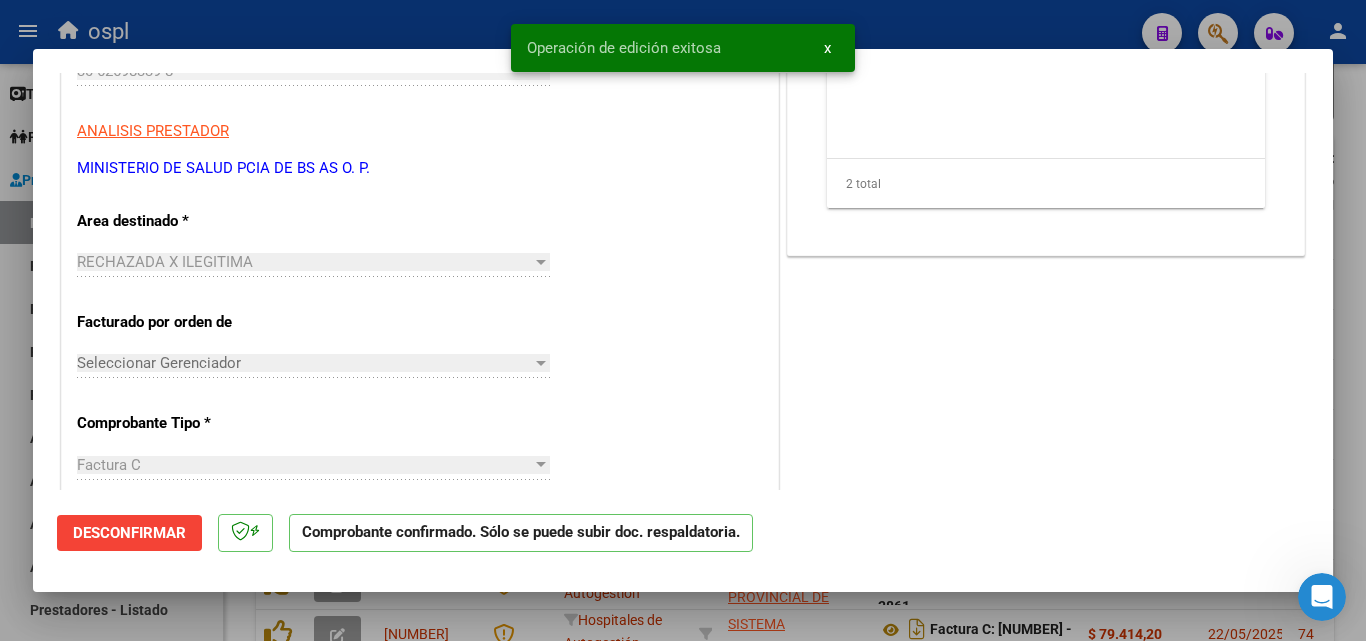click at bounding box center [683, 320] 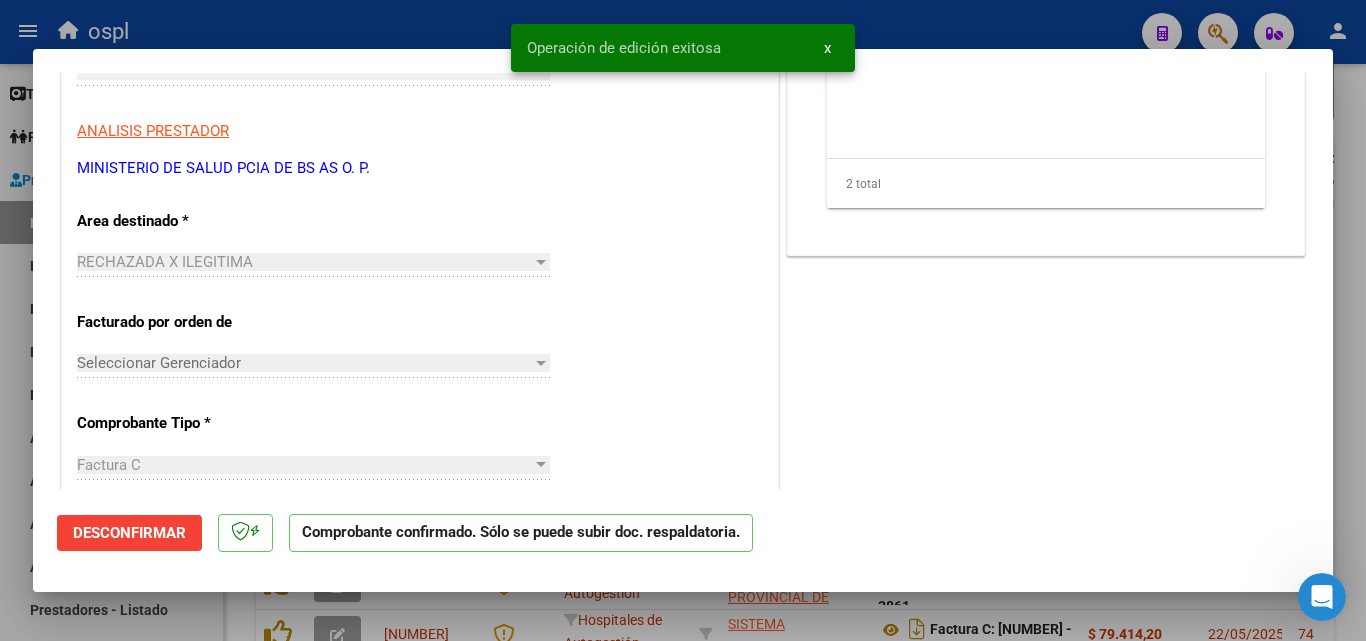 scroll, scrollTop: 335, scrollLeft: 0, axis: vertical 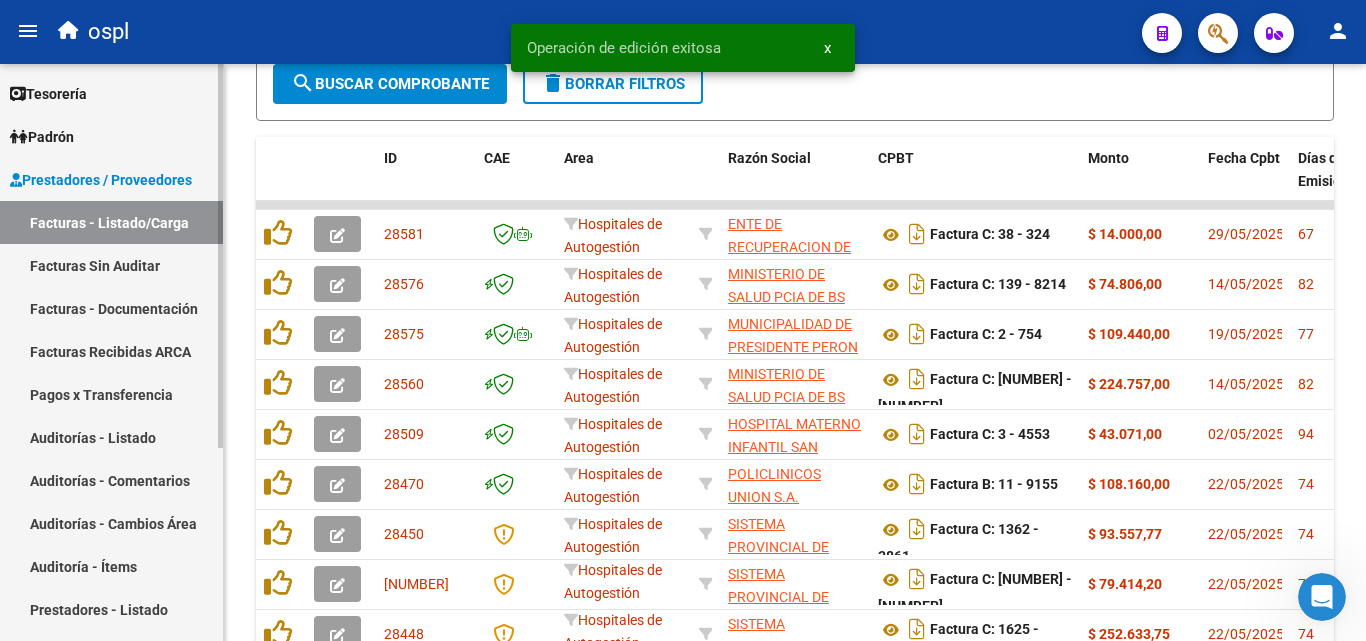 click on "Facturas Sin Auditar" at bounding box center [111, 265] 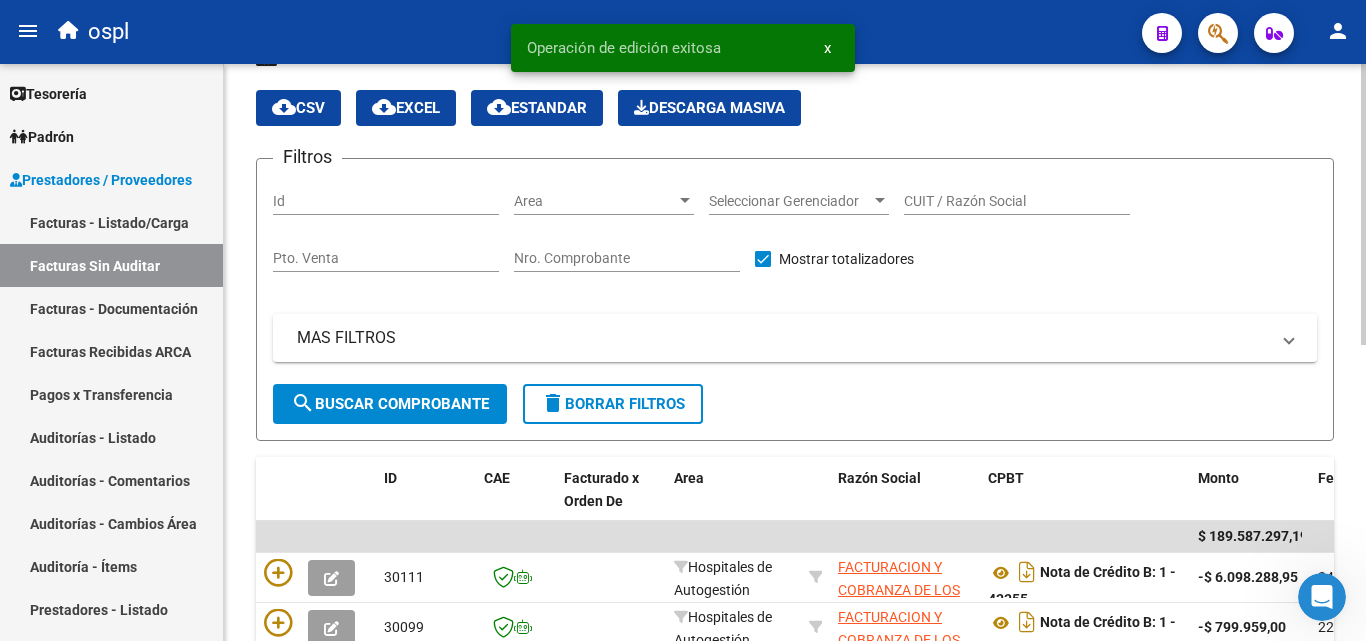 scroll, scrollTop: 606, scrollLeft: 0, axis: vertical 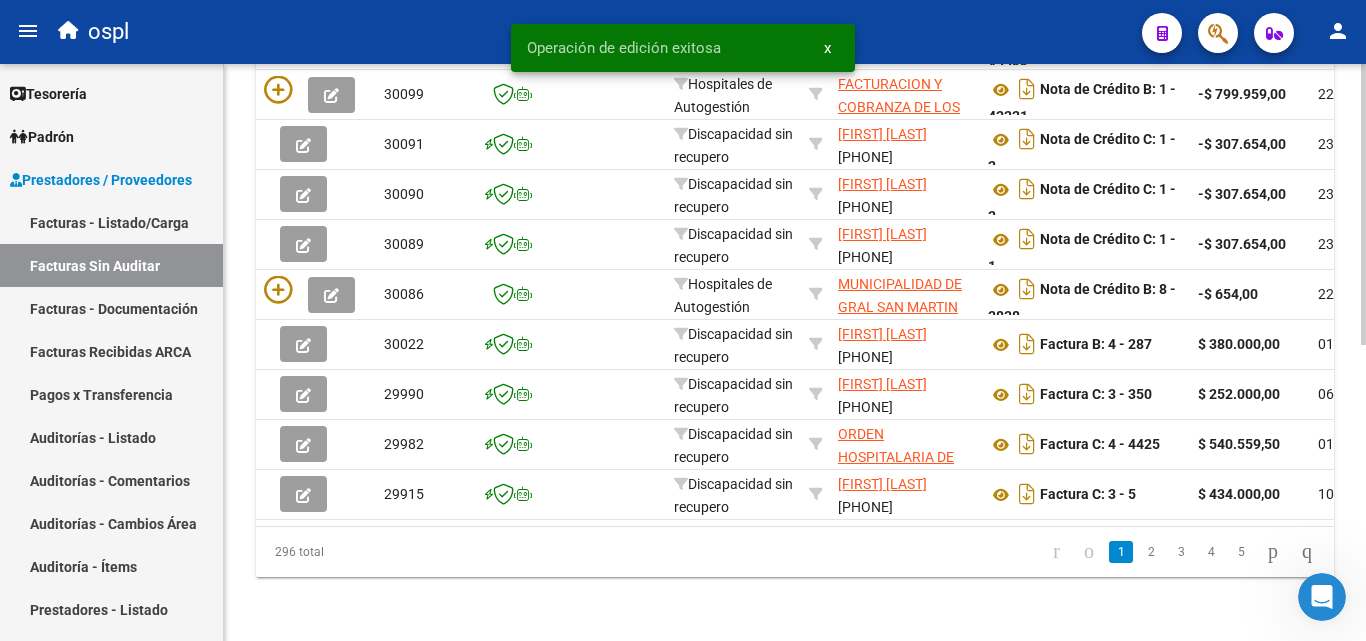 click 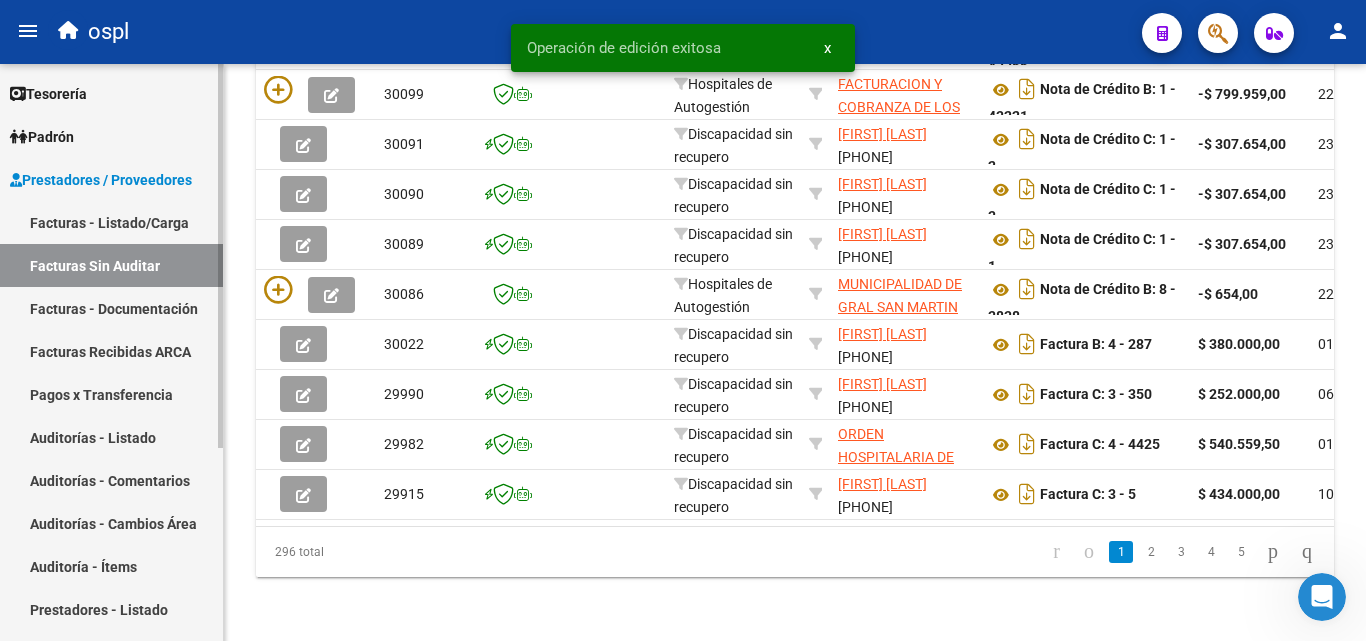 click on "Facturas - Documentación" at bounding box center (111, 308) 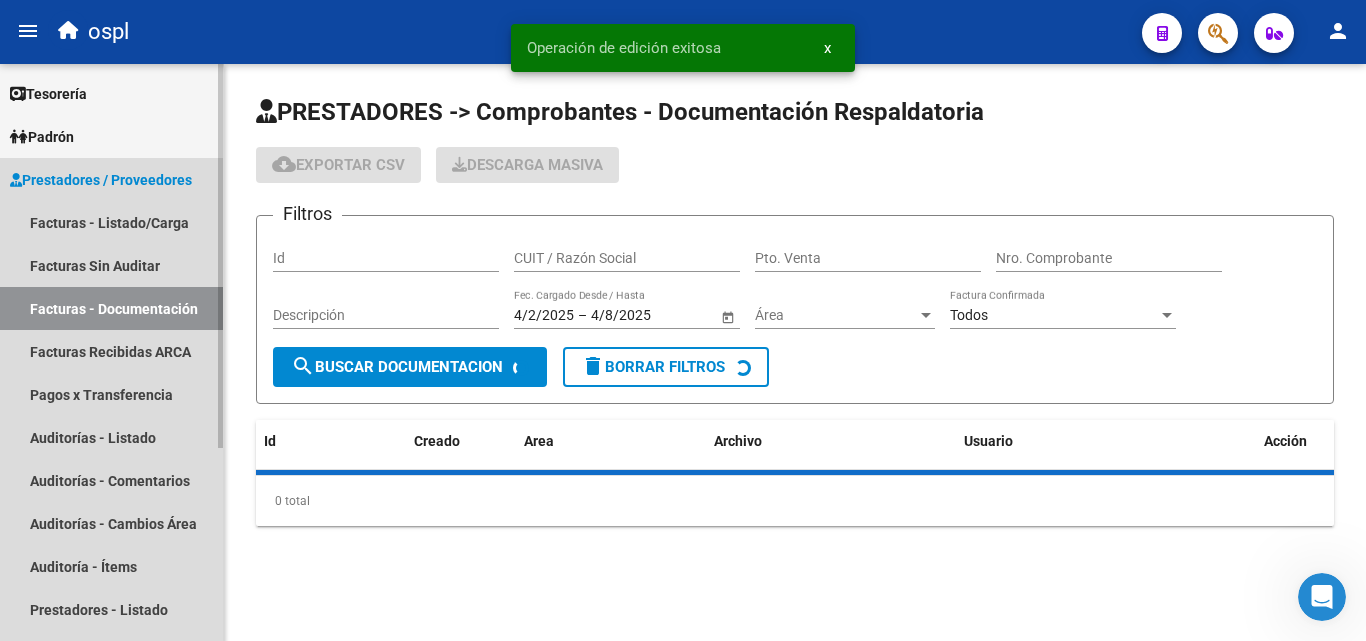 scroll, scrollTop: 0, scrollLeft: 0, axis: both 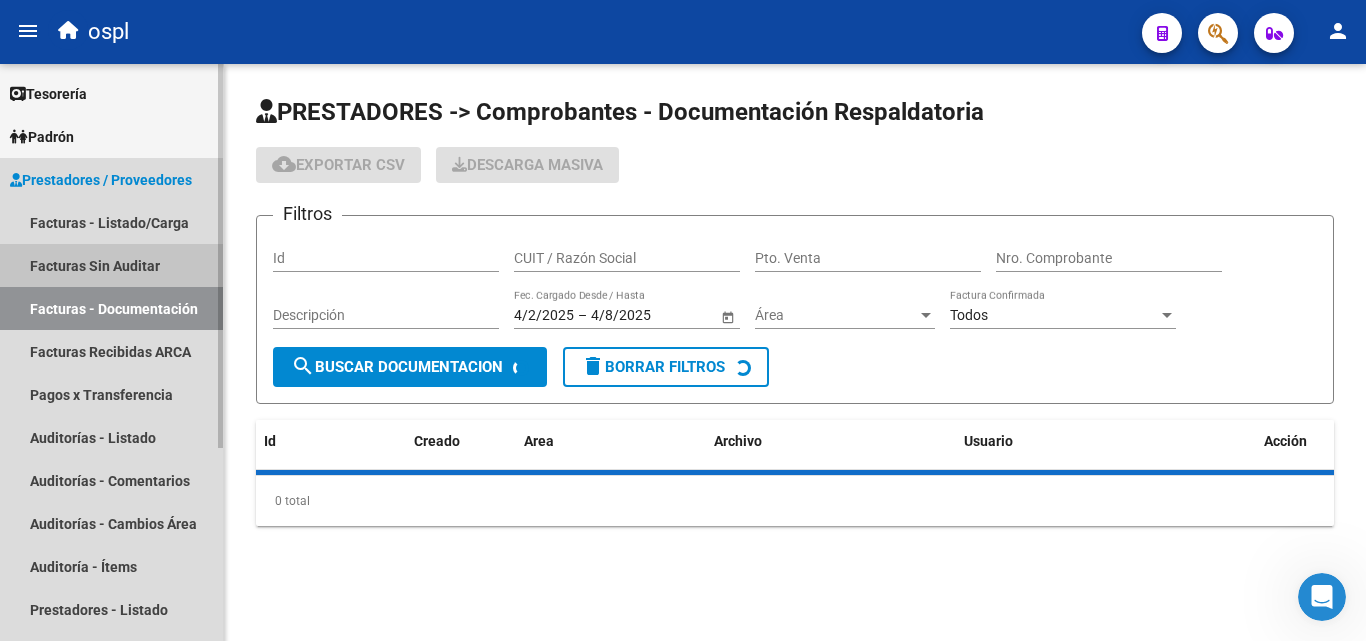 click on "Facturas Sin Auditar" at bounding box center (111, 265) 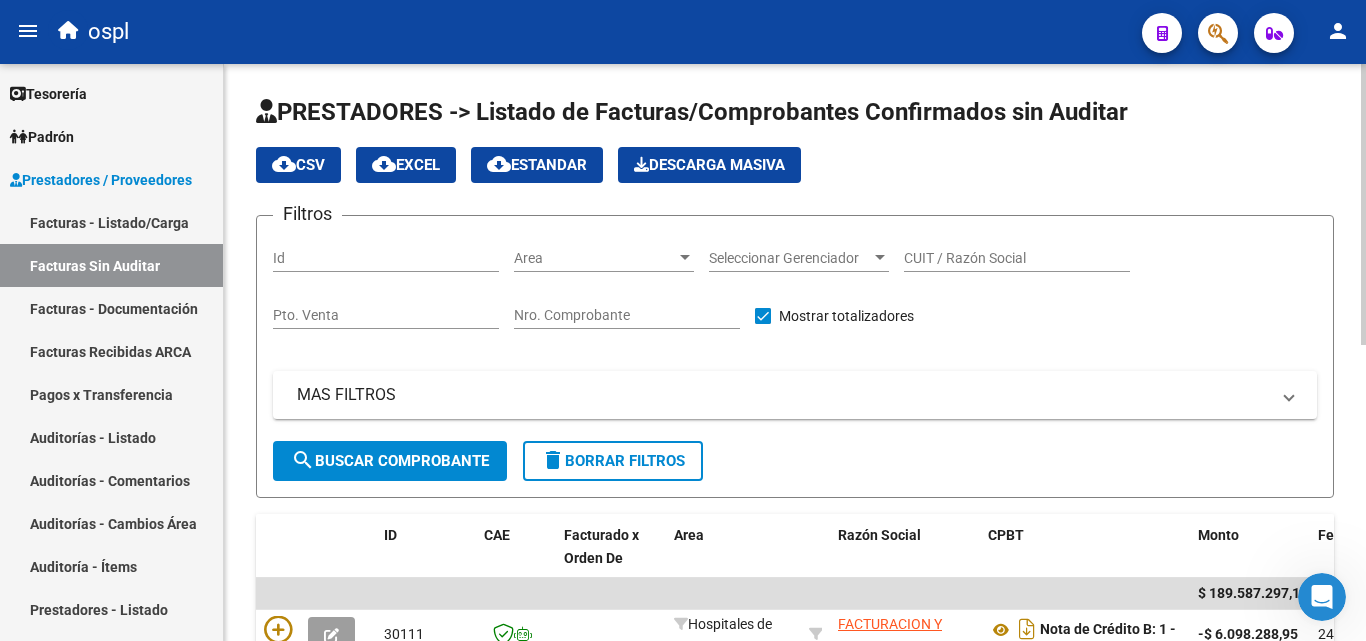click on "Nro. Comprobante" at bounding box center [627, 315] 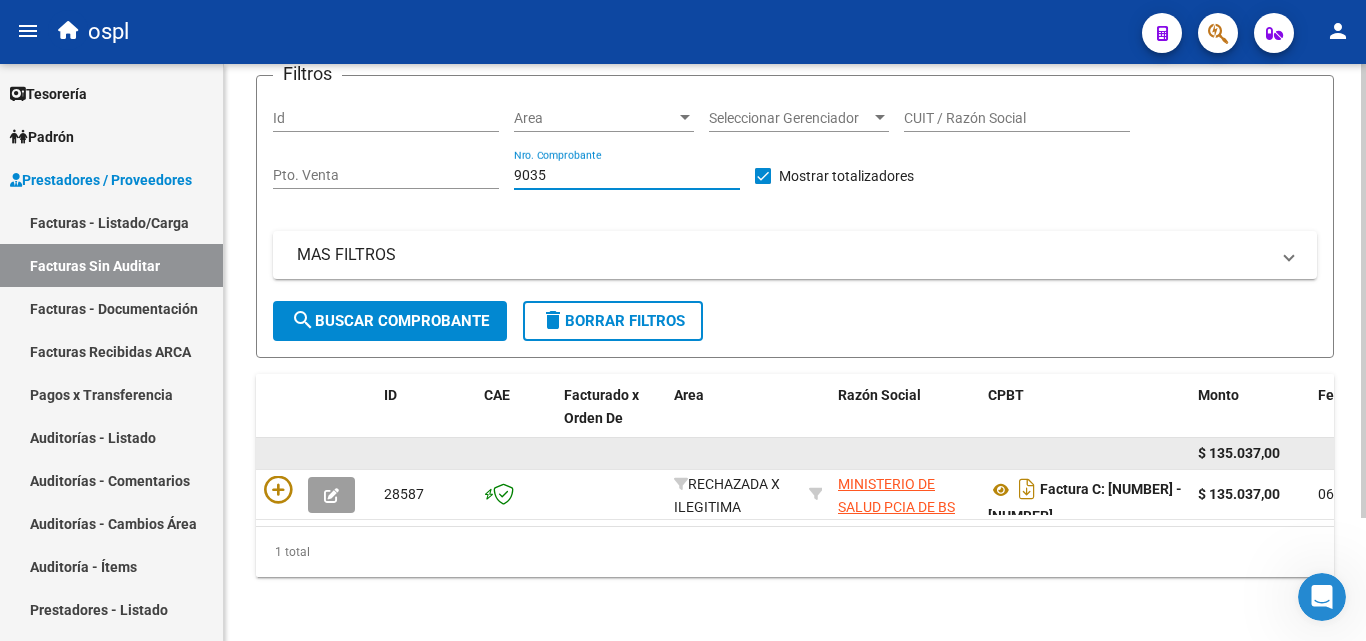scroll, scrollTop: 156, scrollLeft: 0, axis: vertical 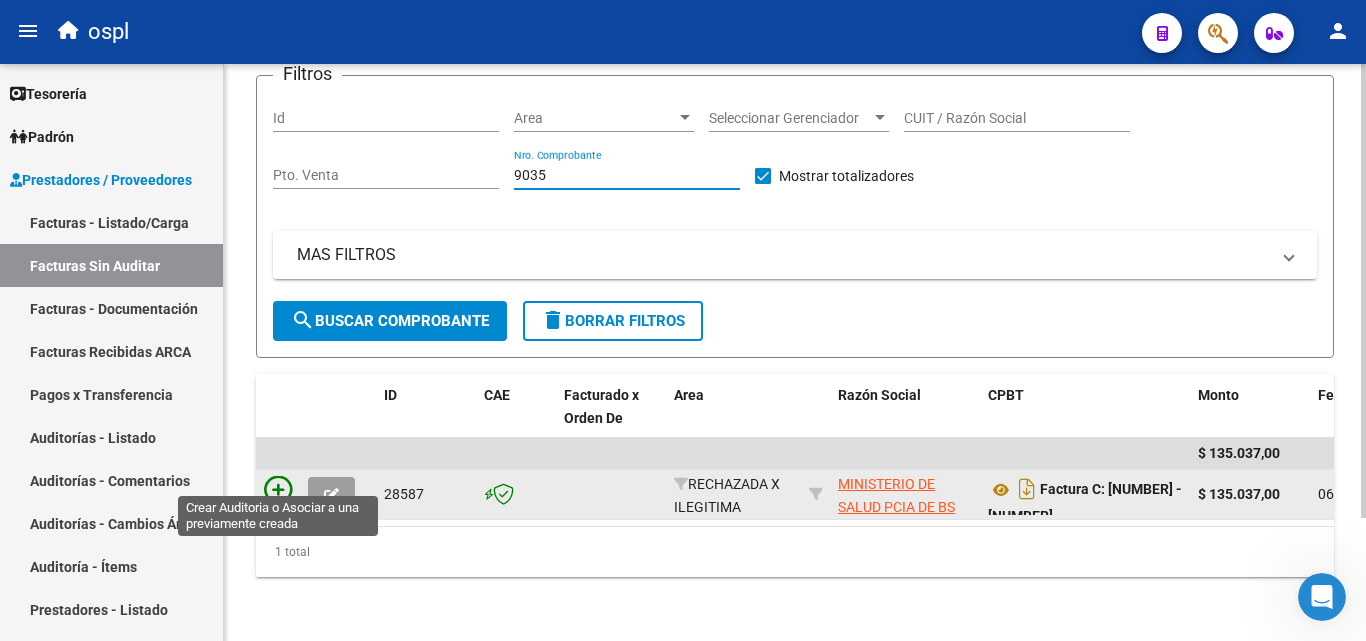 type on "9035" 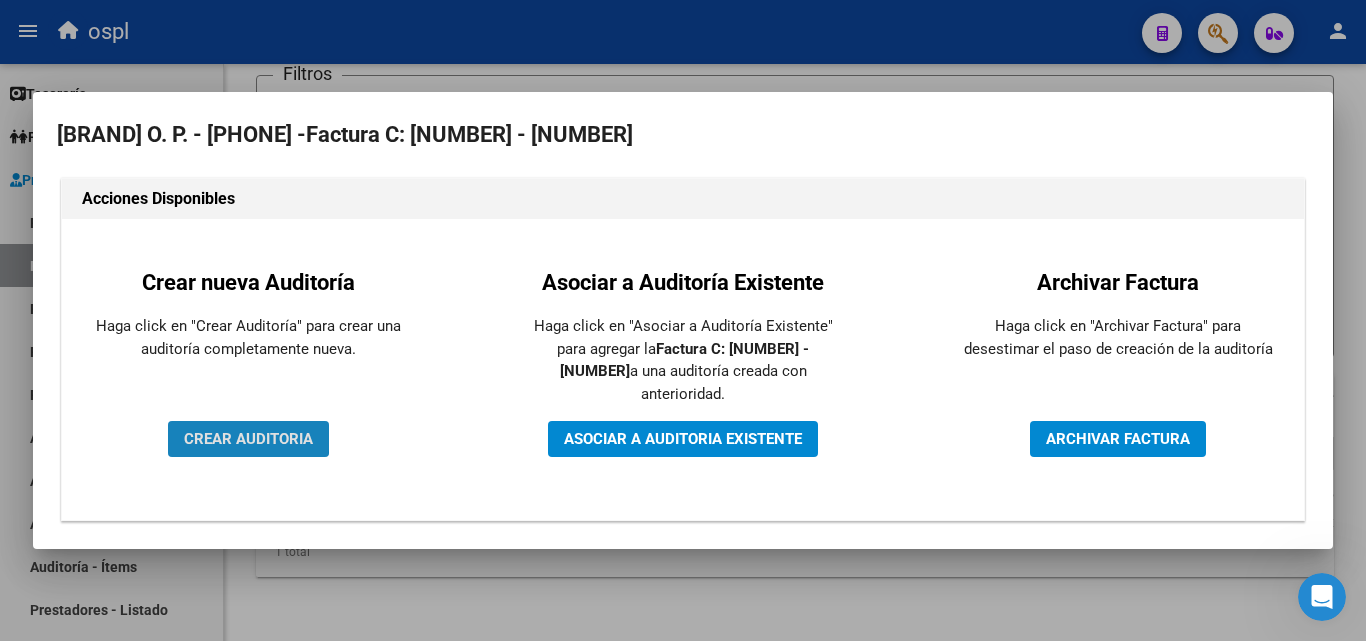 click on "CREAR AUDITORIA" at bounding box center (248, 439) 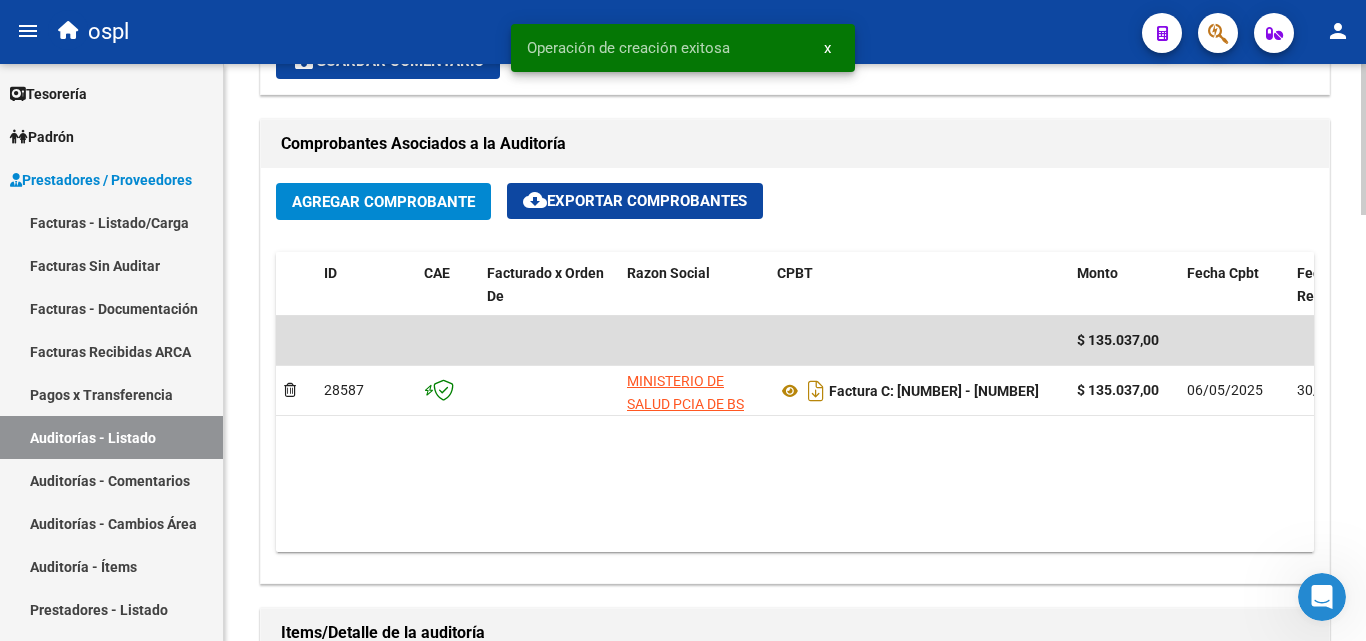 scroll, scrollTop: 1100, scrollLeft: 0, axis: vertical 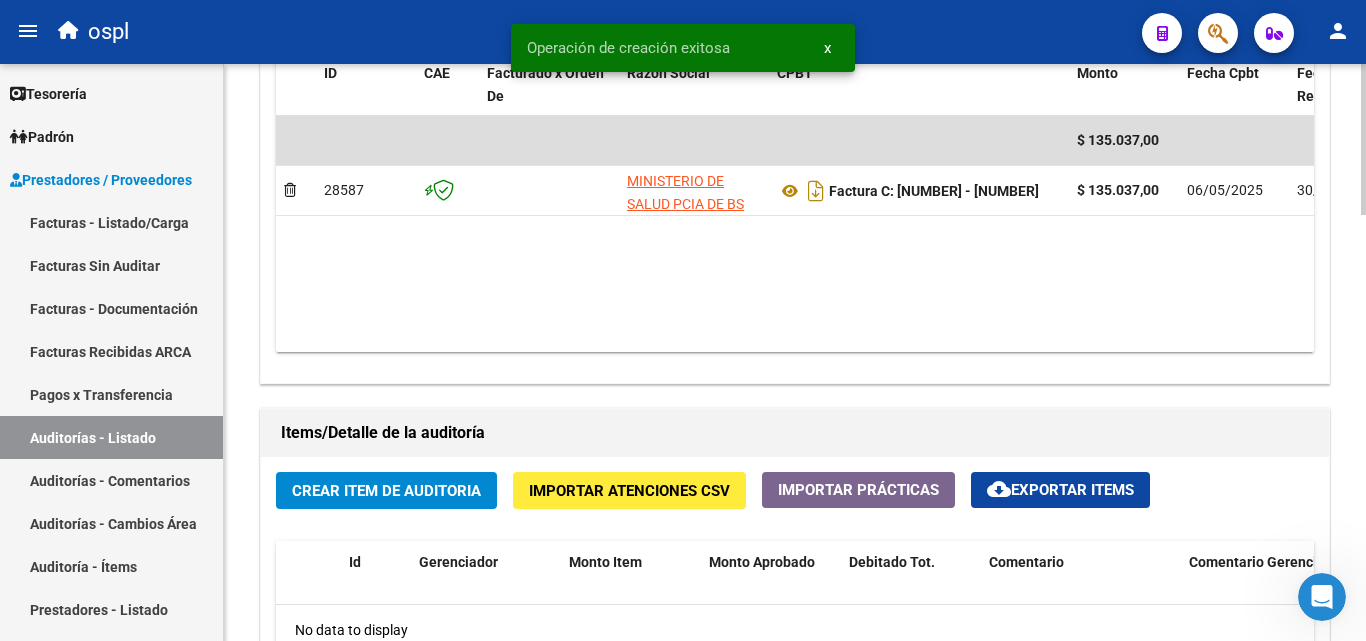 click on "Crear Item de Auditoria" 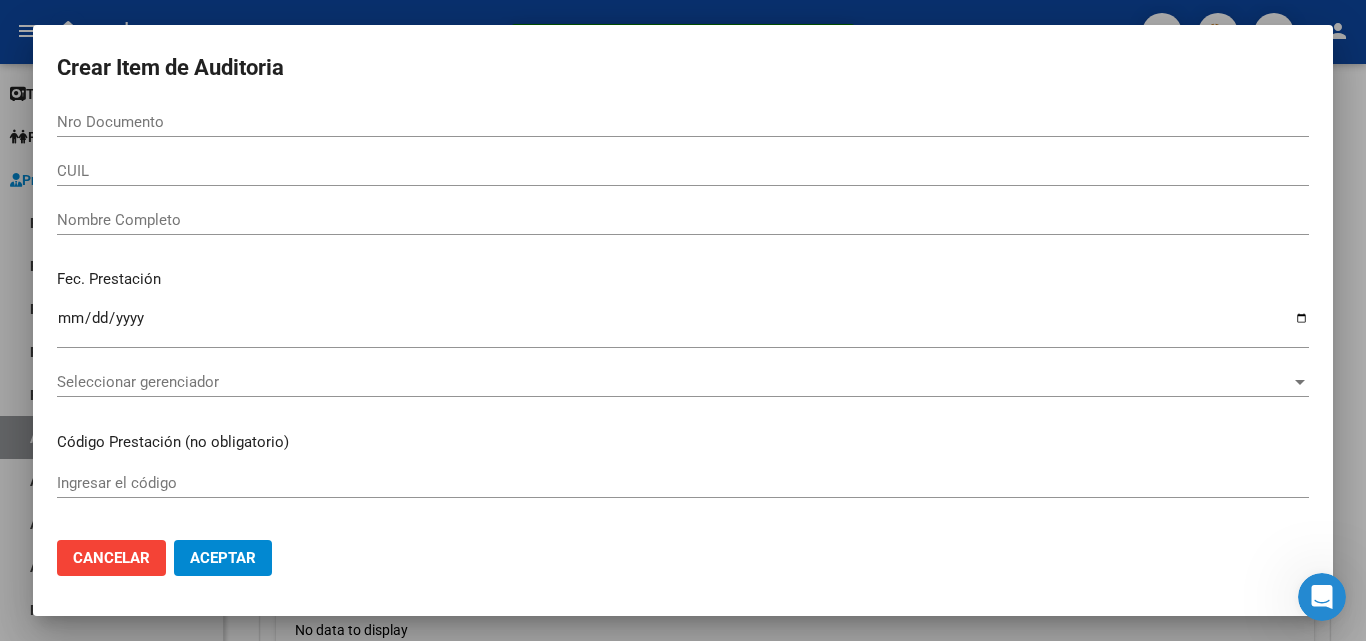 click on "Nombre Completo" at bounding box center (683, 220) 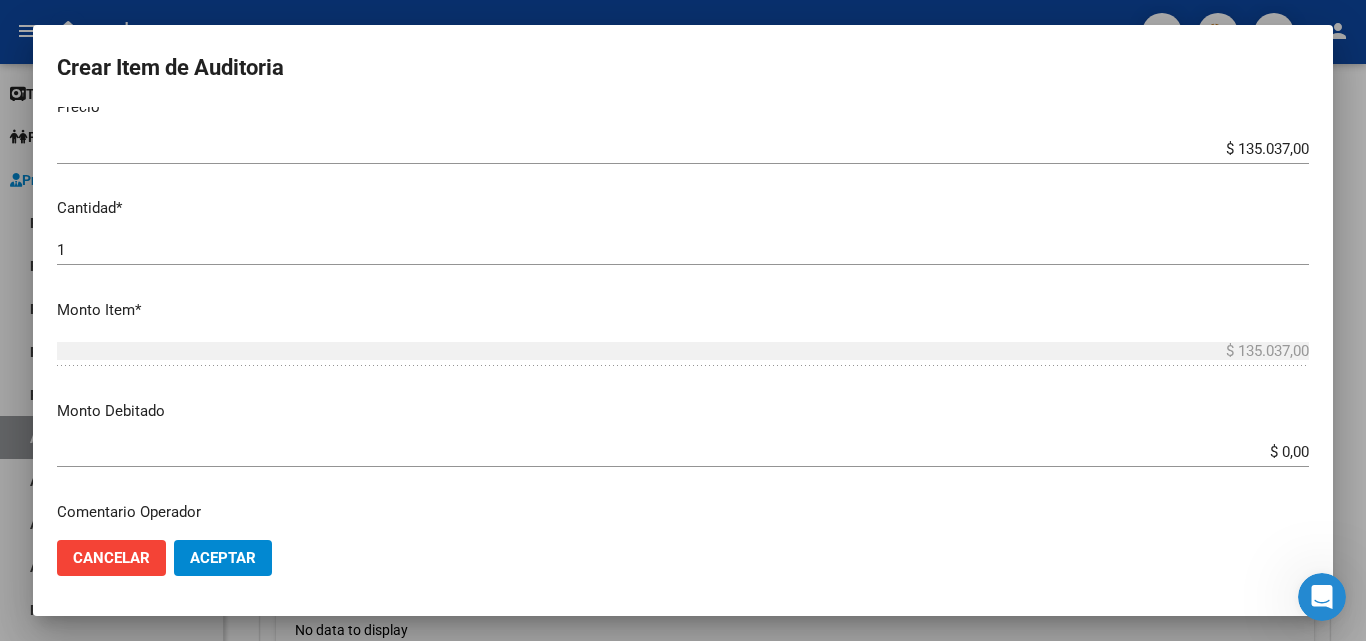 scroll, scrollTop: 500, scrollLeft: 0, axis: vertical 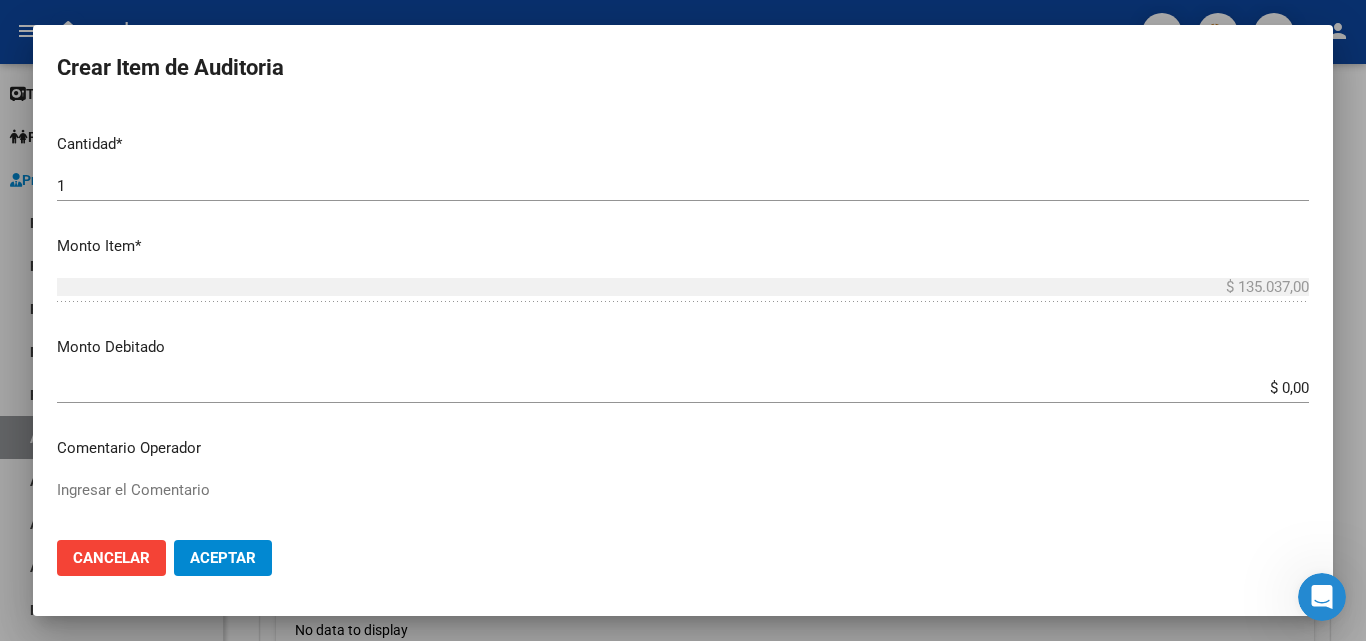 type on "todos" 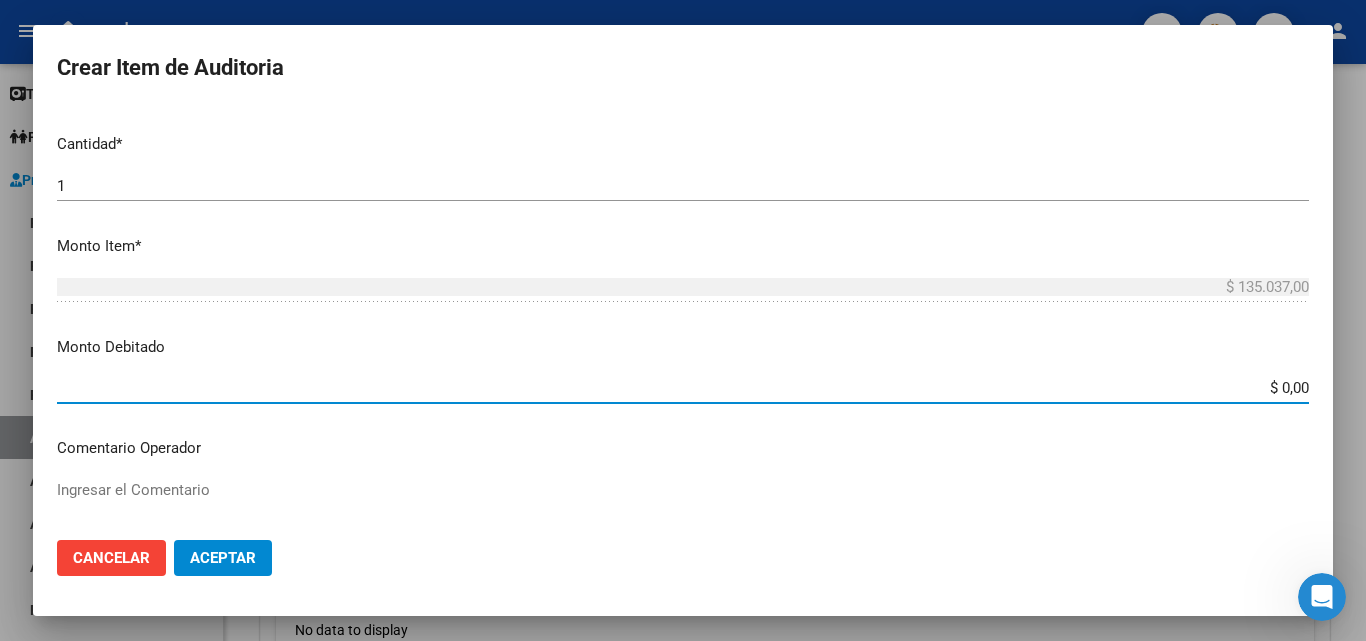 drag, startPoint x: 1238, startPoint y: 388, endPoint x: 1323, endPoint y: 395, distance: 85.28775 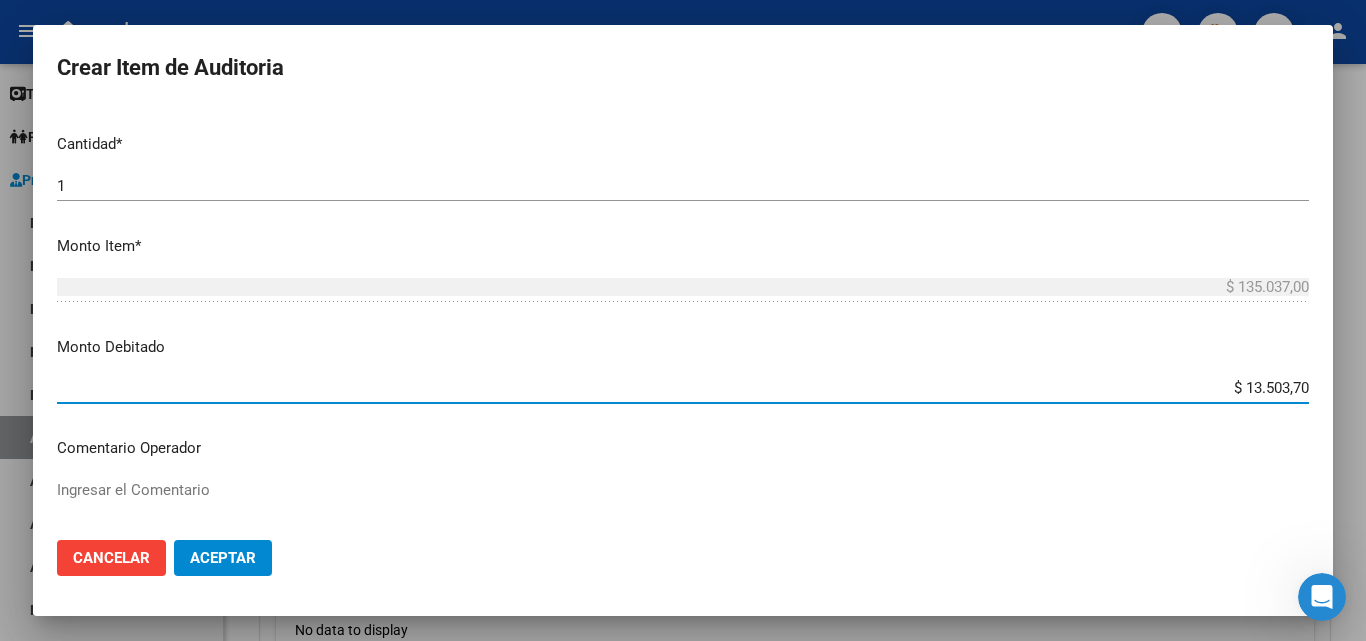 type on "$ 135.037,00" 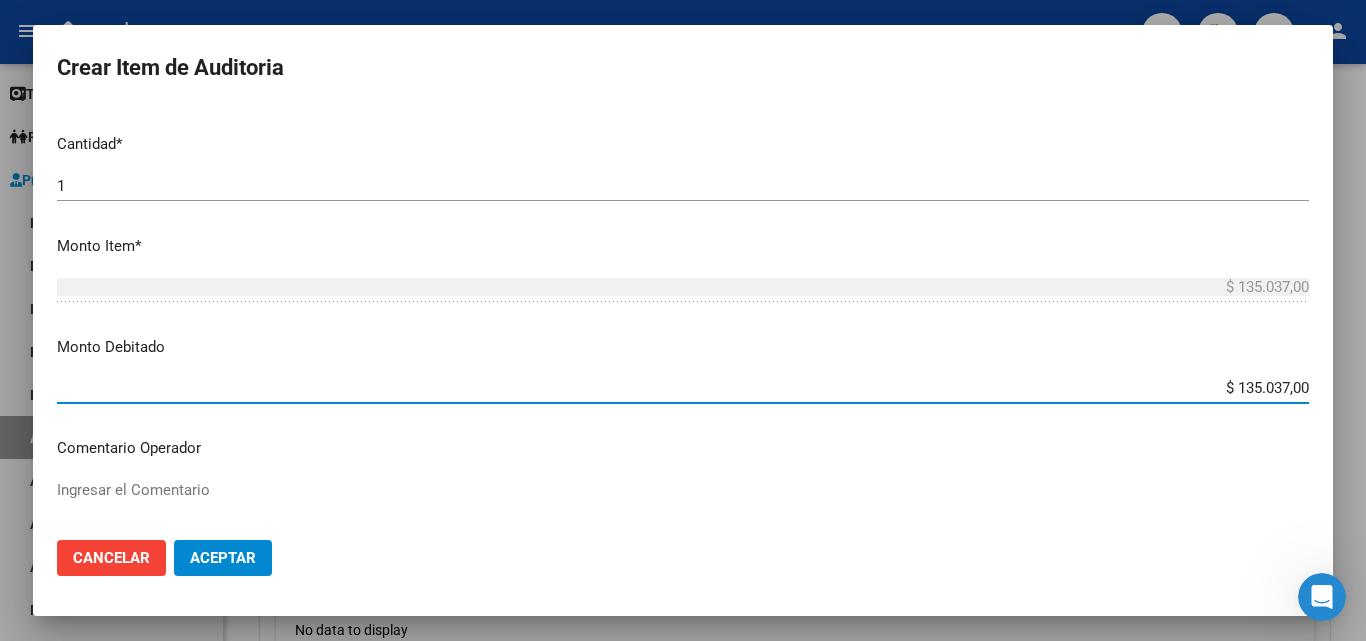 scroll, scrollTop: 700, scrollLeft: 0, axis: vertical 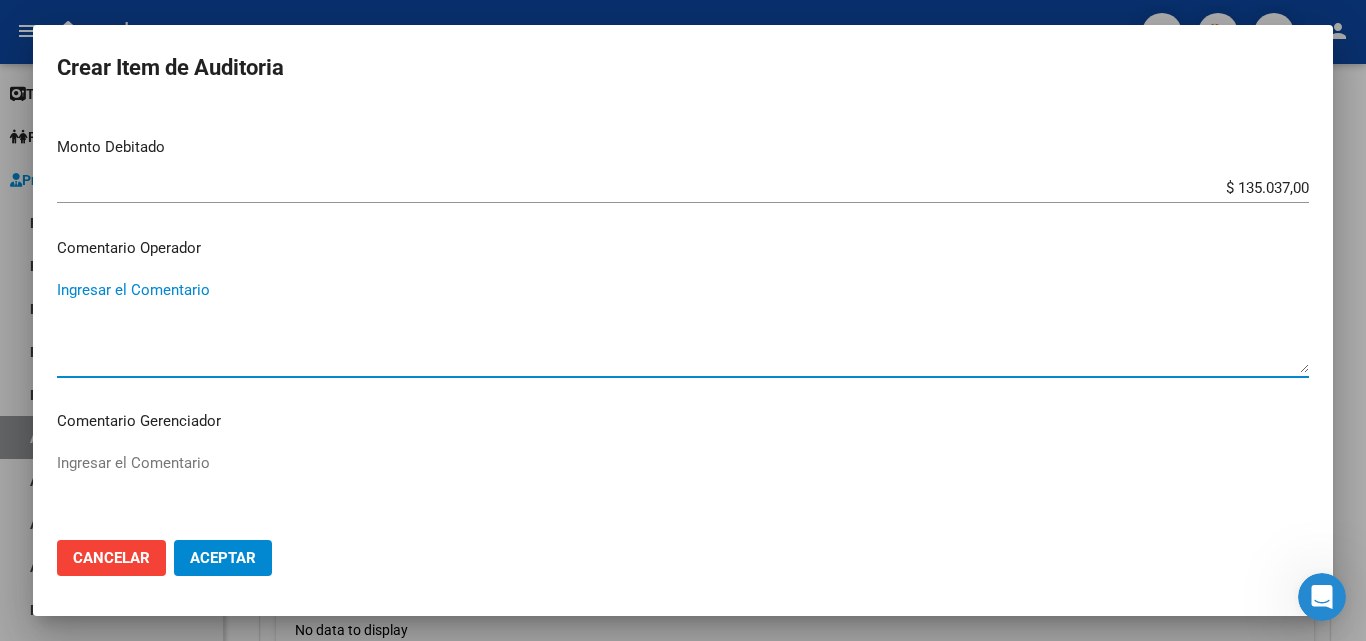 click on "Ingresar el Comentario" at bounding box center [683, 326] 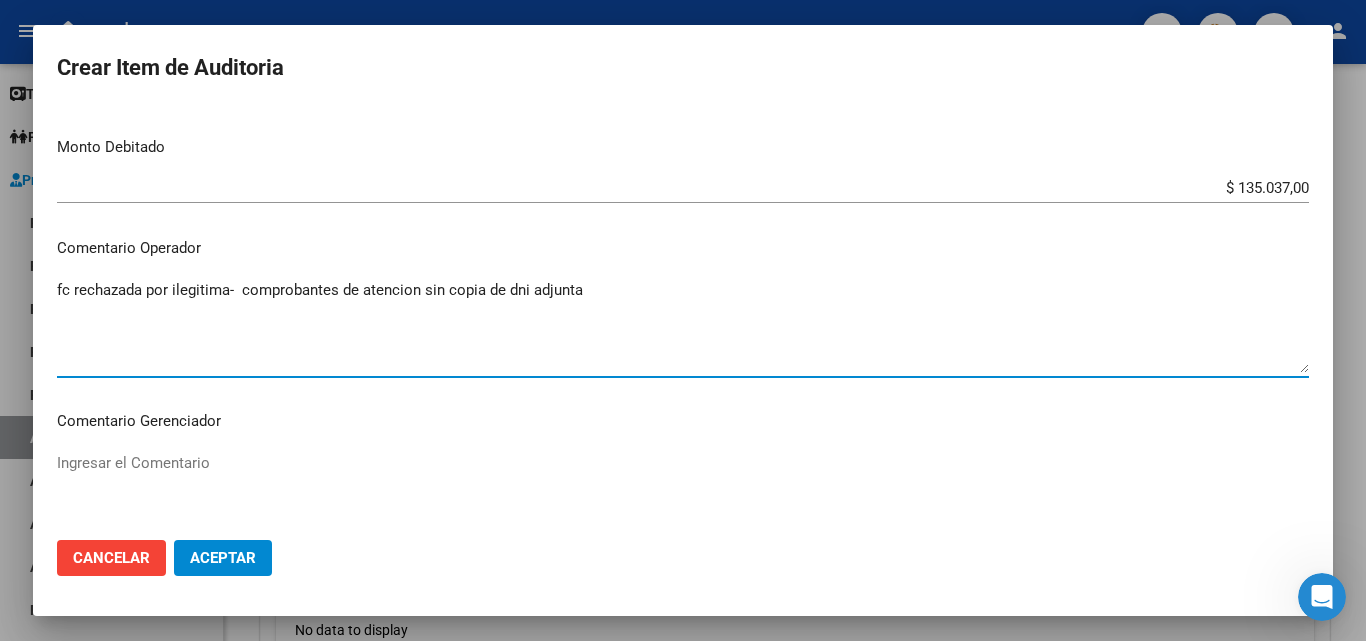 type on "fc rechazada por ilegitima-  comprobantes de atencion sin copia de dni adjunta" 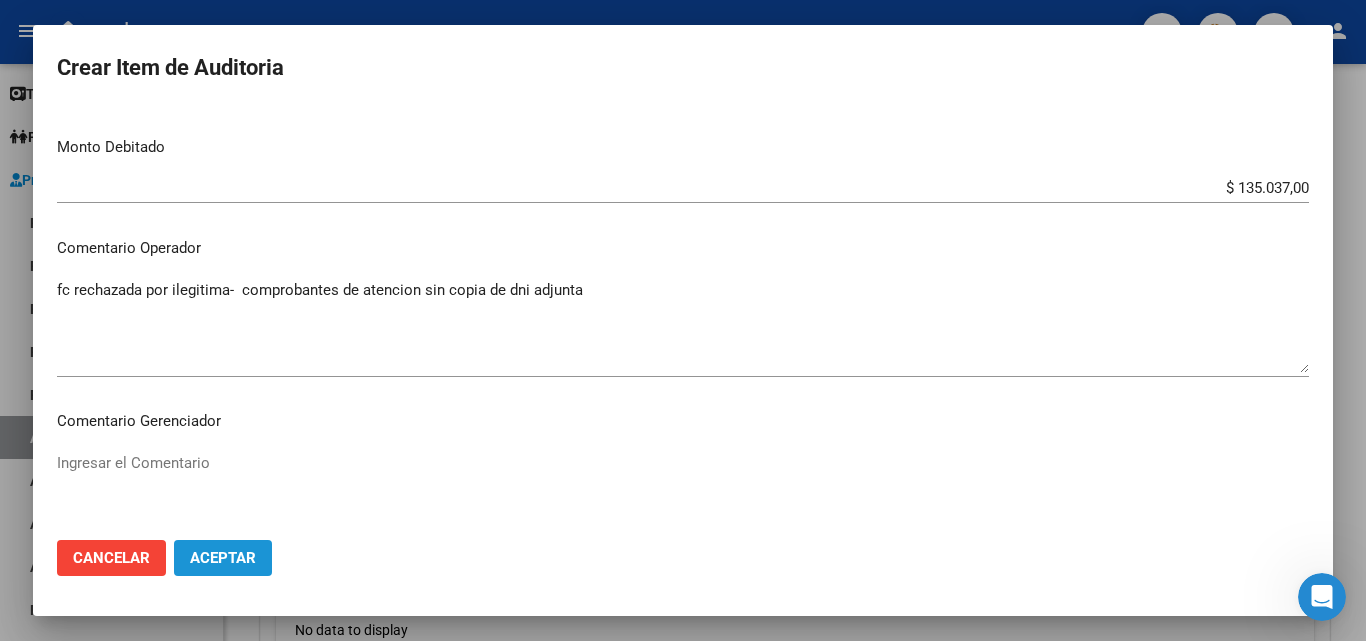 click on "Aceptar" 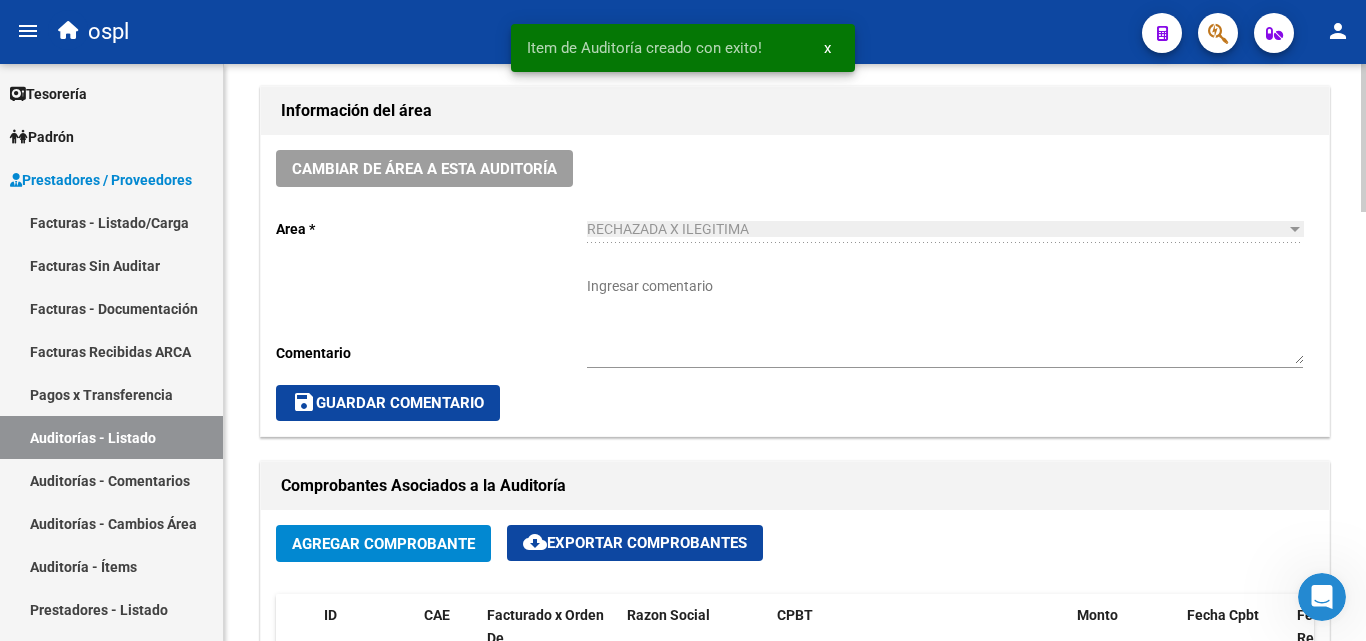 scroll, scrollTop: 501, scrollLeft: 0, axis: vertical 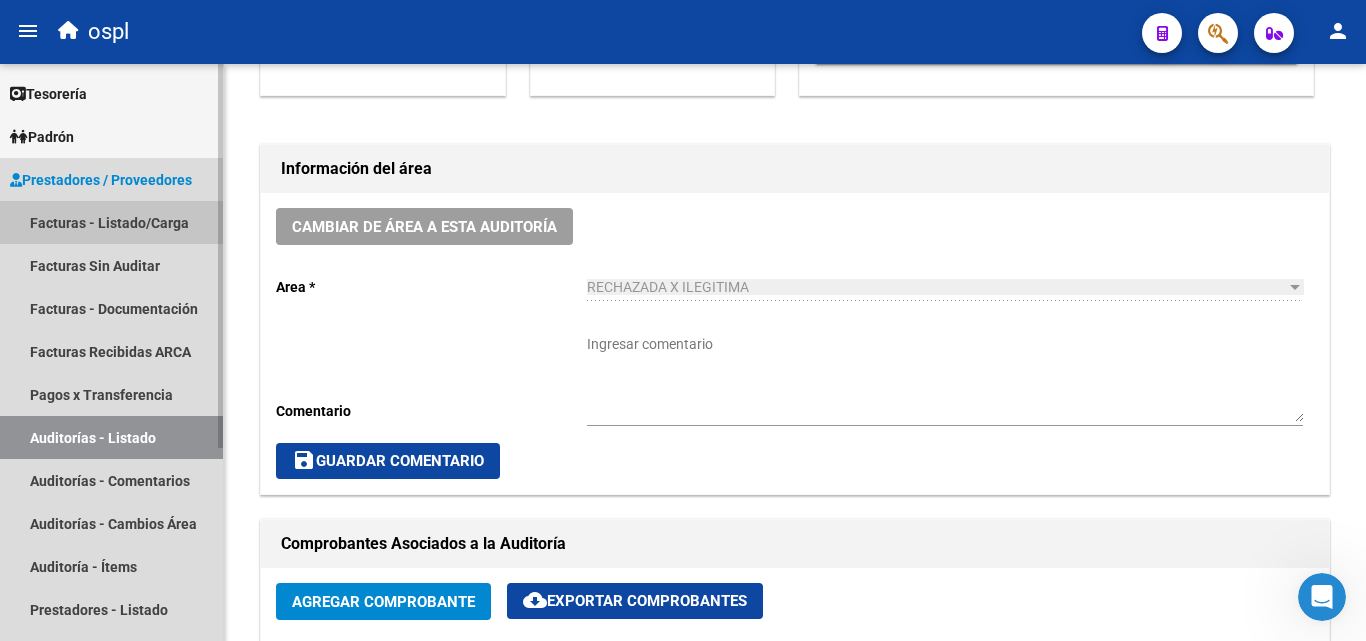 click on "Facturas - Listado/Carga" at bounding box center [111, 222] 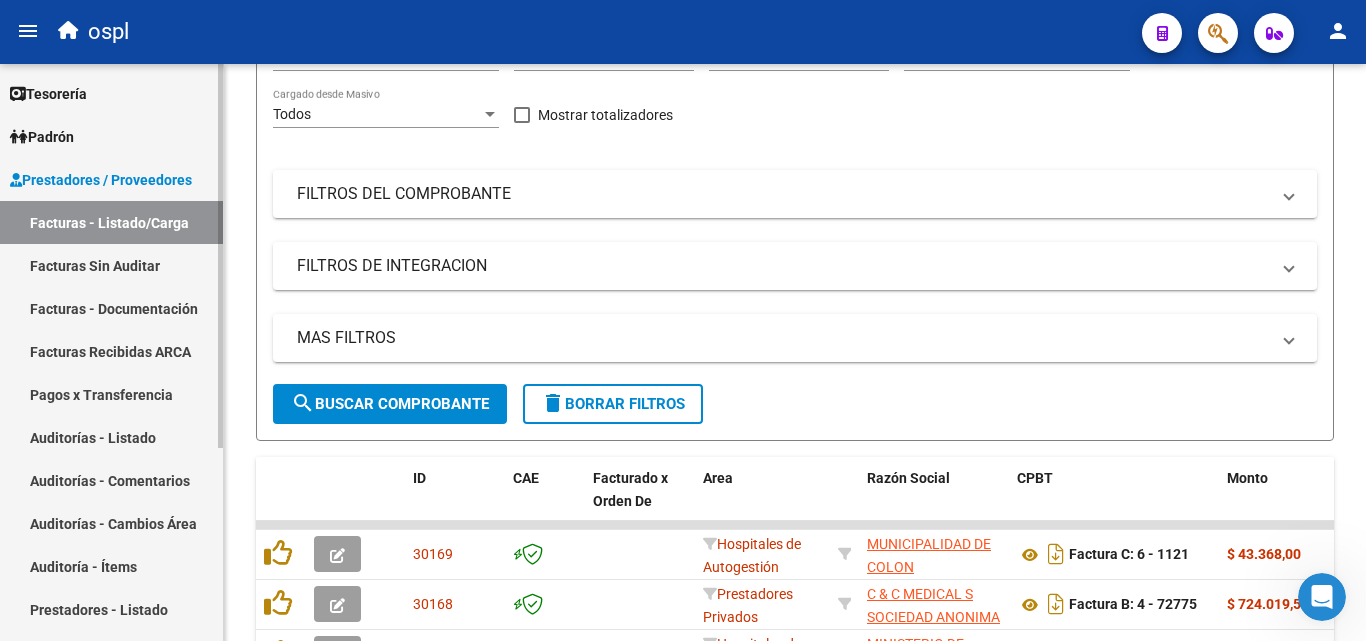 scroll, scrollTop: 501, scrollLeft: 0, axis: vertical 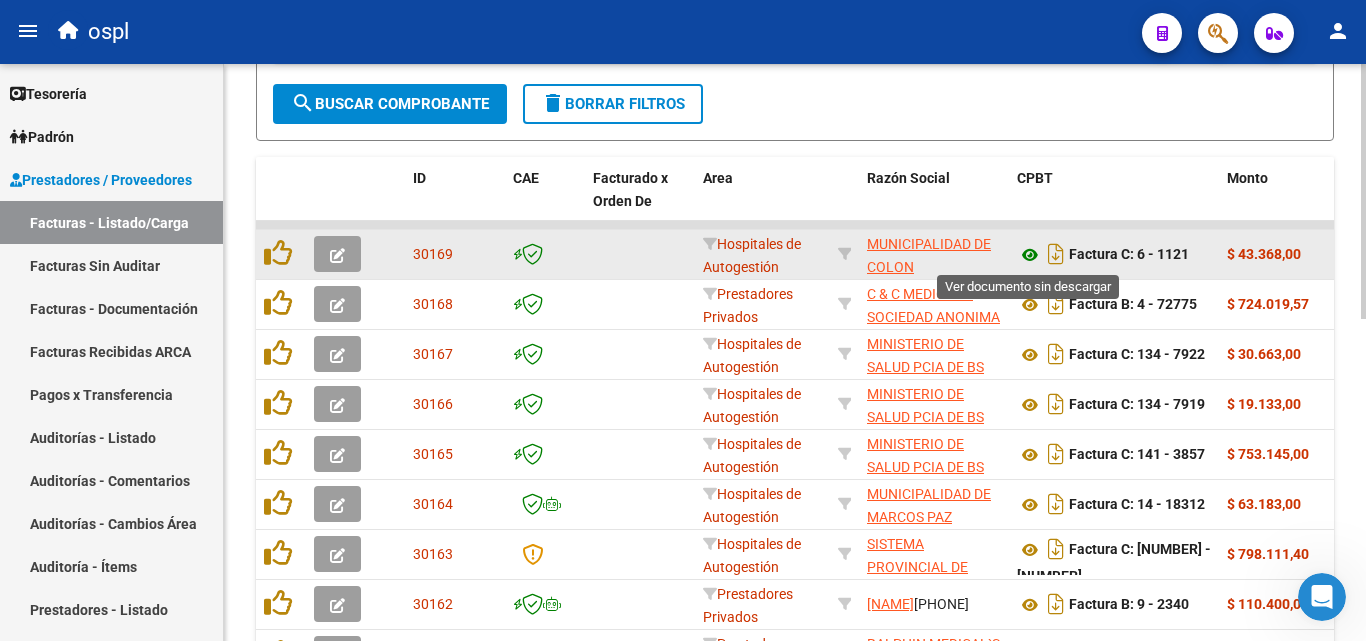 click 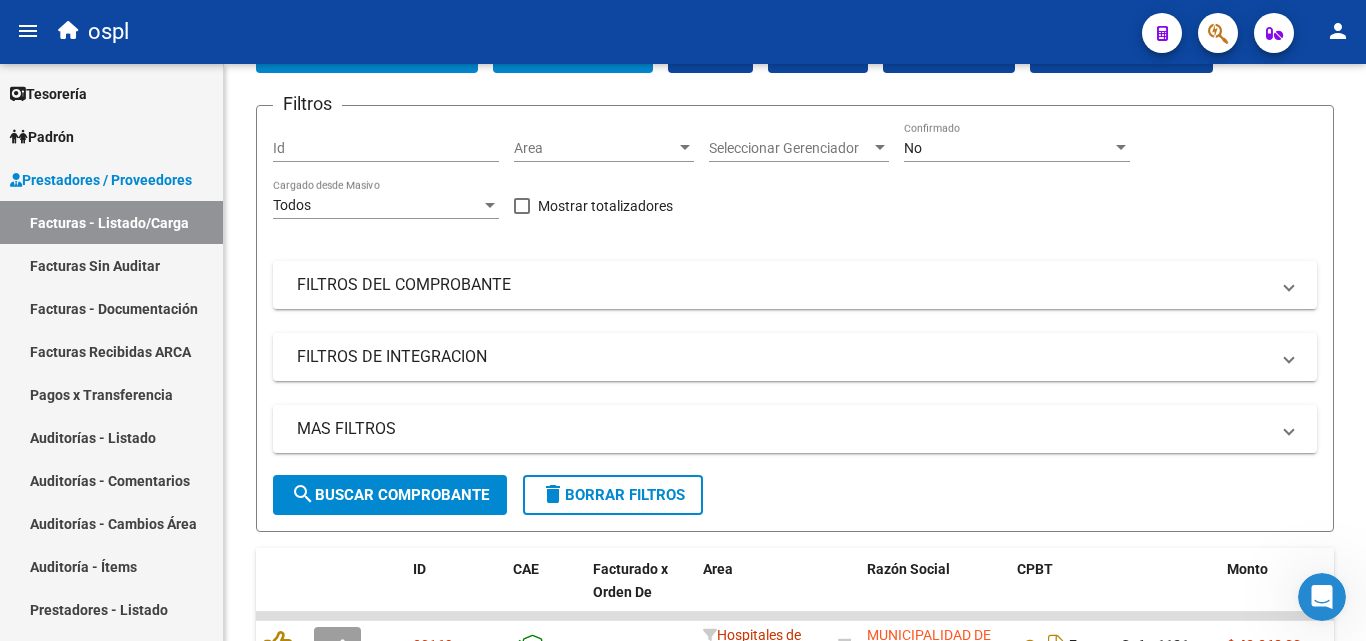 scroll, scrollTop: 101, scrollLeft: 0, axis: vertical 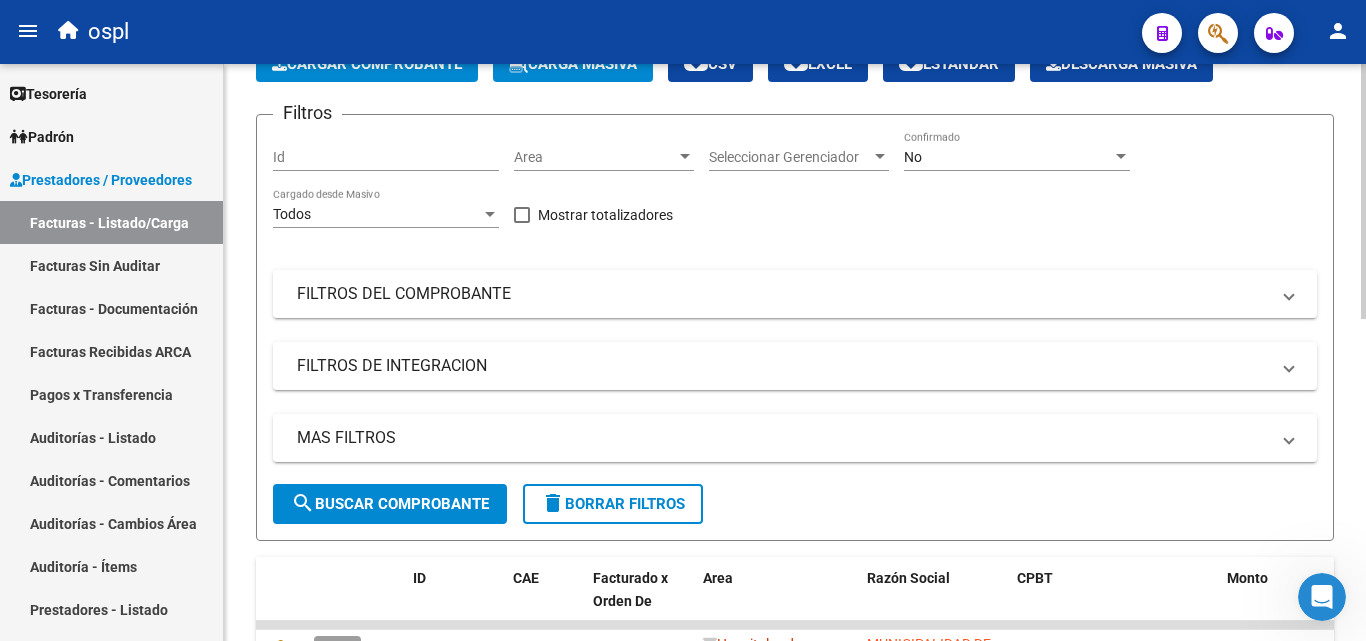 click on "Area" at bounding box center [595, 157] 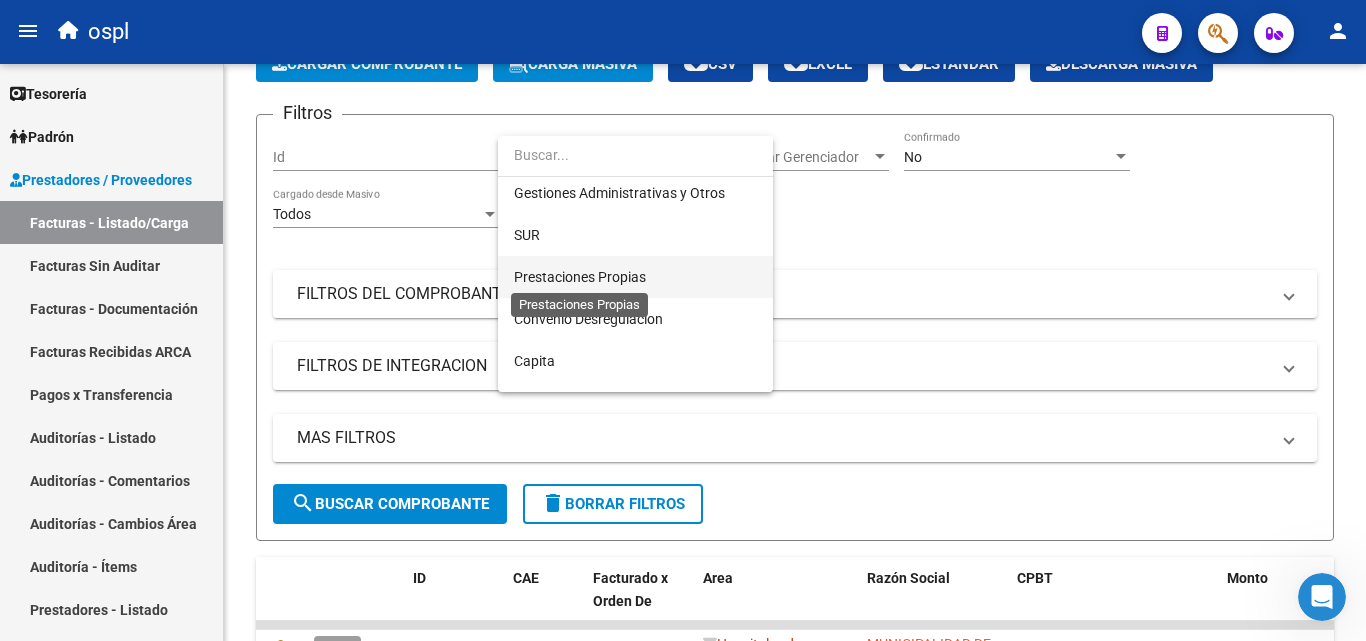 scroll, scrollTop: 0, scrollLeft: 0, axis: both 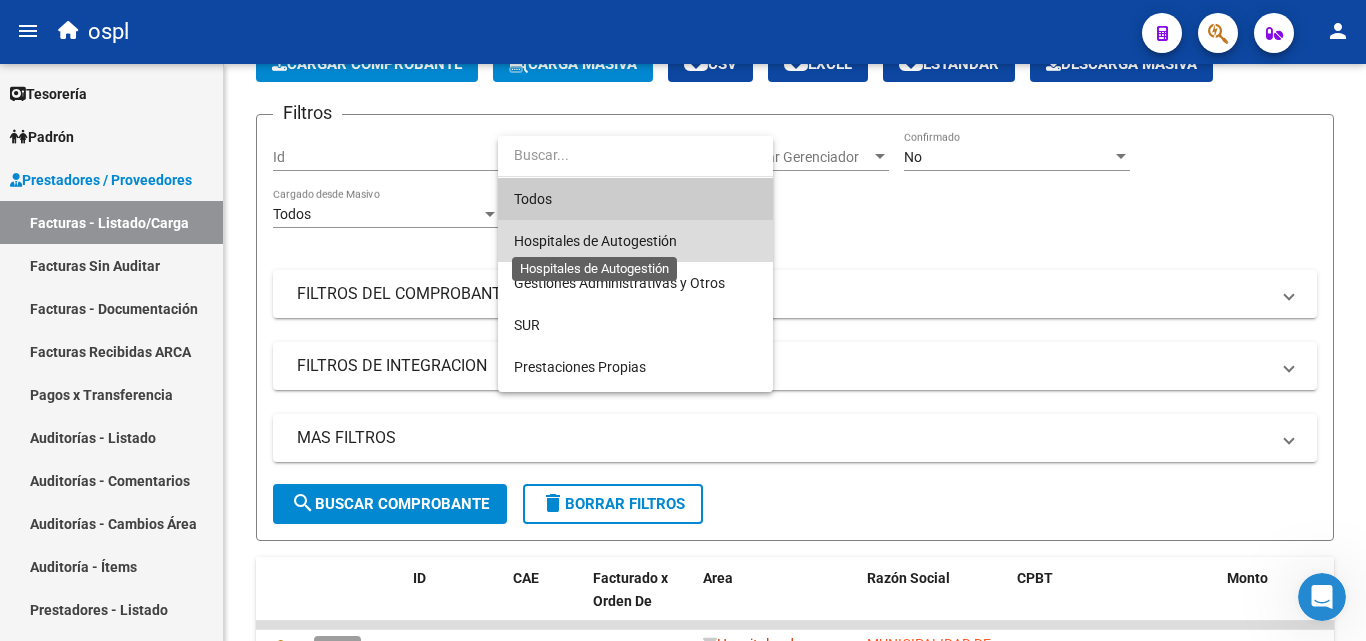 click on "Hospitales de Autogestión" at bounding box center [595, 241] 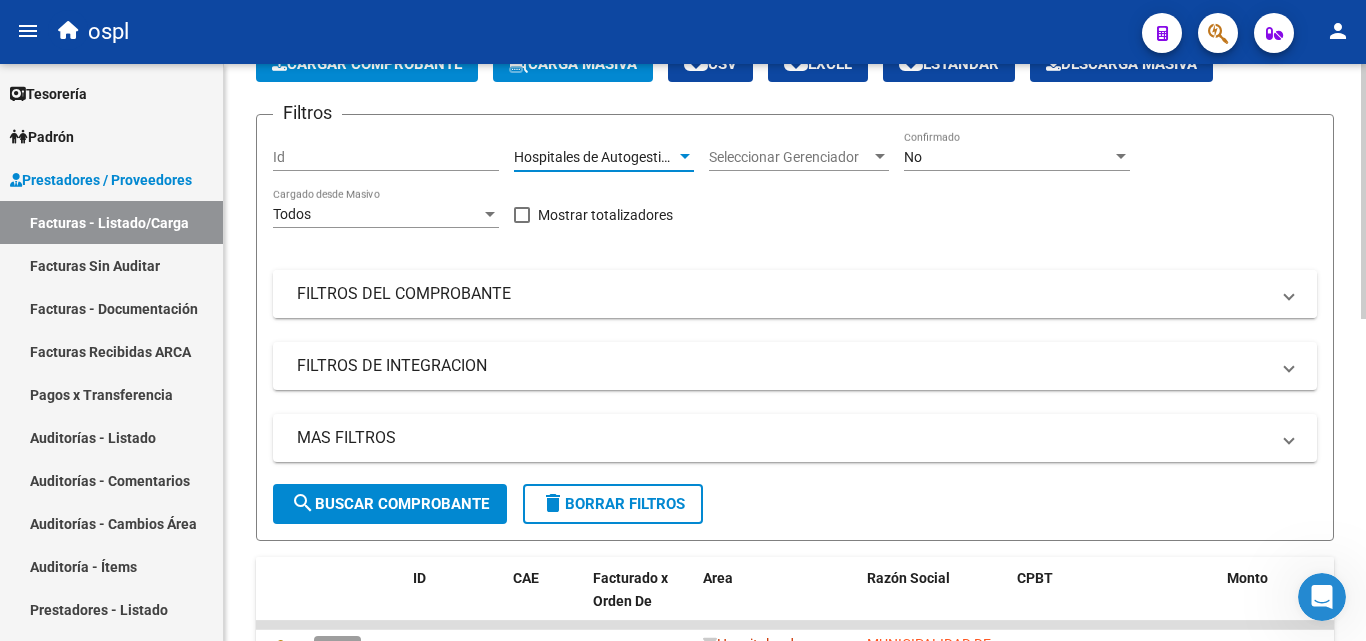 click on "FILTROS DEL COMPROBANTE" at bounding box center (783, 294) 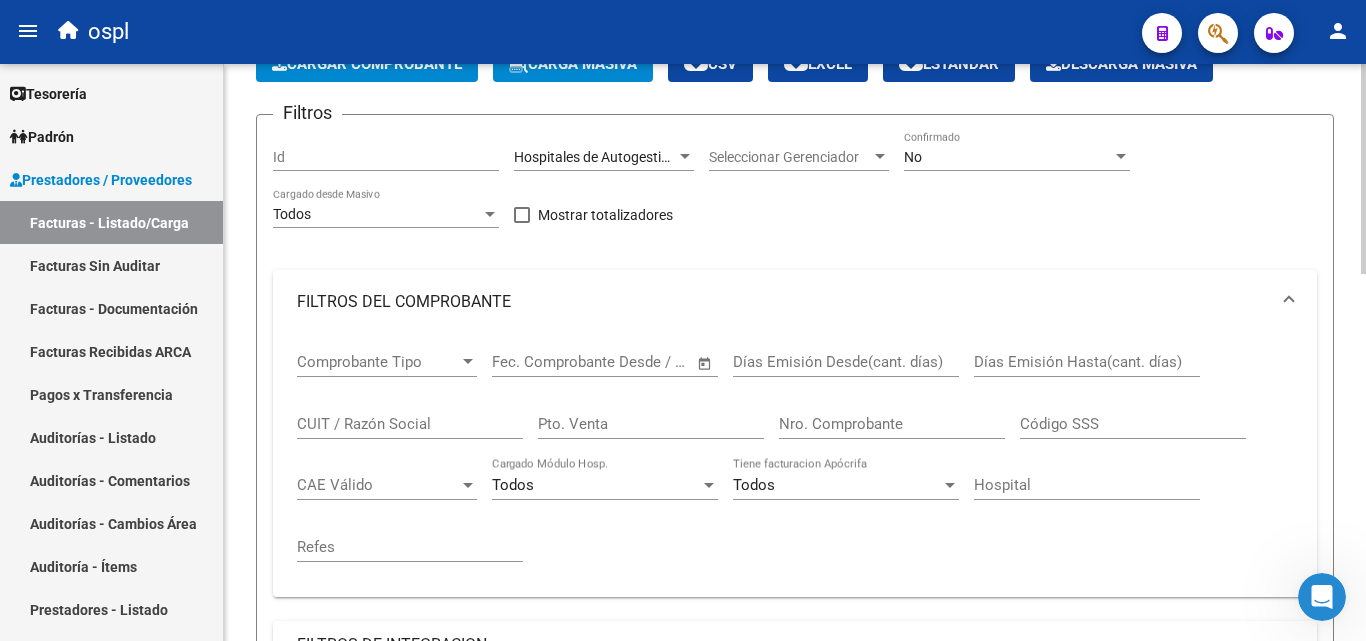 click 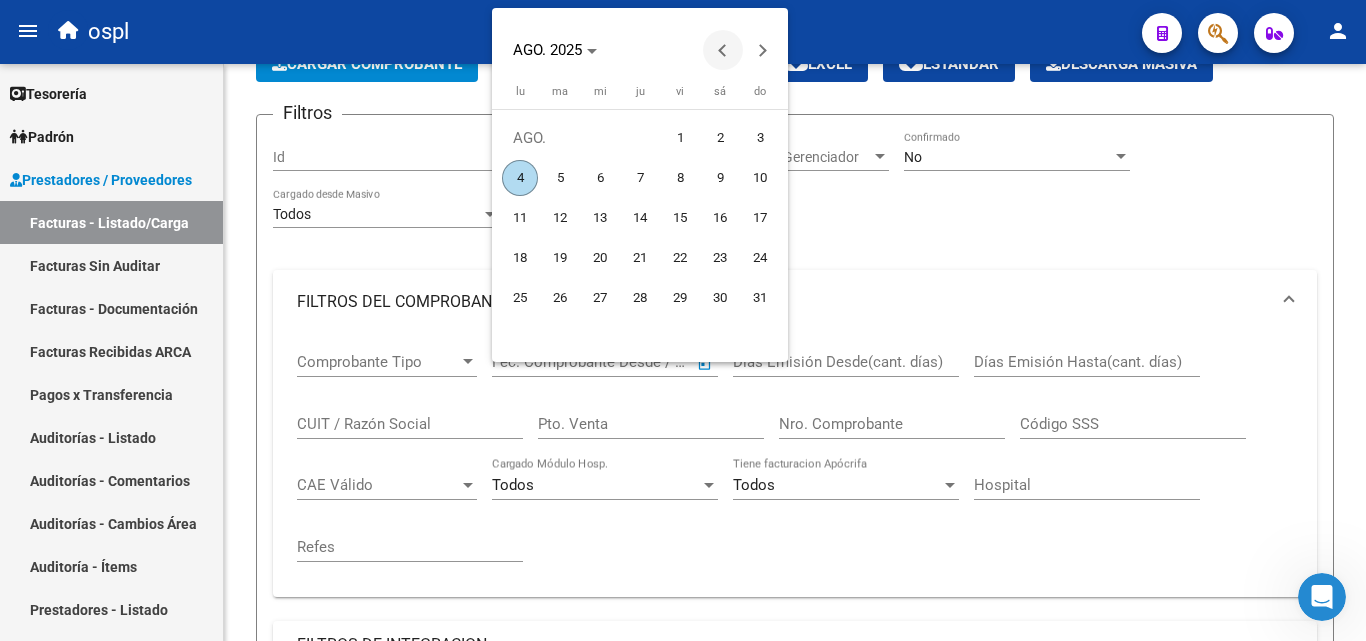 click at bounding box center (723, 50) 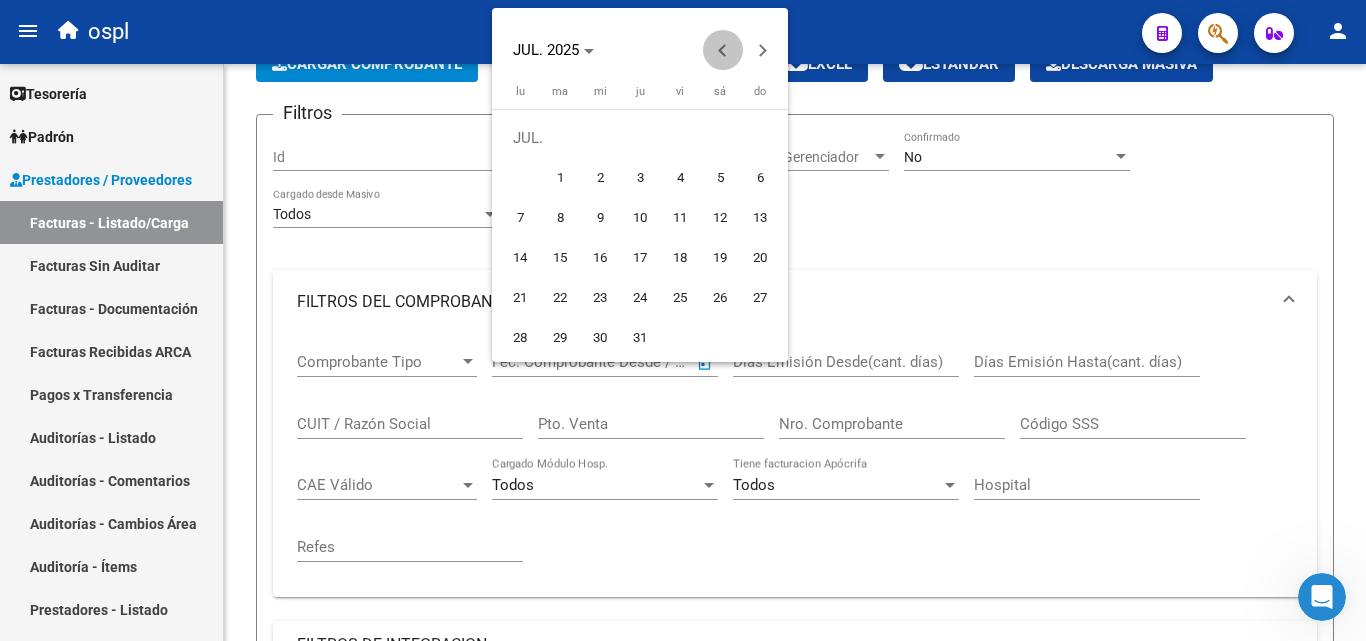 click at bounding box center [723, 50] 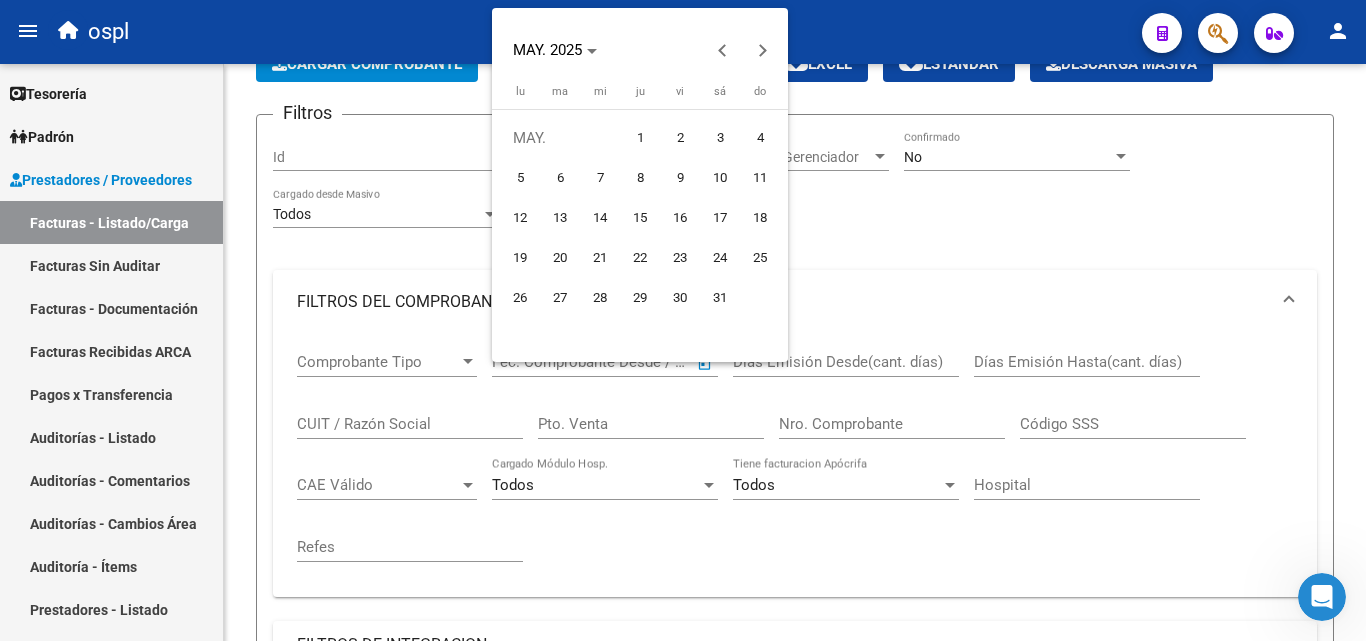 click on "1" at bounding box center [640, 138] 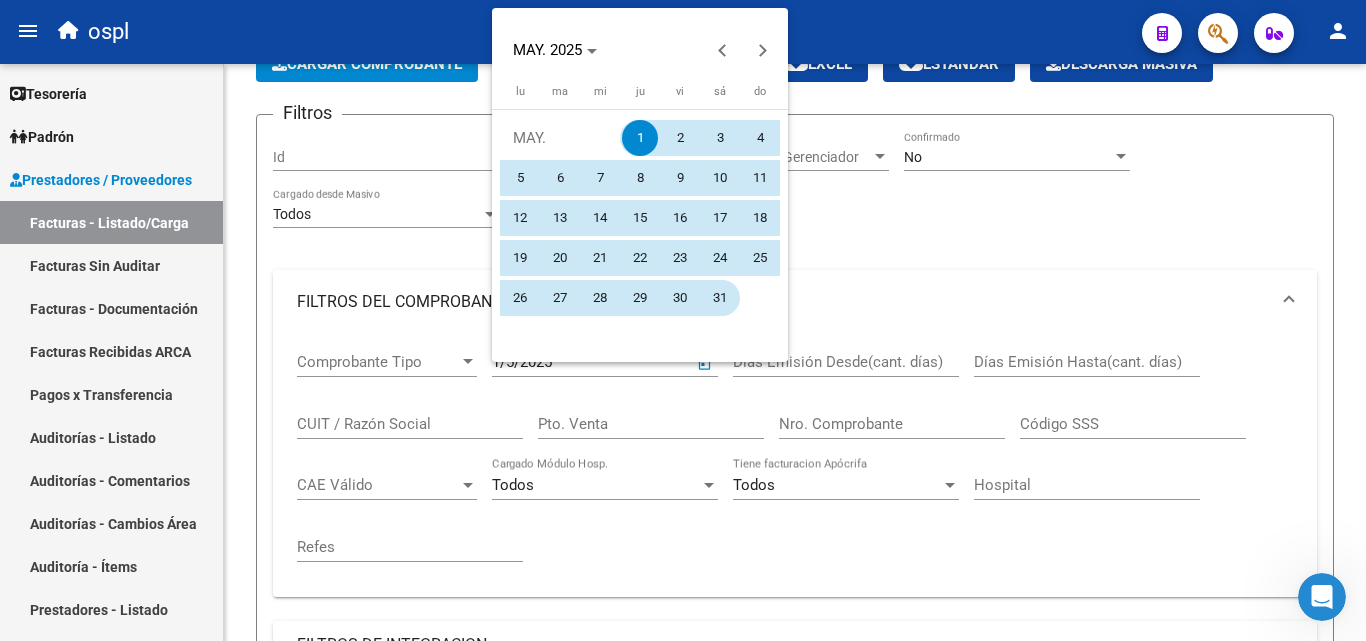 click on "31" at bounding box center (720, 298) 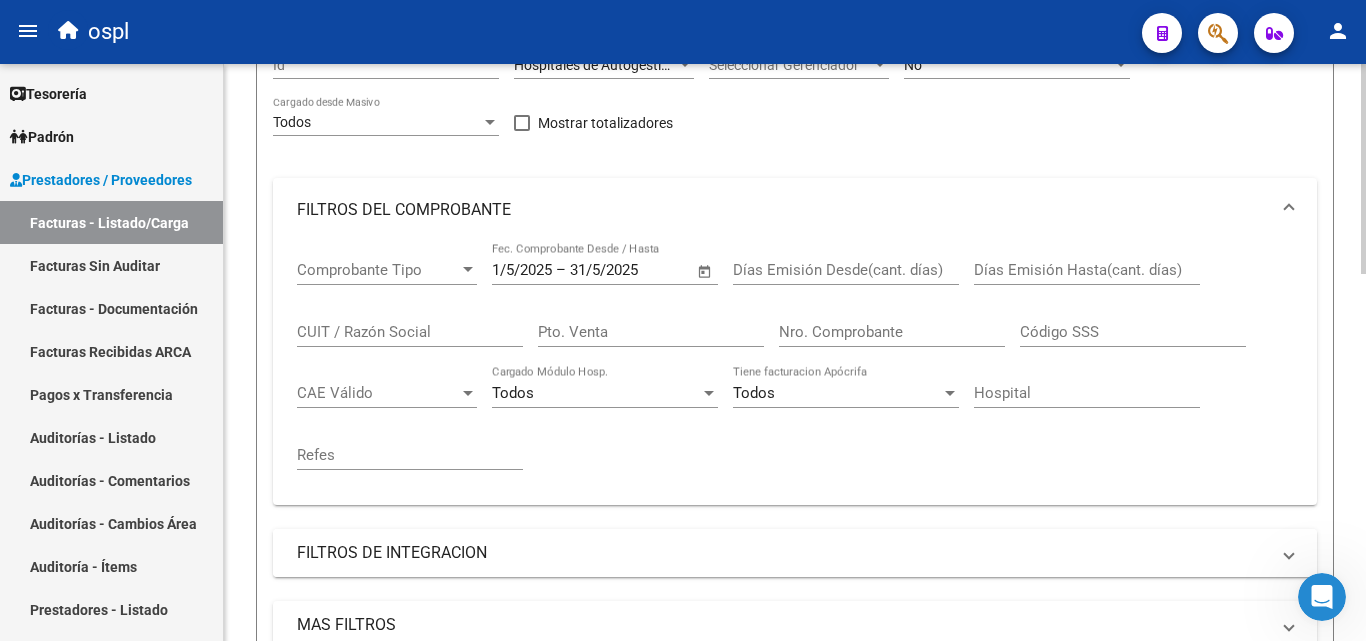 scroll, scrollTop: 401, scrollLeft: 0, axis: vertical 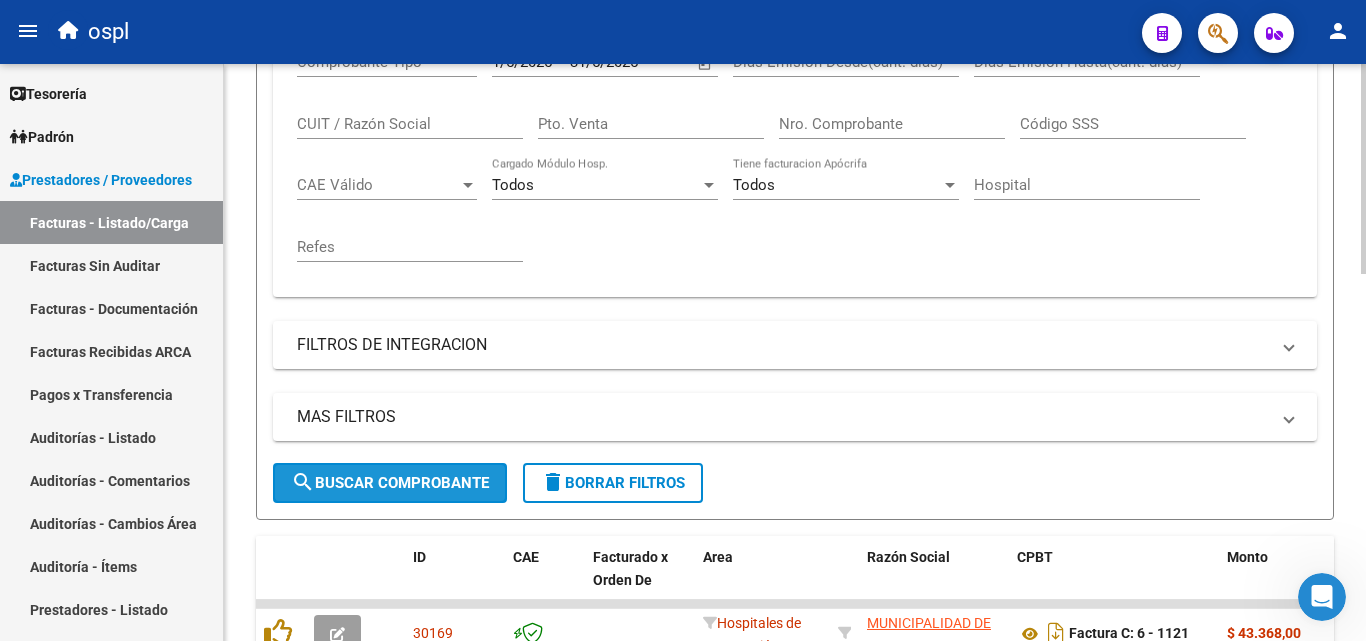 click on "search  Buscar Comprobante" 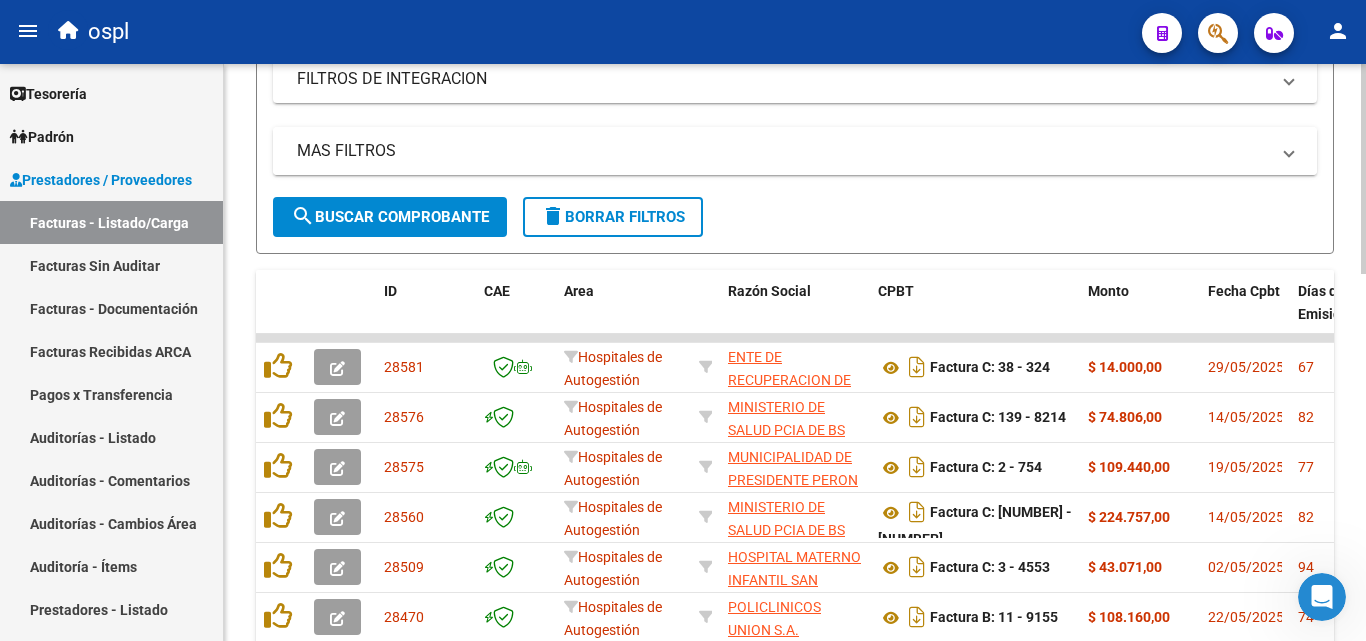 scroll, scrollTop: 701, scrollLeft: 0, axis: vertical 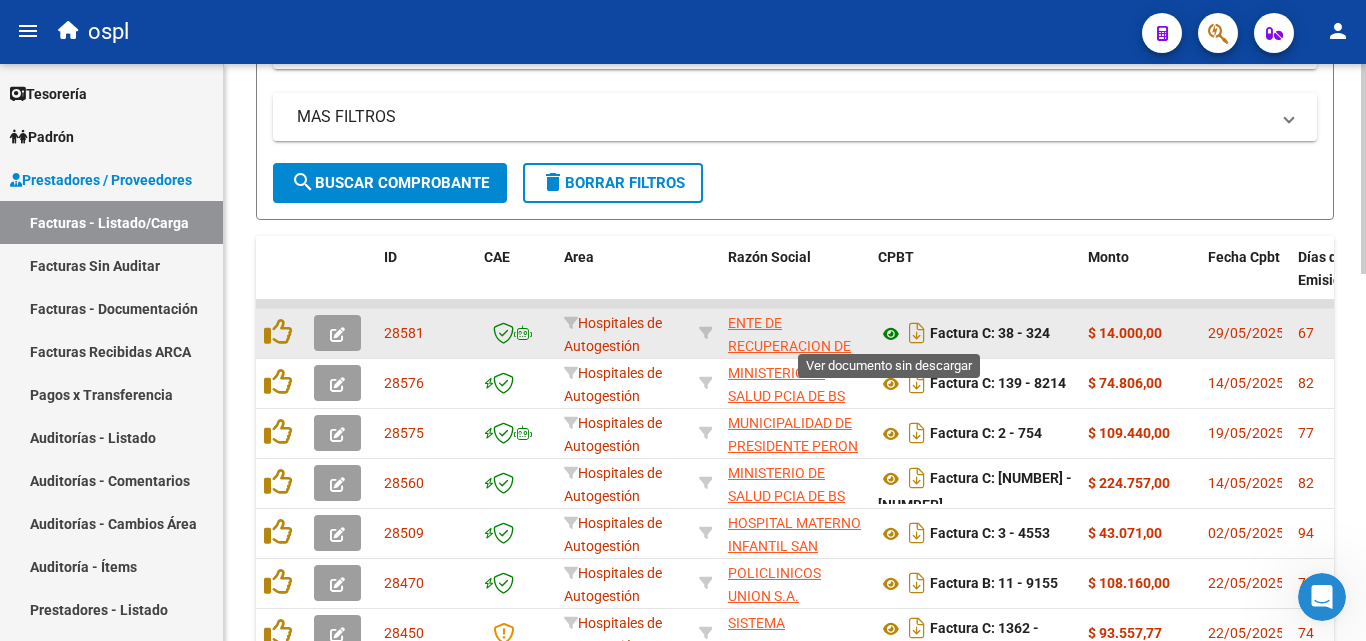 click 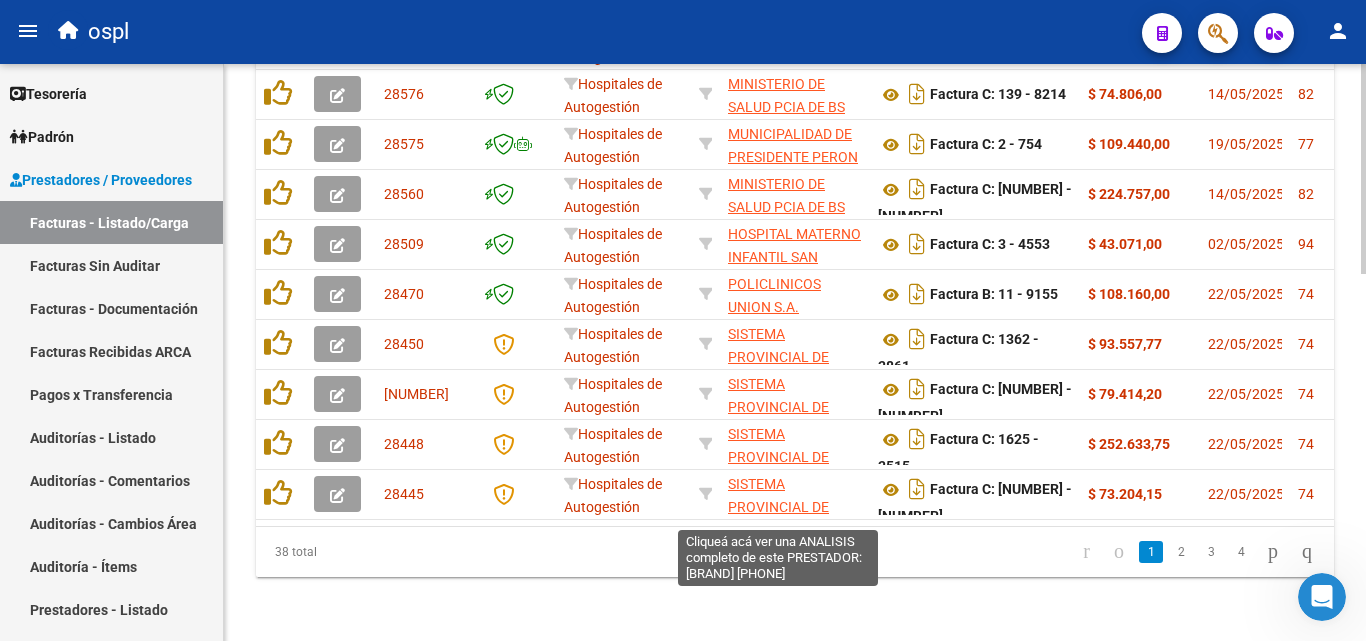 scroll, scrollTop: 1006, scrollLeft: 0, axis: vertical 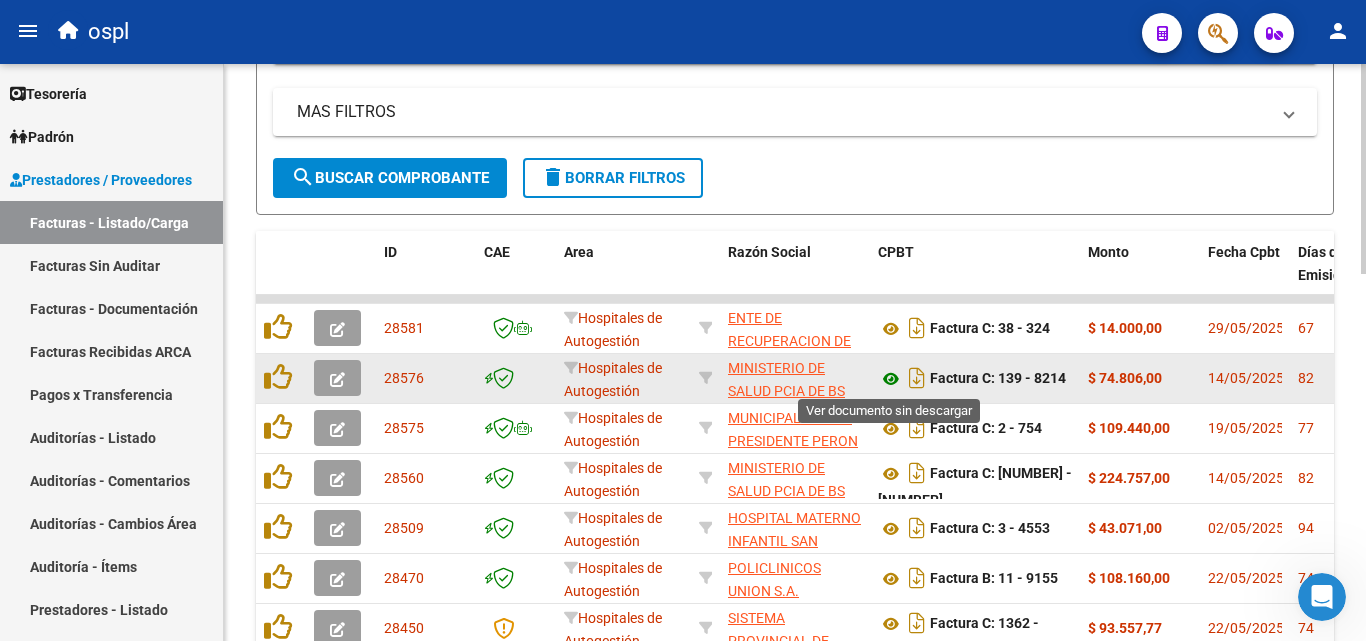 click 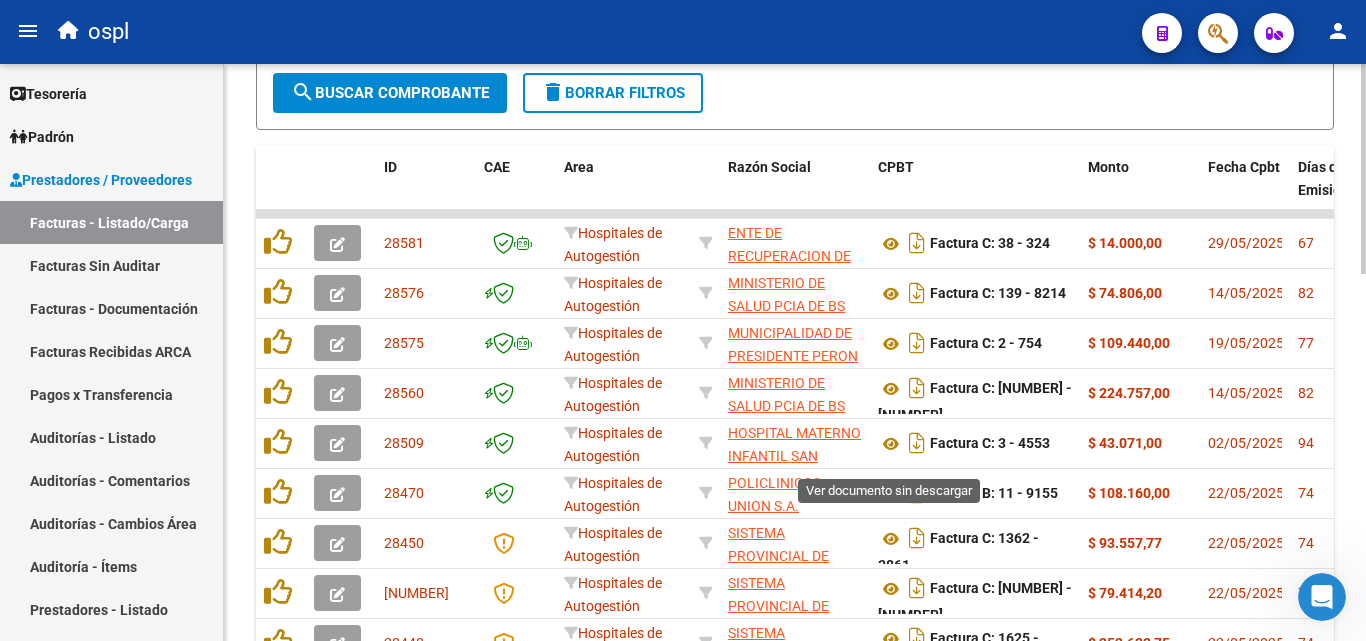 scroll, scrollTop: 1006, scrollLeft: 0, axis: vertical 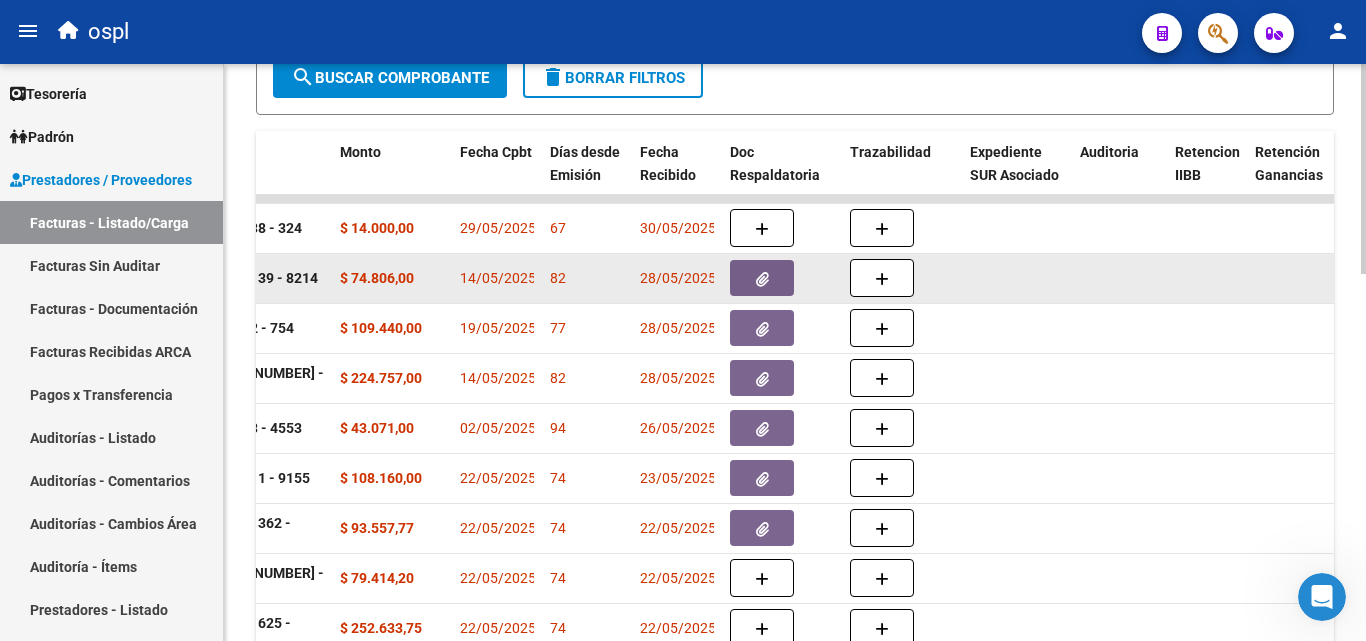 click 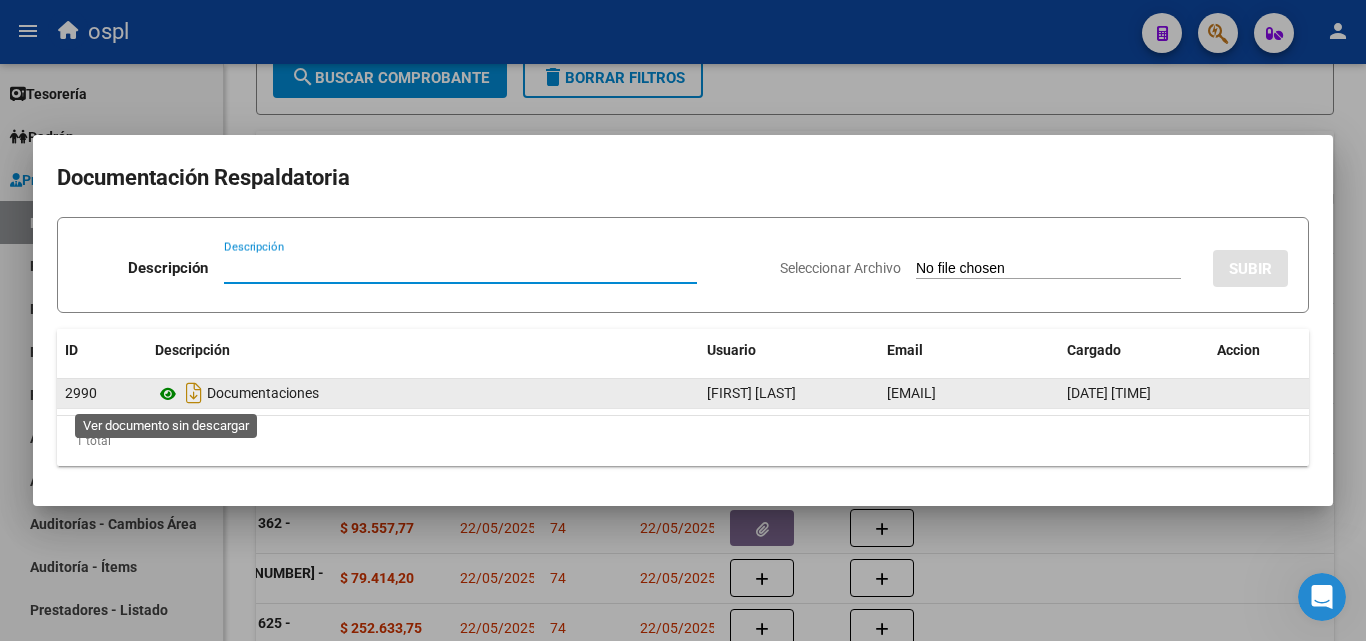 click 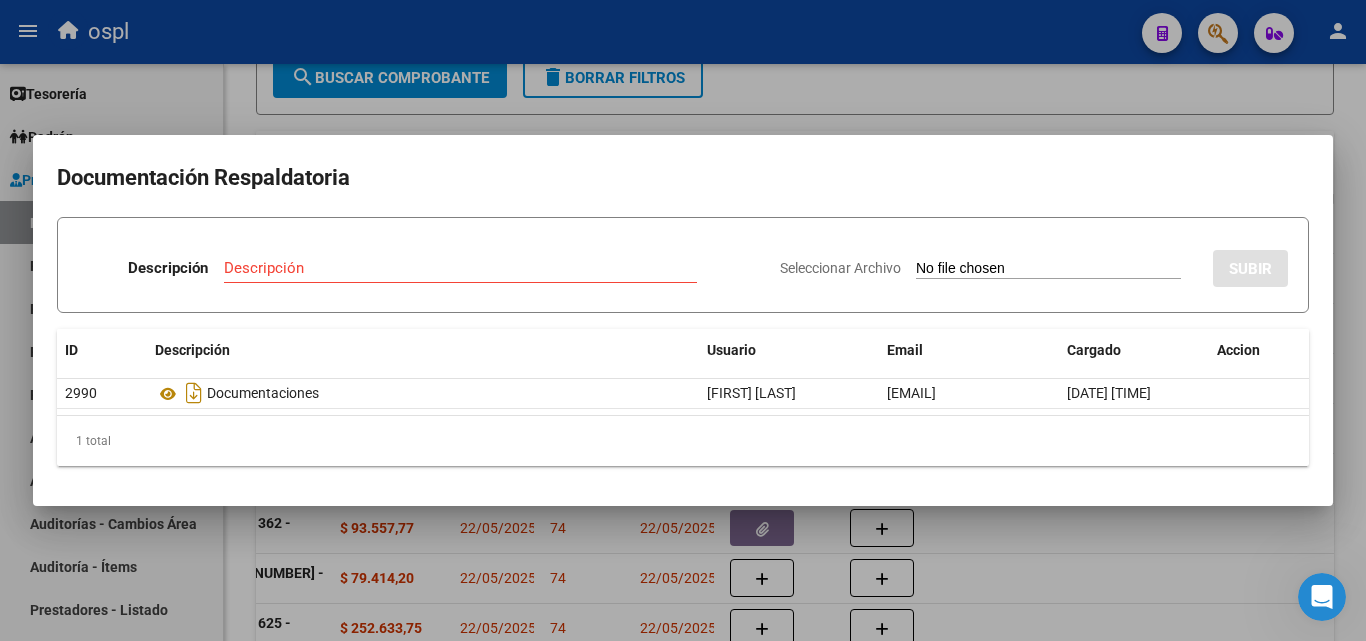 click at bounding box center (683, 320) 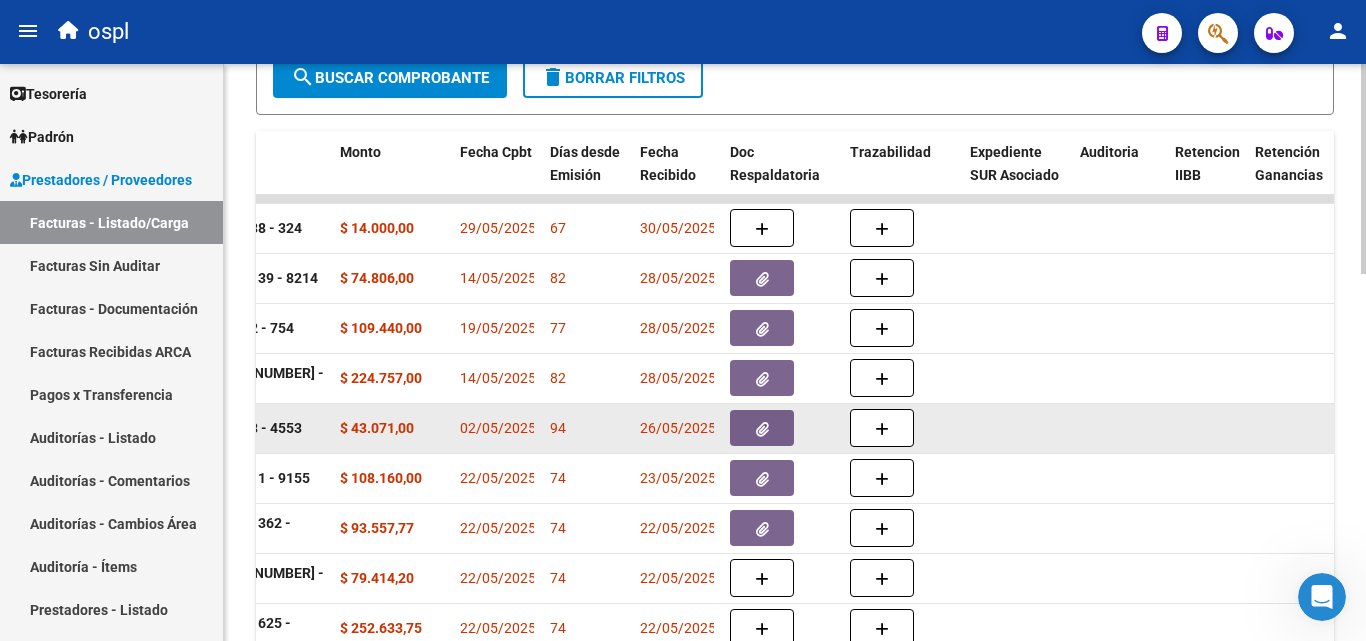 scroll, scrollTop: 906, scrollLeft: 0, axis: vertical 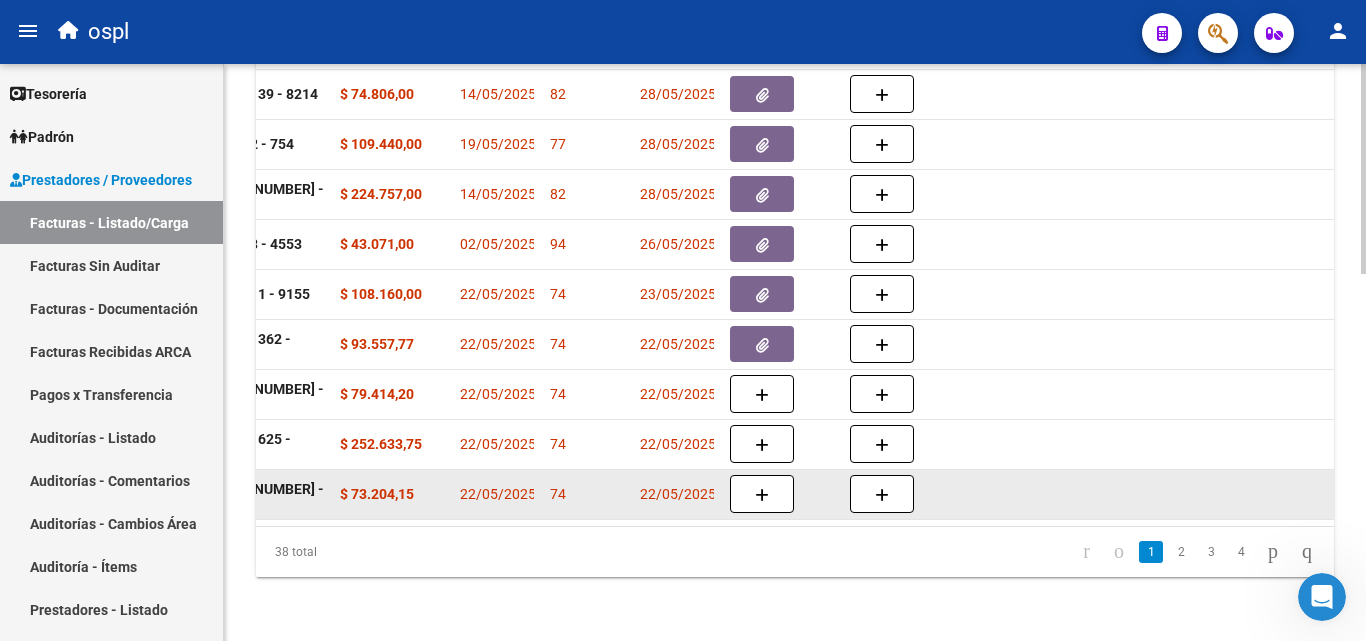 drag, startPoint x: 513, startPoint y: 508, endPoint x: 311, endPoint y: 500, distance: 202.15836 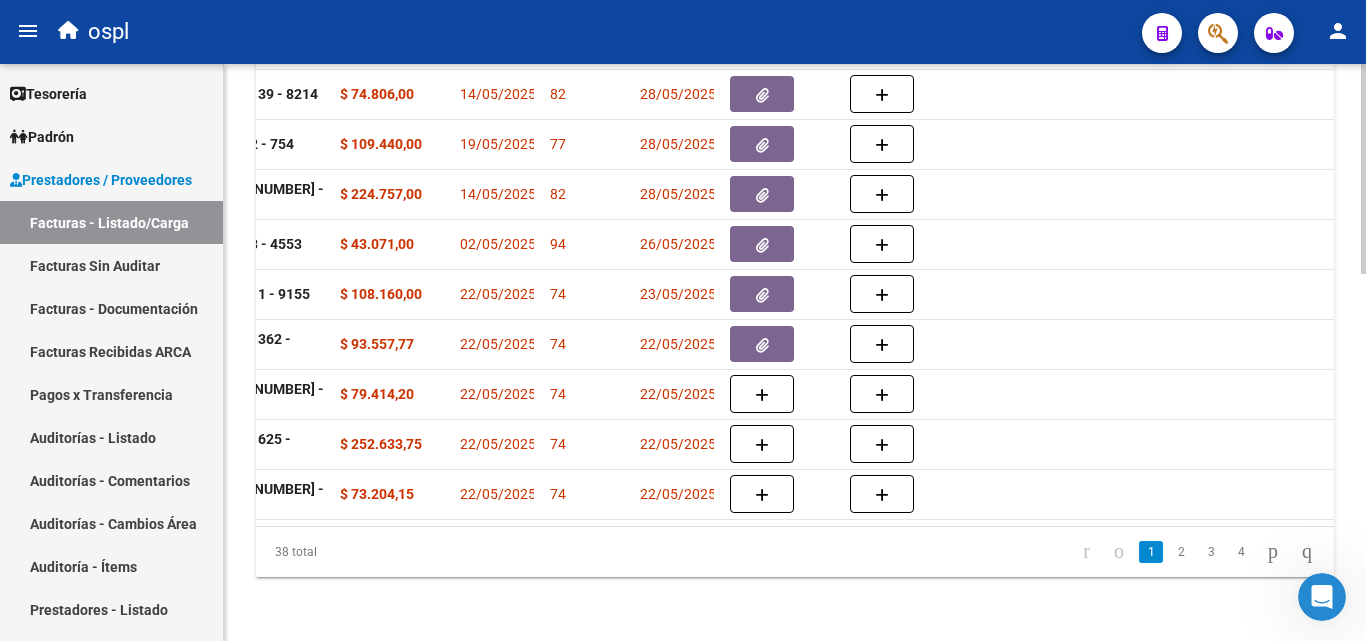 scroll, scrollTop: 1, scrollLeft: 0, axis: vertical 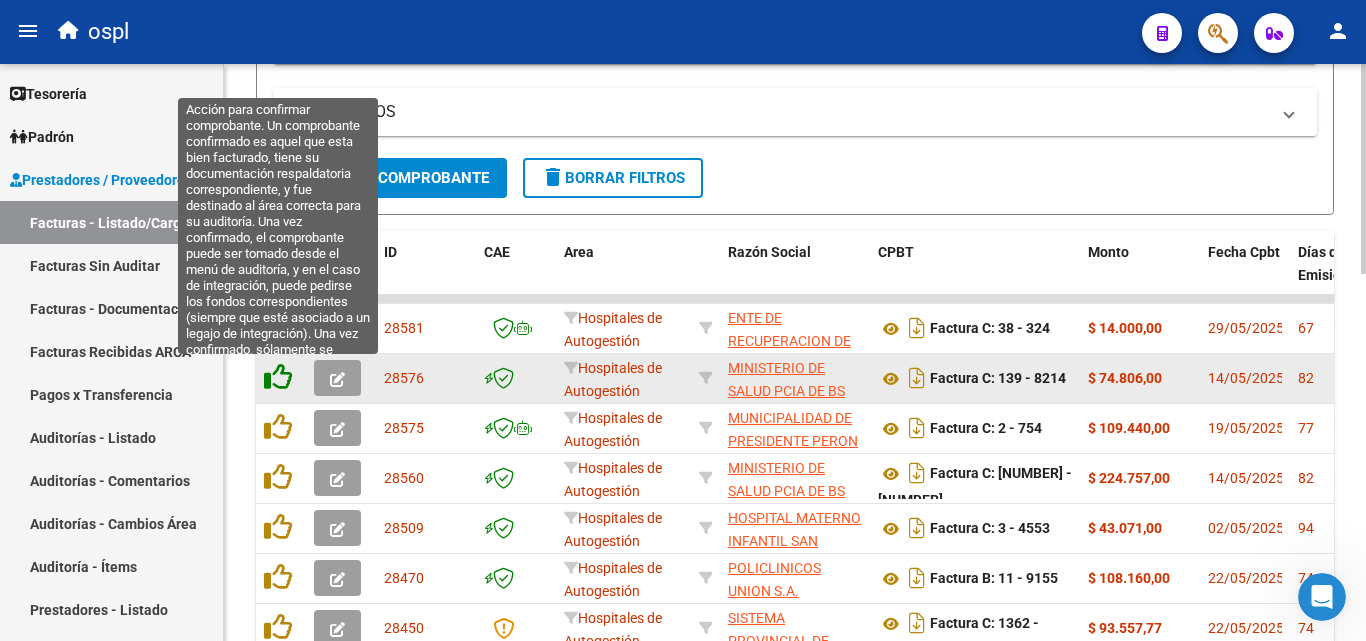 click 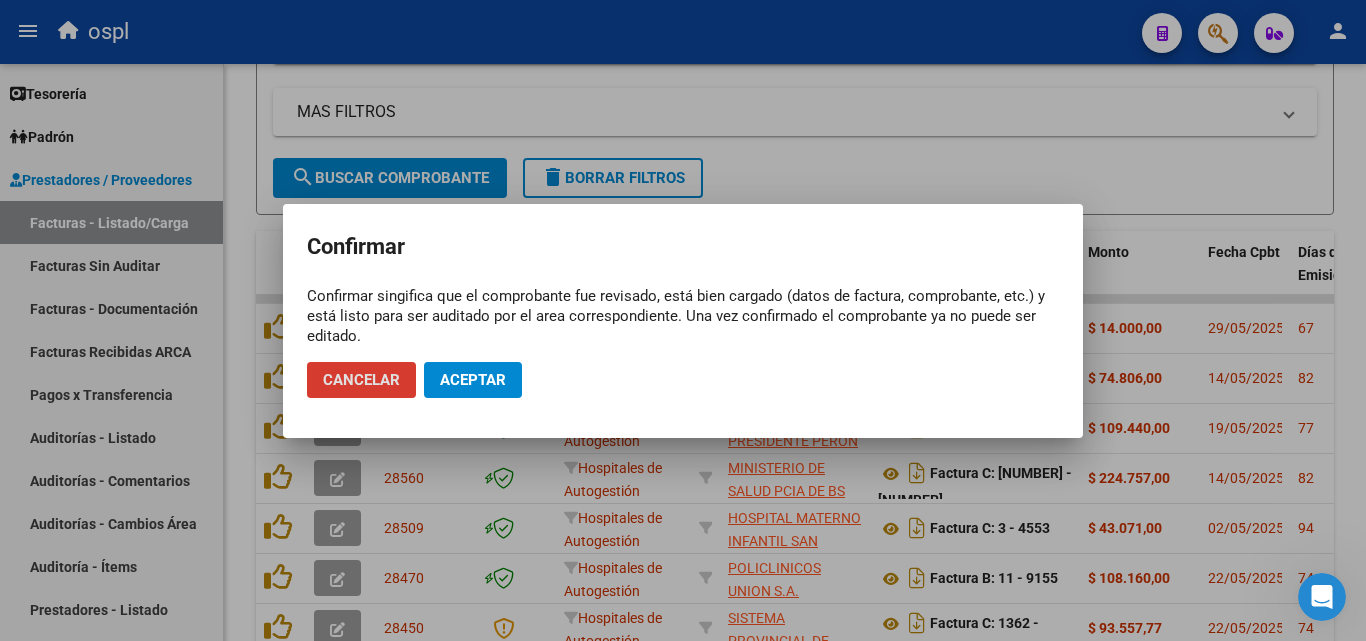 click on "Aceptar" 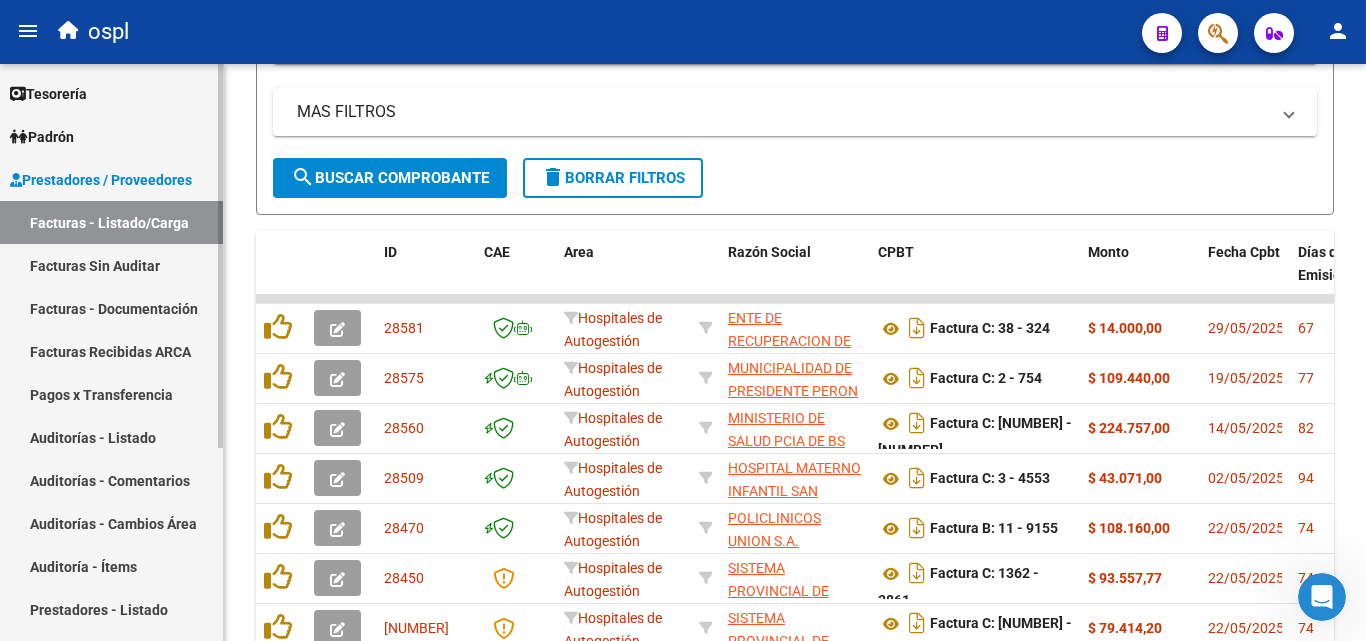click on "Facturas Sin Auditar" at bounding box center (111, 265) 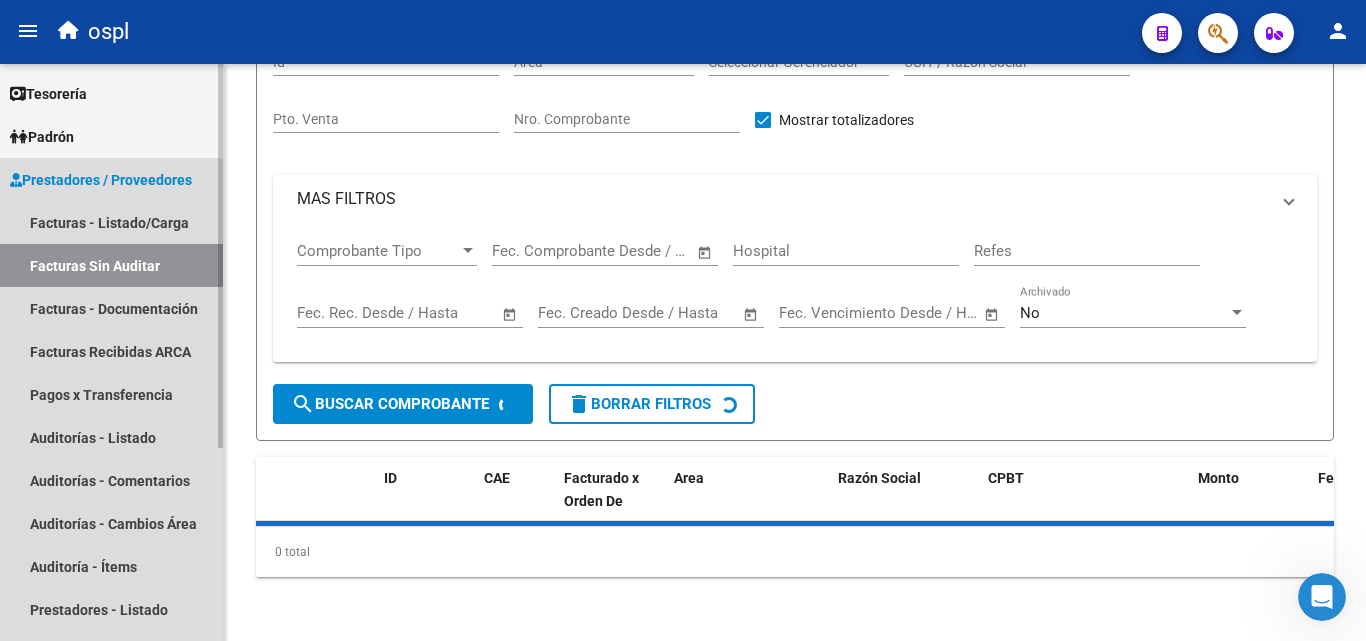 scroll, scrollTop: 57, scrollLeft: 0, axis: vertical 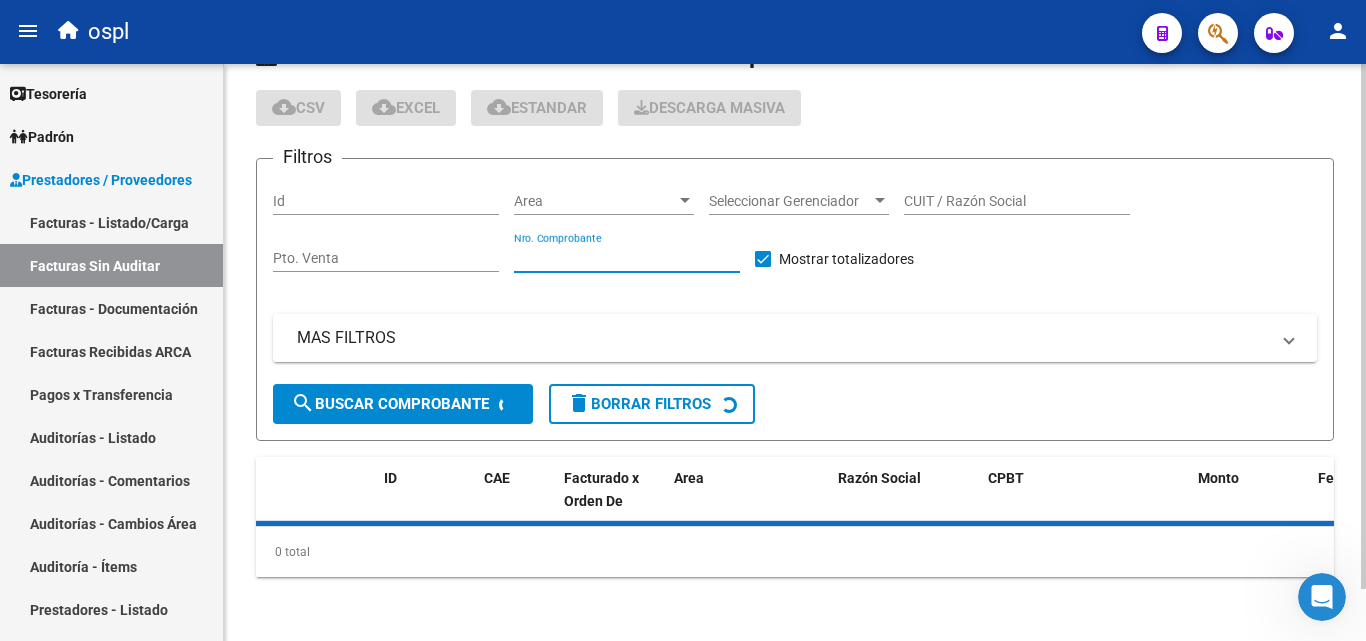 click on "Nro. Comprobante" at bounding box center [627, 258] 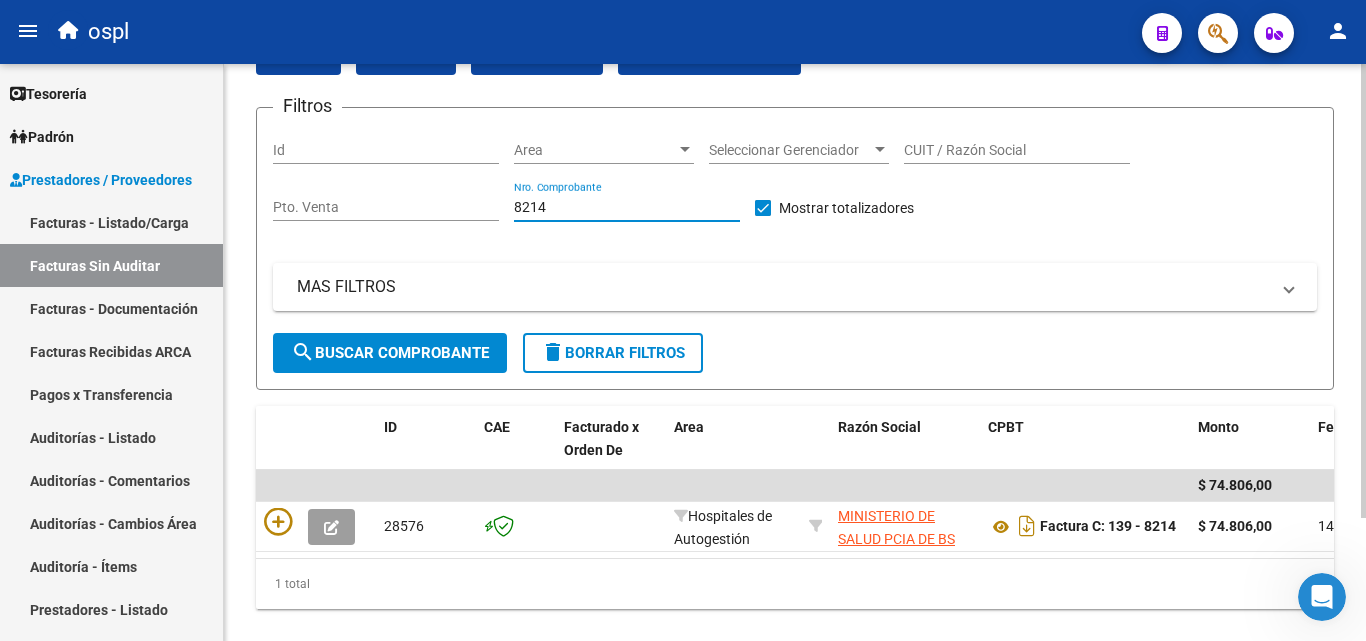 scroll, scrollTop: 156, scrollLeft: 0, axis: vertical 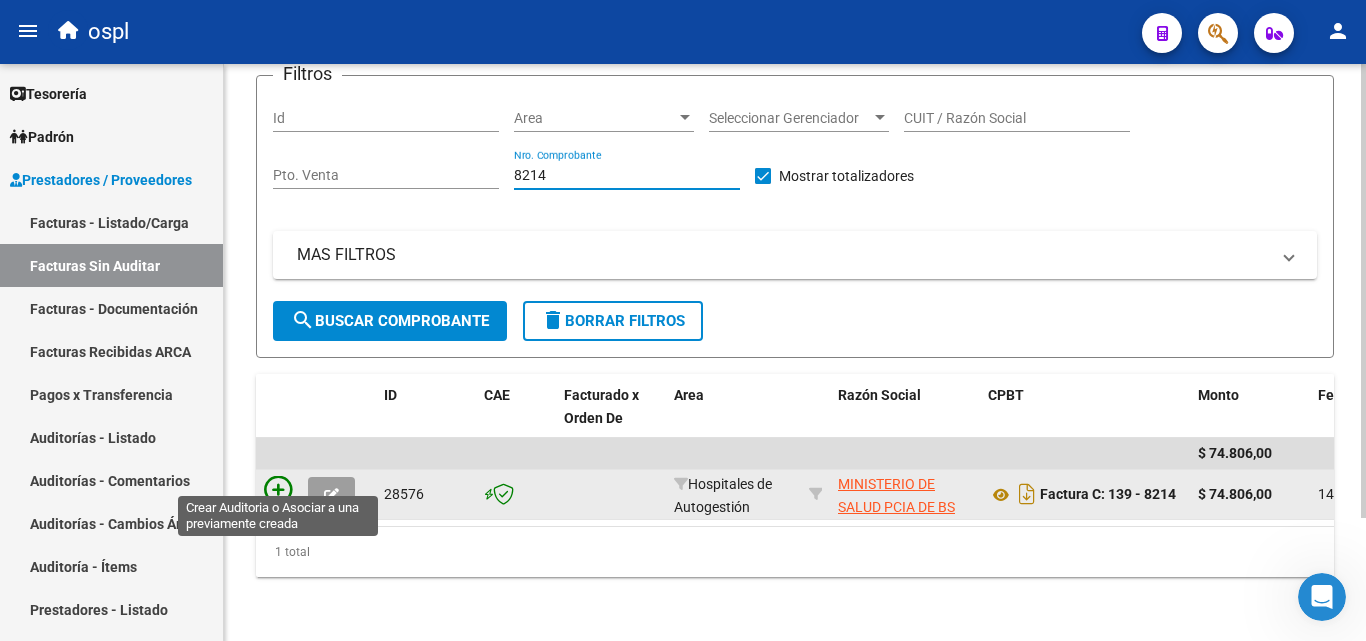 type on "8214" 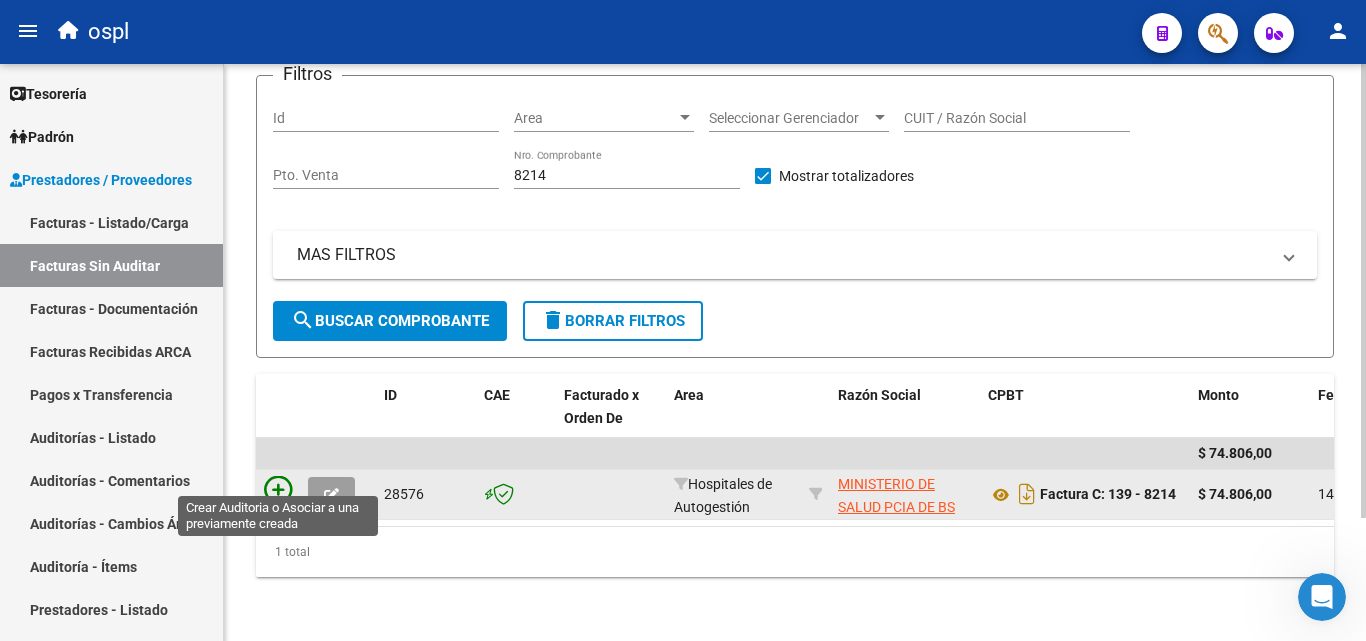 click 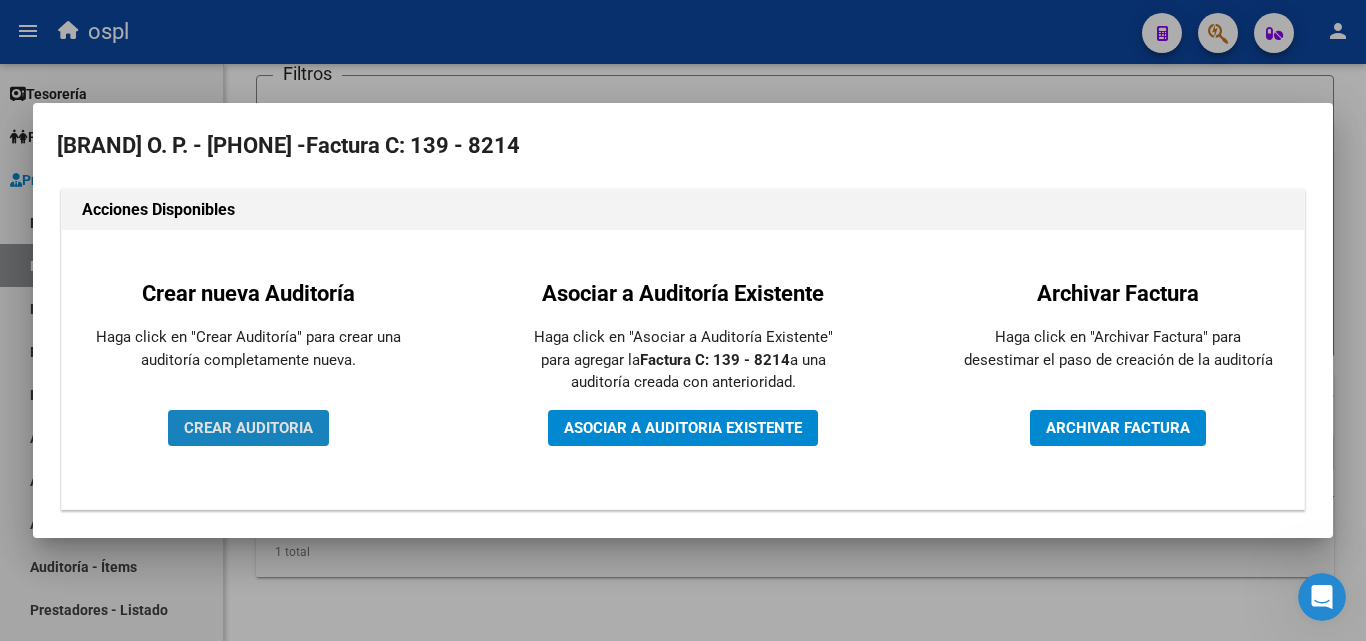 click on "CREAR AUDITORIA" at bounding box center [248, 428] 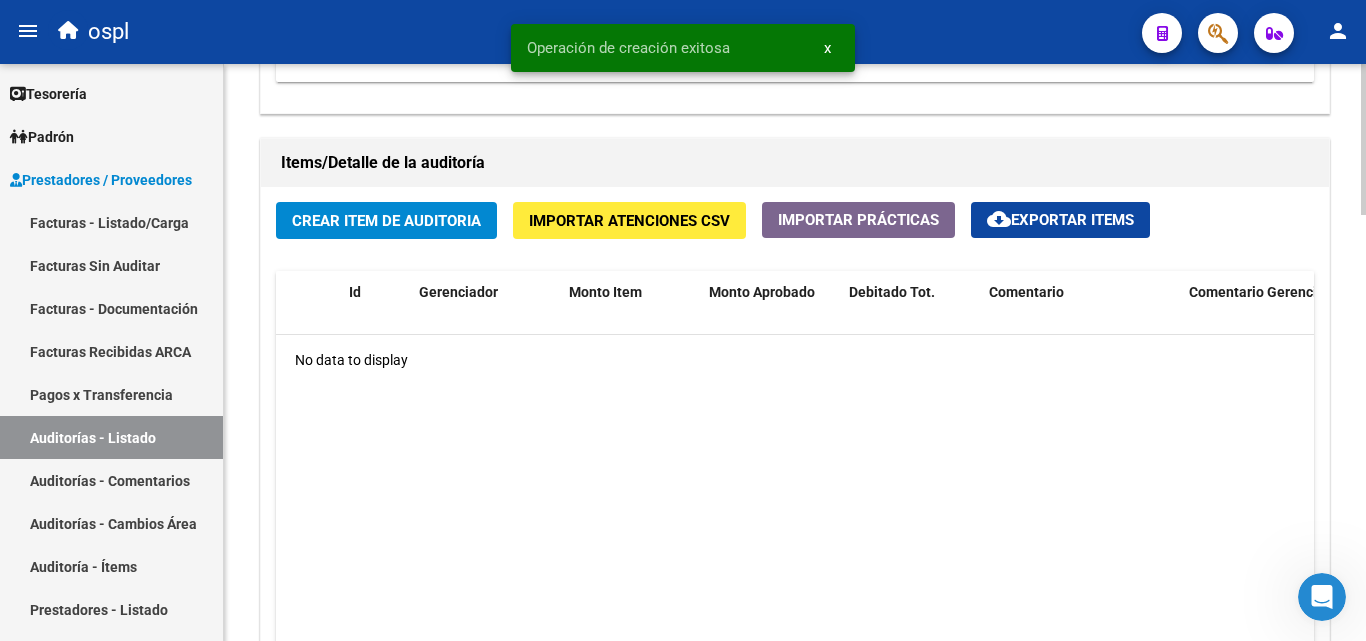 scroll, scrollTop: 1400, scrollLeft: 0, axis: vertical 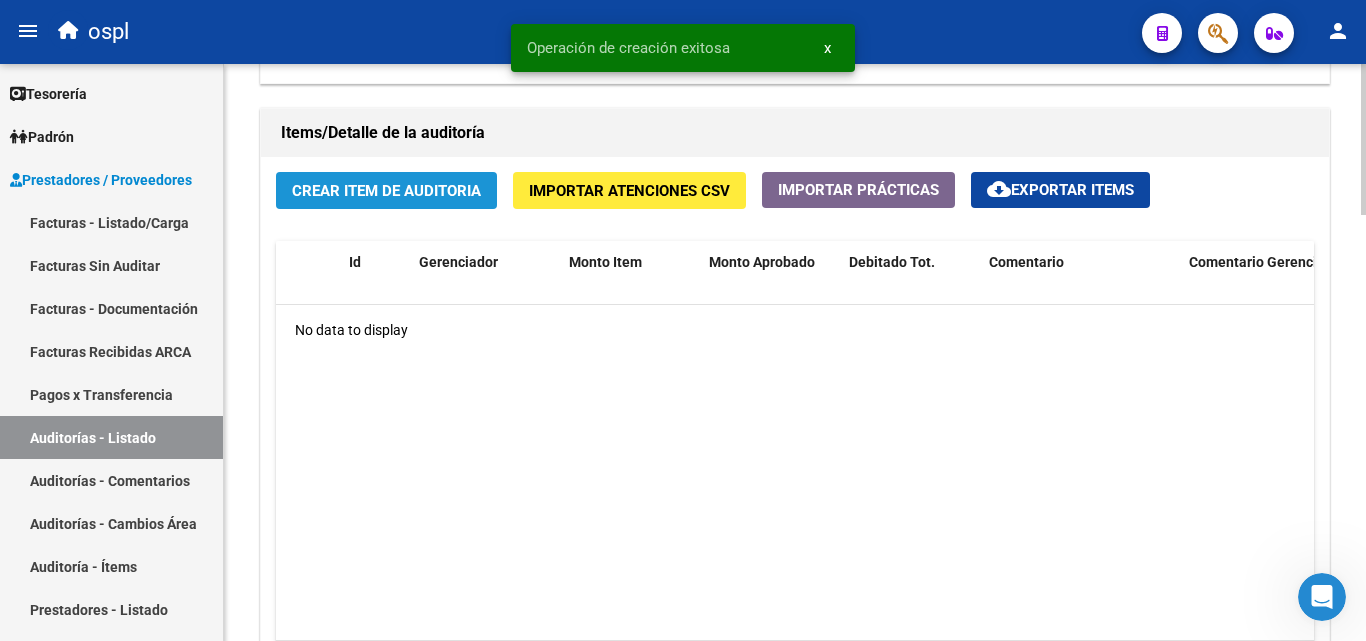 click on "Crear Item de Auditoria" 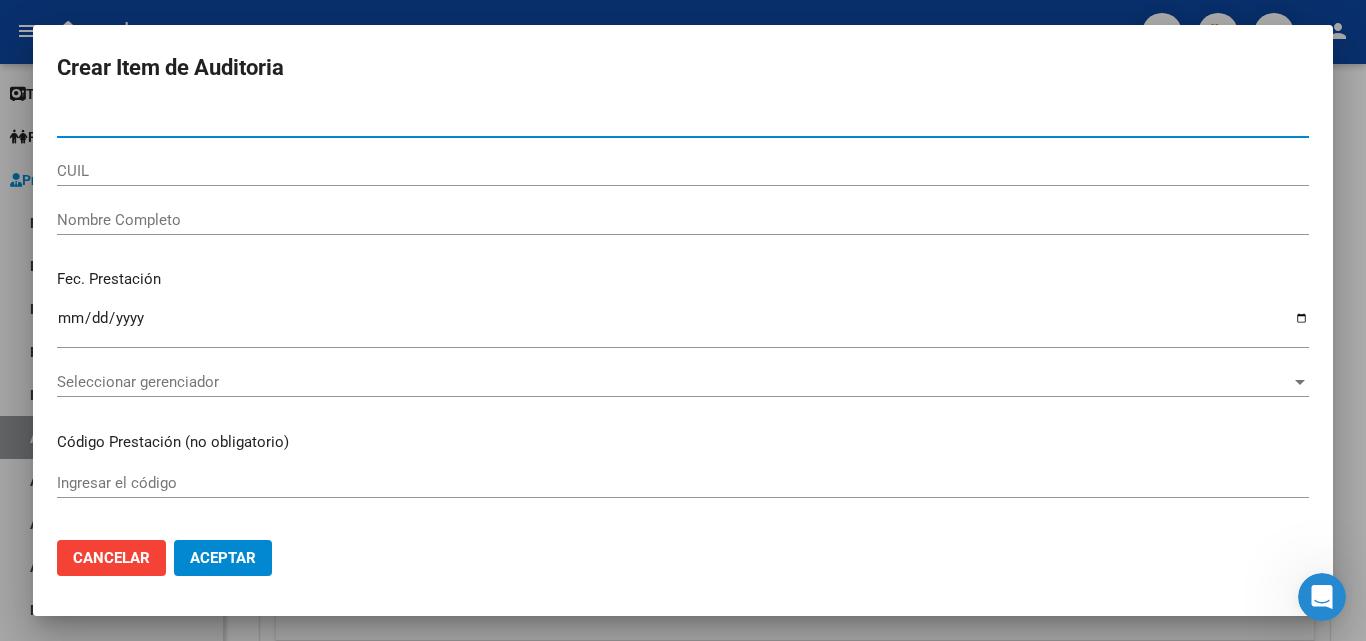 type on "[PHONE]" 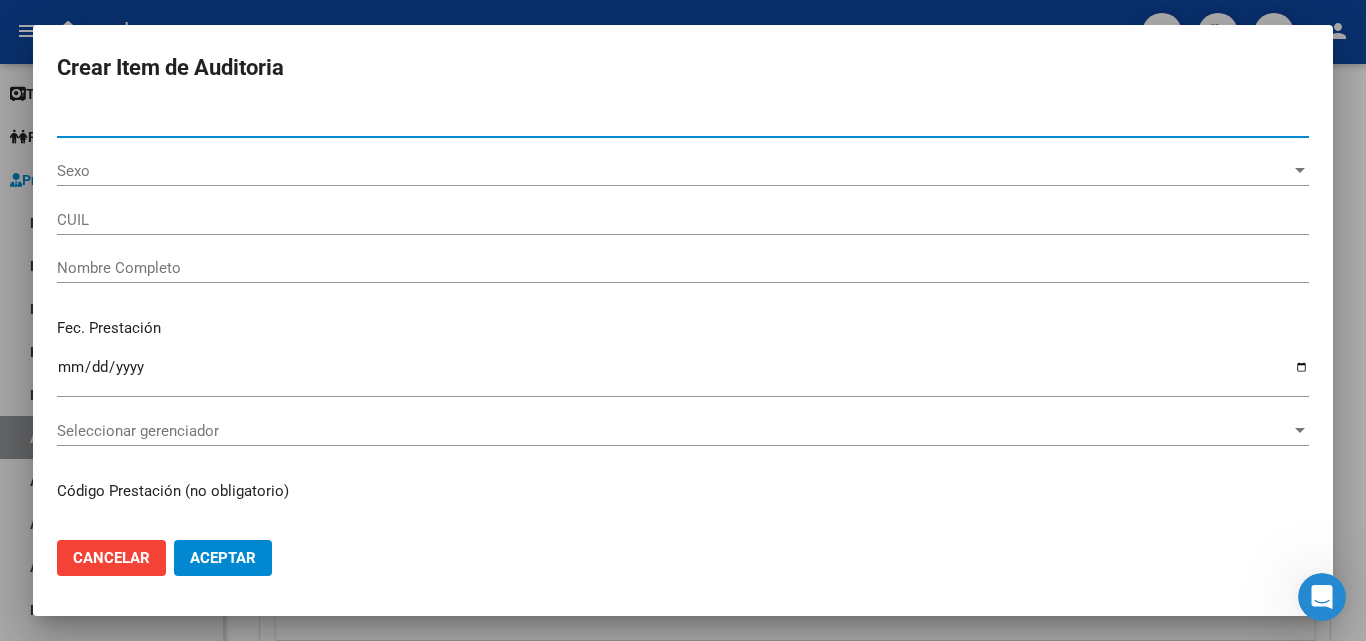 type on "[PHONE]" 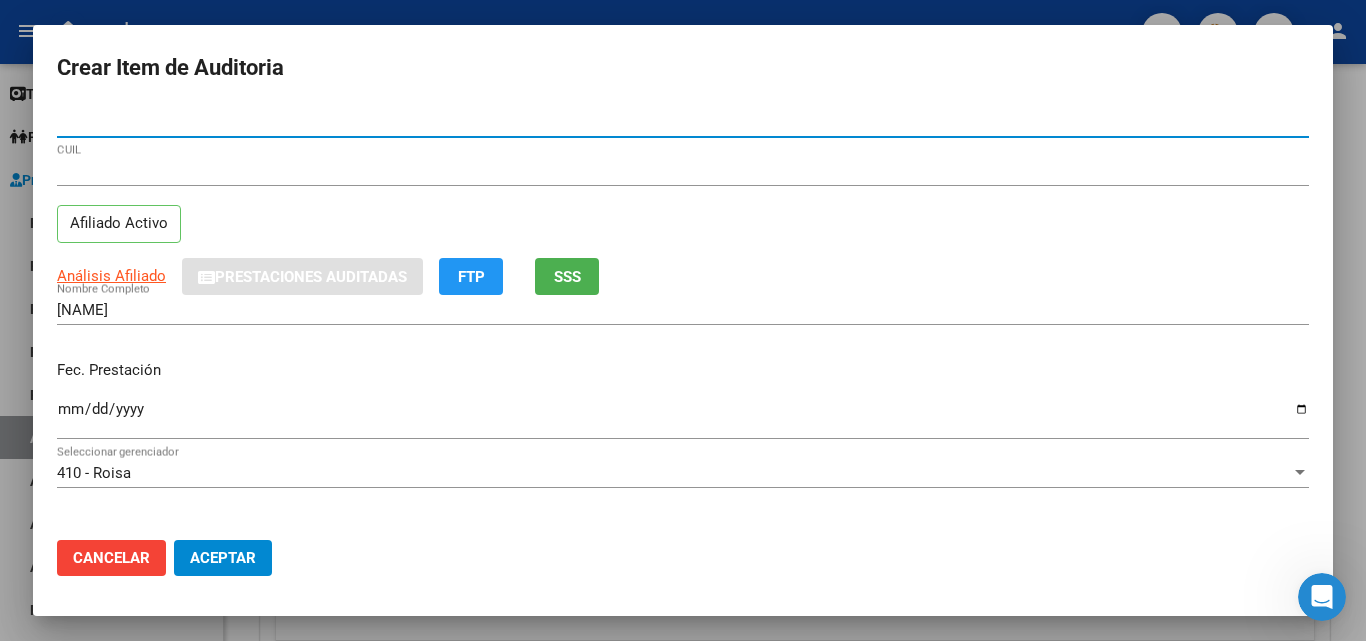 type on "[PHONE]" 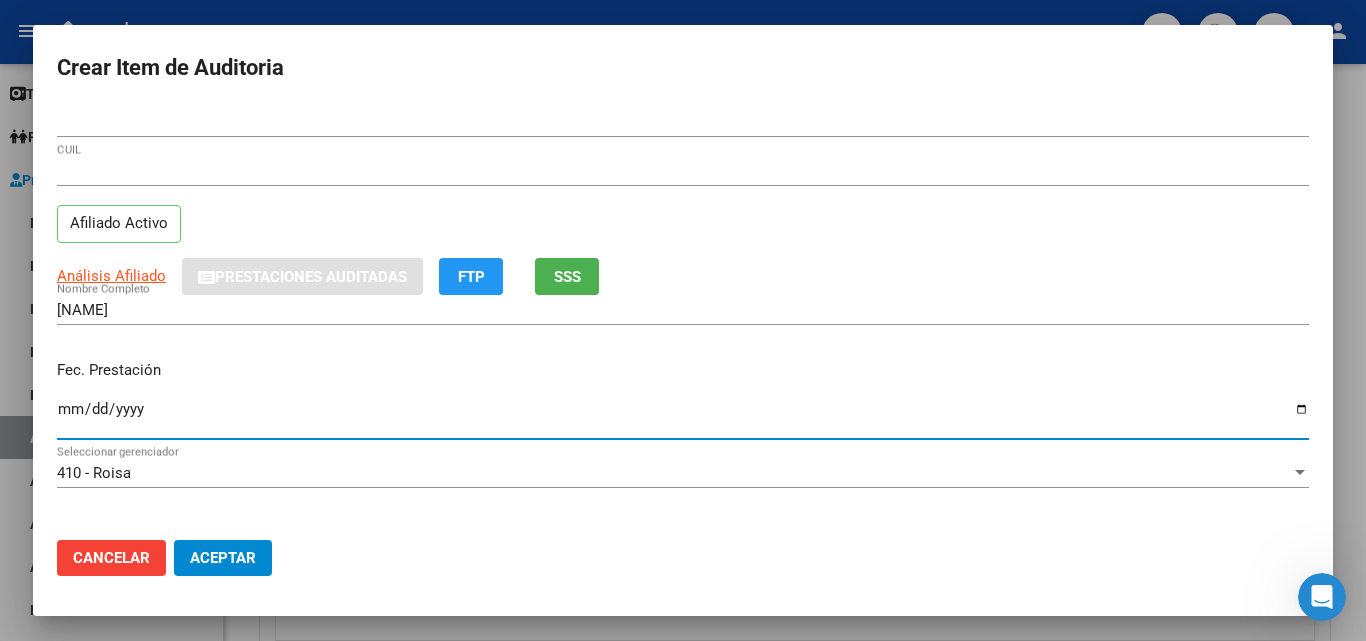 click on "Ingresar la fecha" at bounding box center [683, 417] 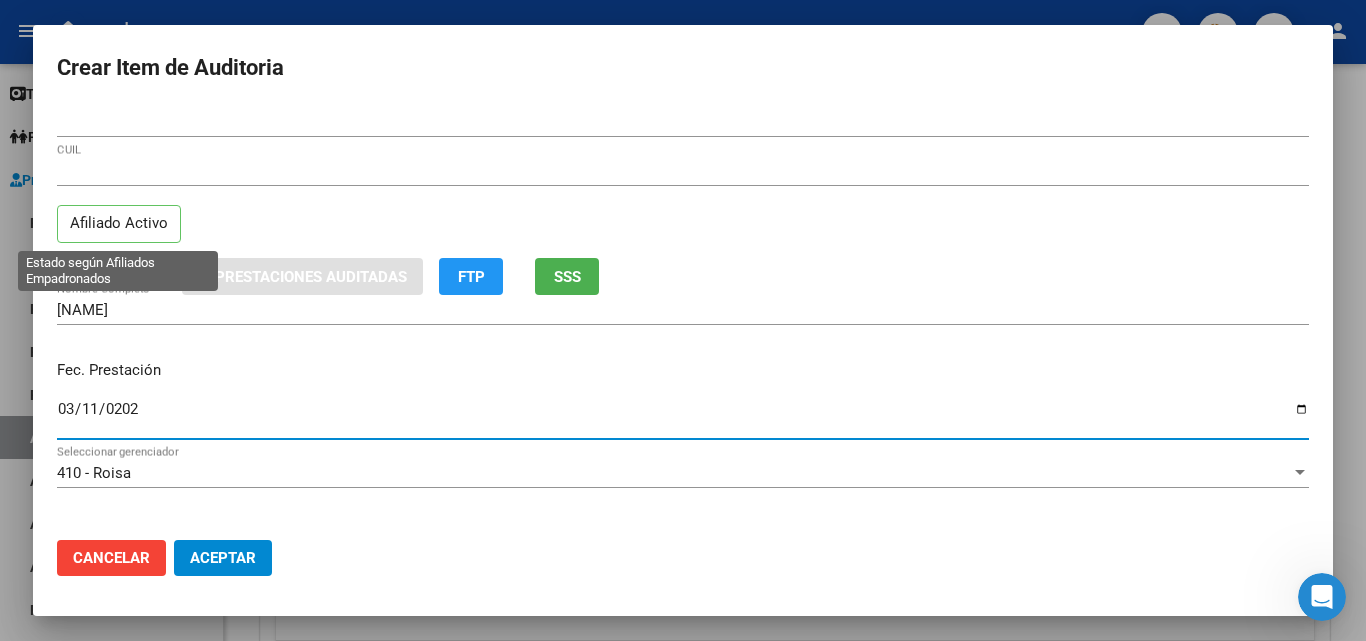 type on "2025-03-11" 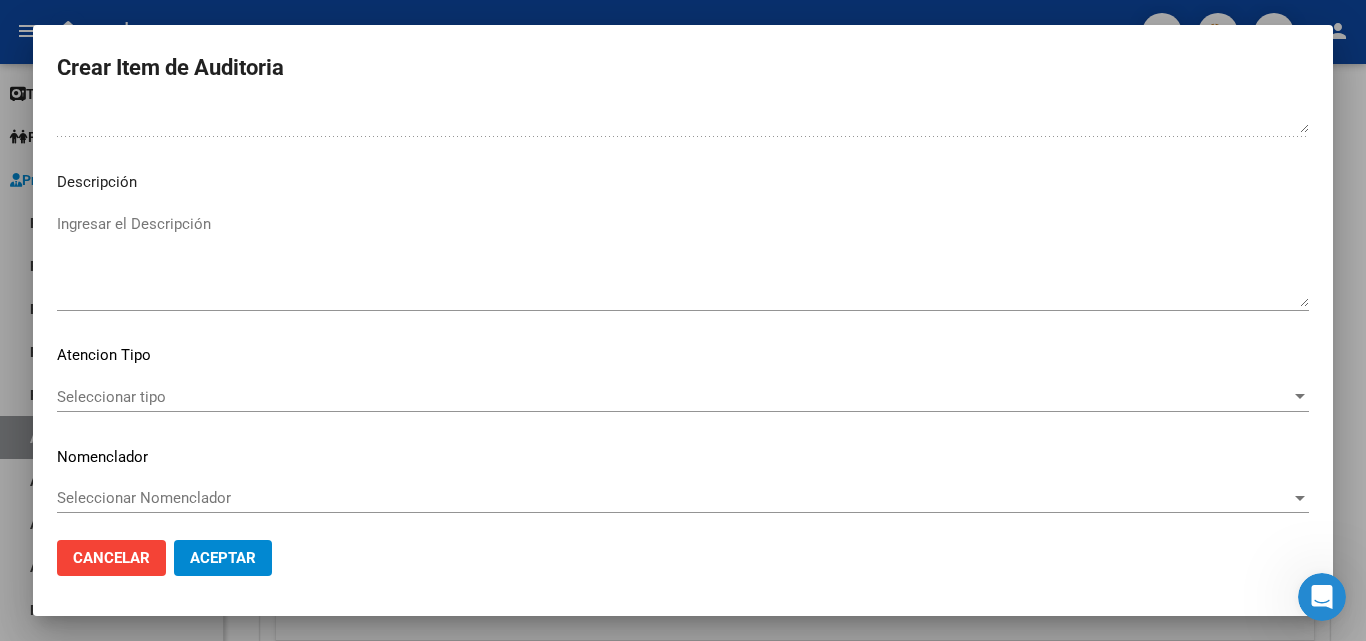 scroll, scrollTop: 1211, scrollLeft: 0, axis: vertical 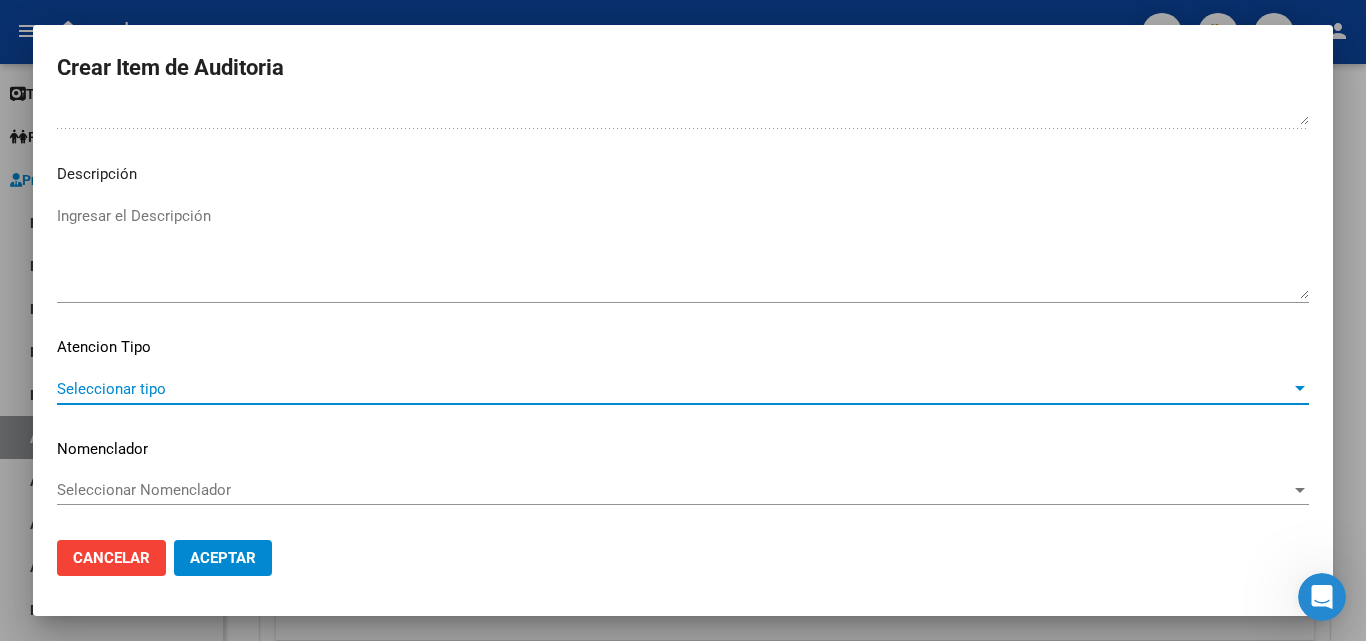 click on "Seleccionar tipo" at bounding box center [674, 389] 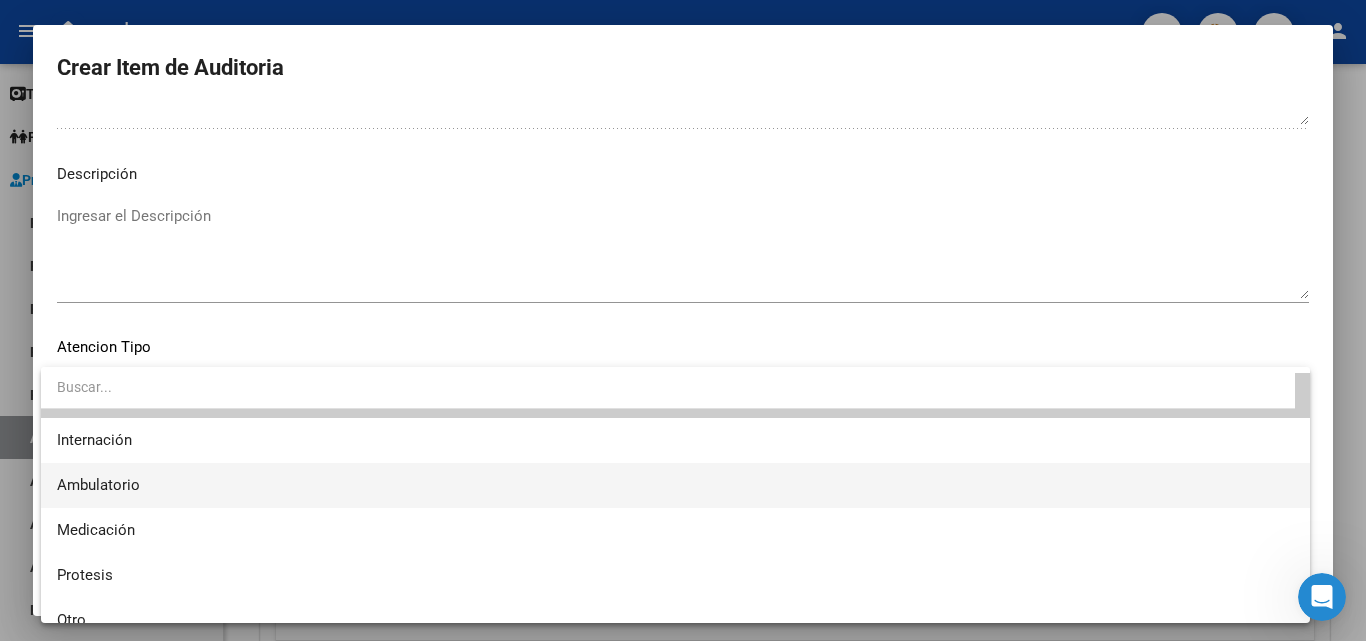 scroll, scrollTop: 59, scrollLeft: 0, axis: vertical 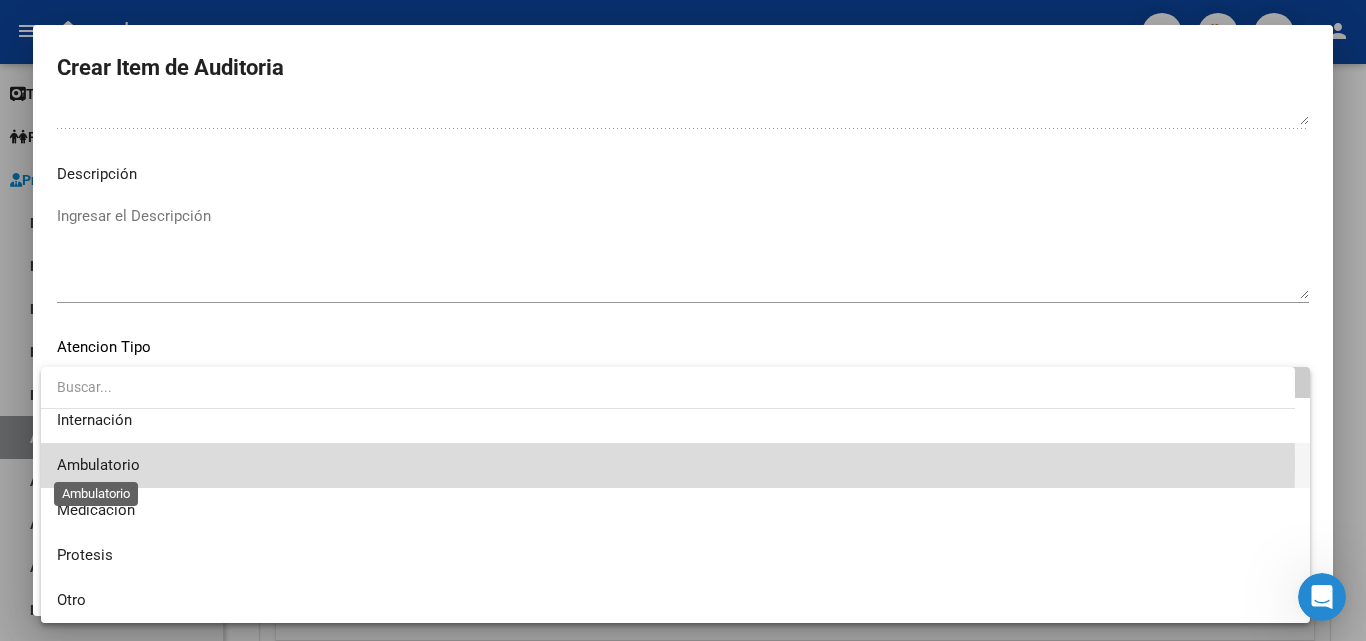 click on "Ambulatorio" at bounding box center (98, 465) 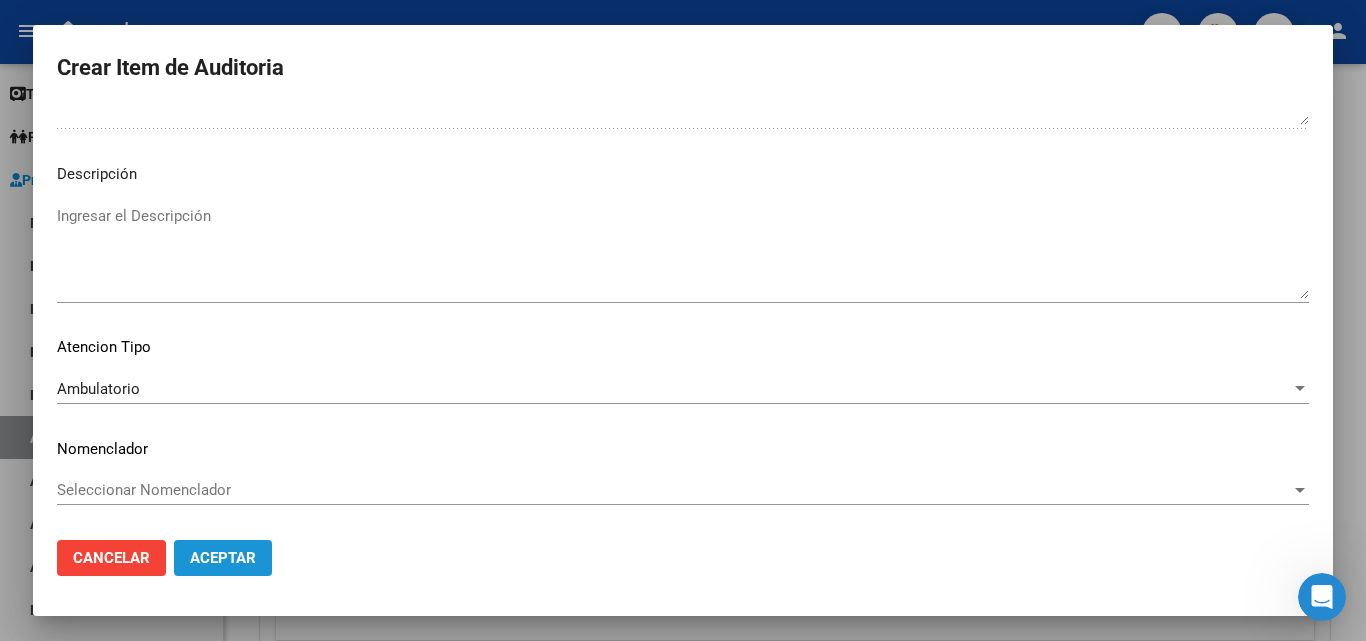 click on "Aceptar" 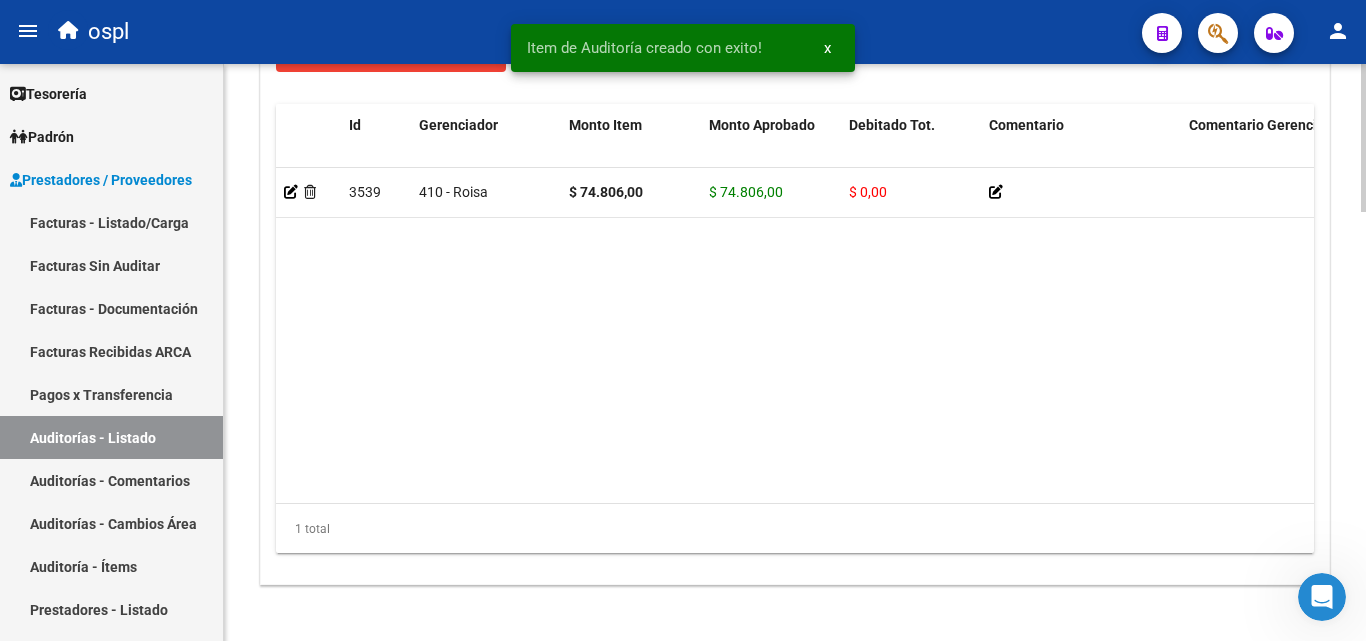 scroll, scrollTop: 1601, scrollLeft: 0, axis: vertical 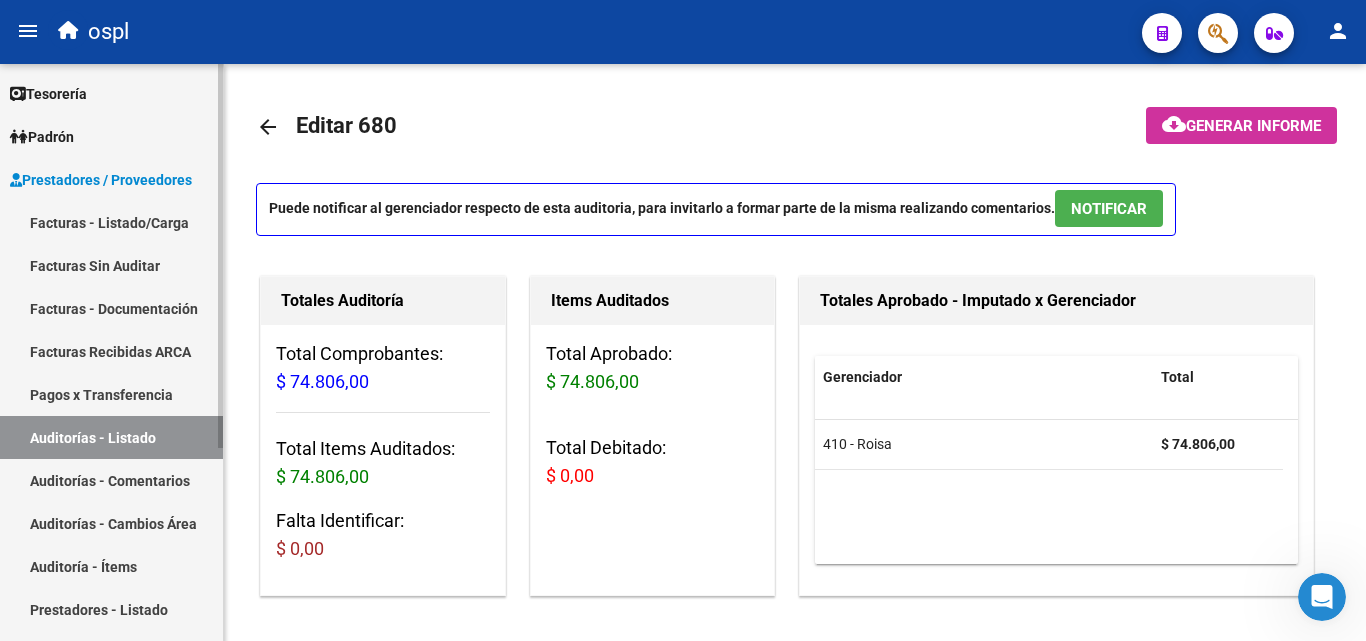 click on "Auditorías - Comentarios" at bounding box center [111, 480] 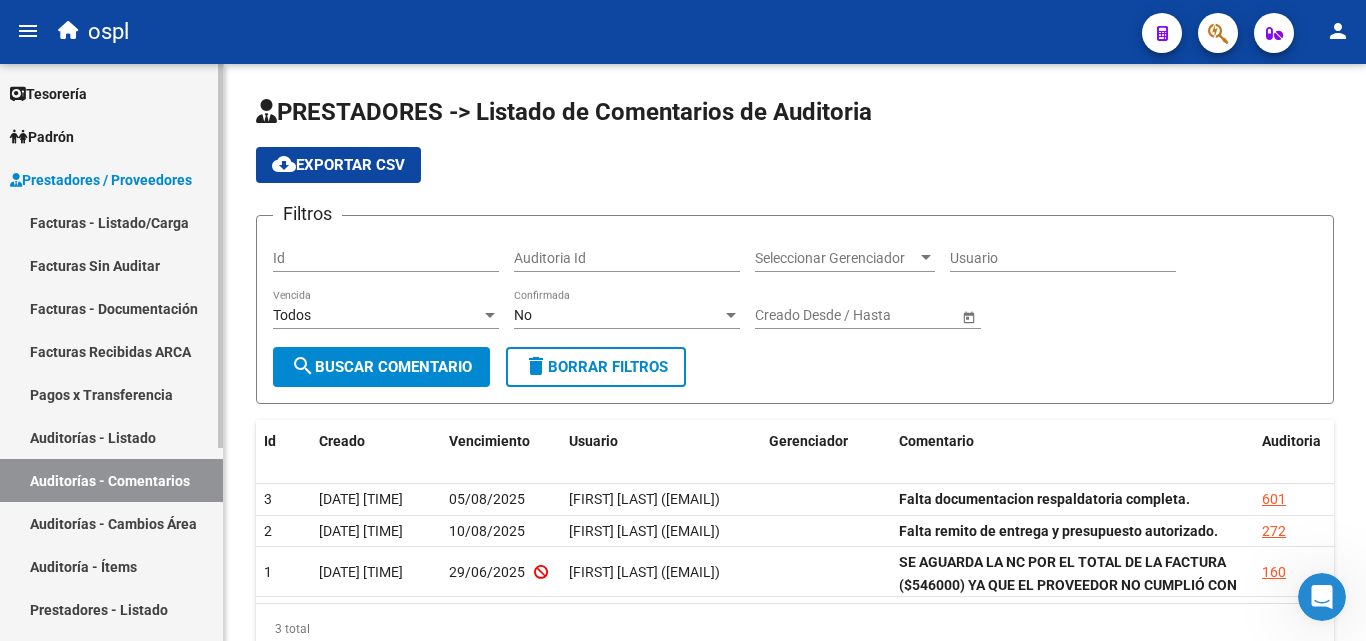 click on "Auditorías - Listado" at bounding box center (111, 437) 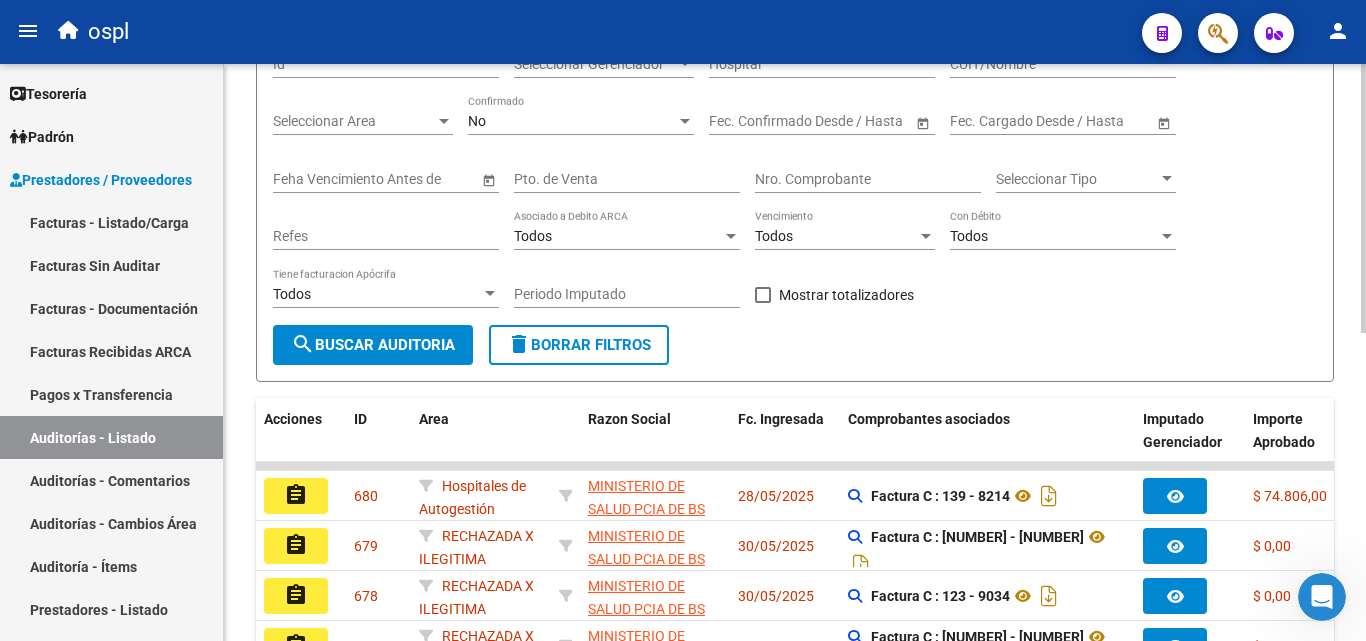 scroll, scrollTop: 200, scrollLeft: 0, axis: vertical 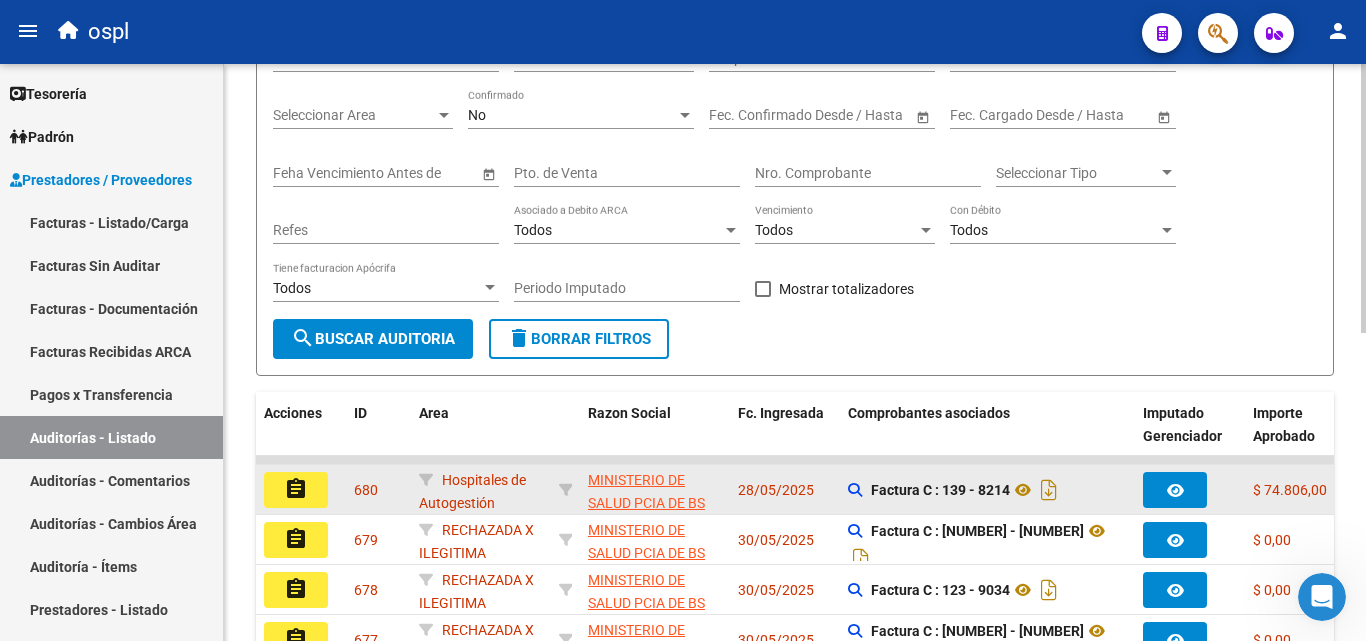 click on "assignment" 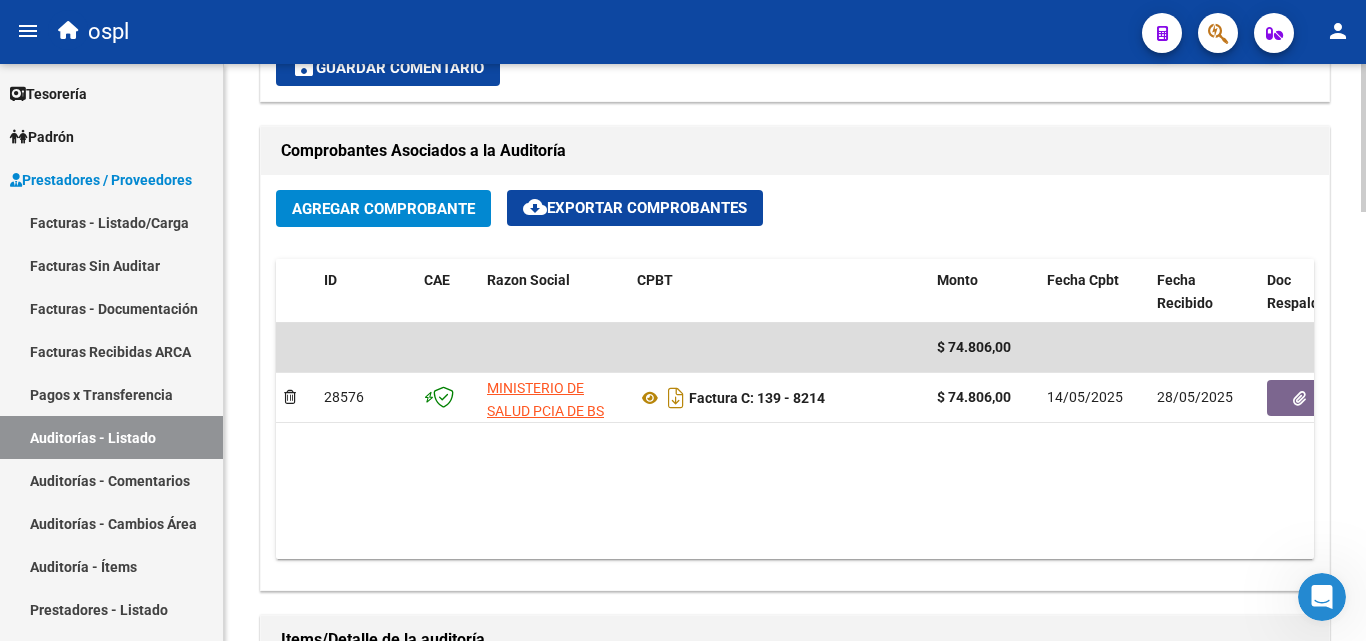 scroll, scrollTop: 1000, scrollLeft: 0, axis: vertical 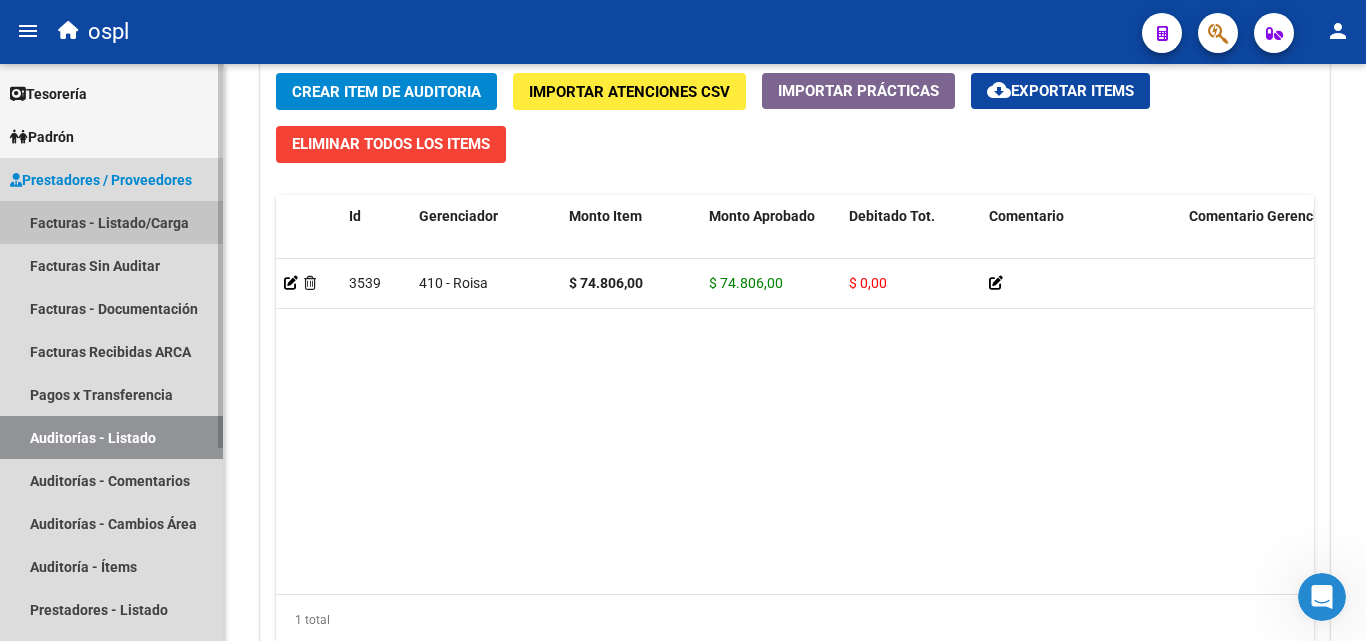 click on "Facturas - Listado/Carga" at bounding box center (111, 222) 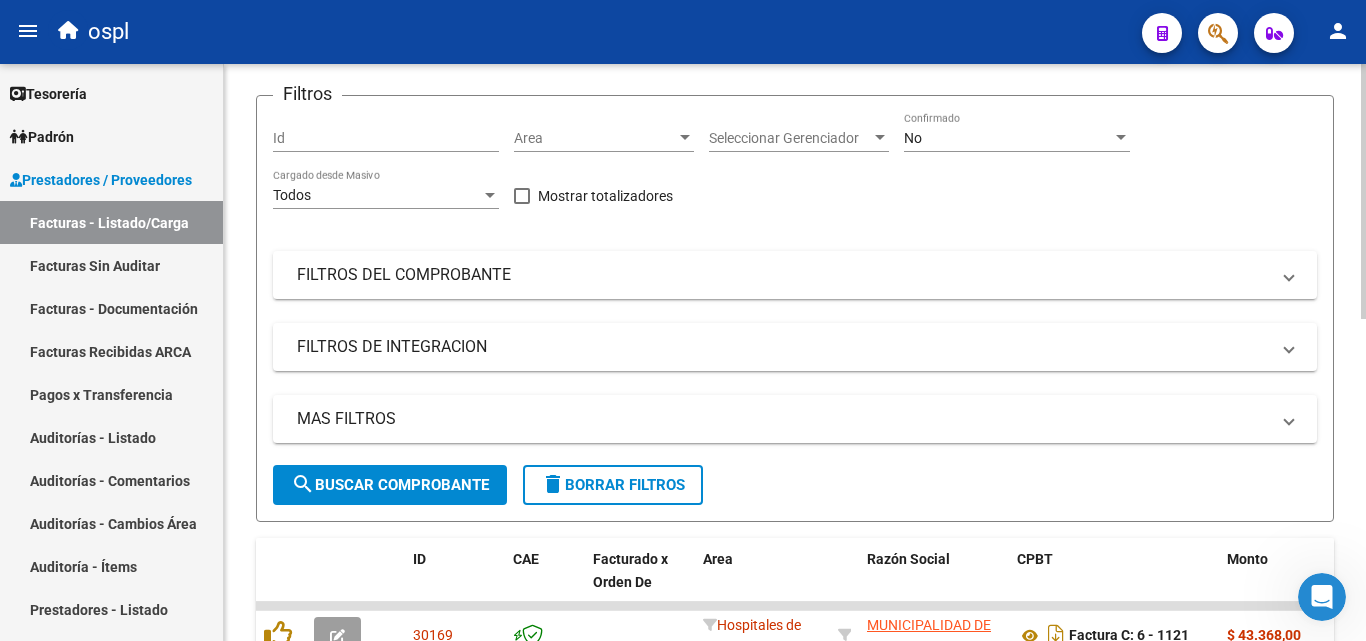 scroll, scrollTop: 0, scrollLeft: 0, axis: both 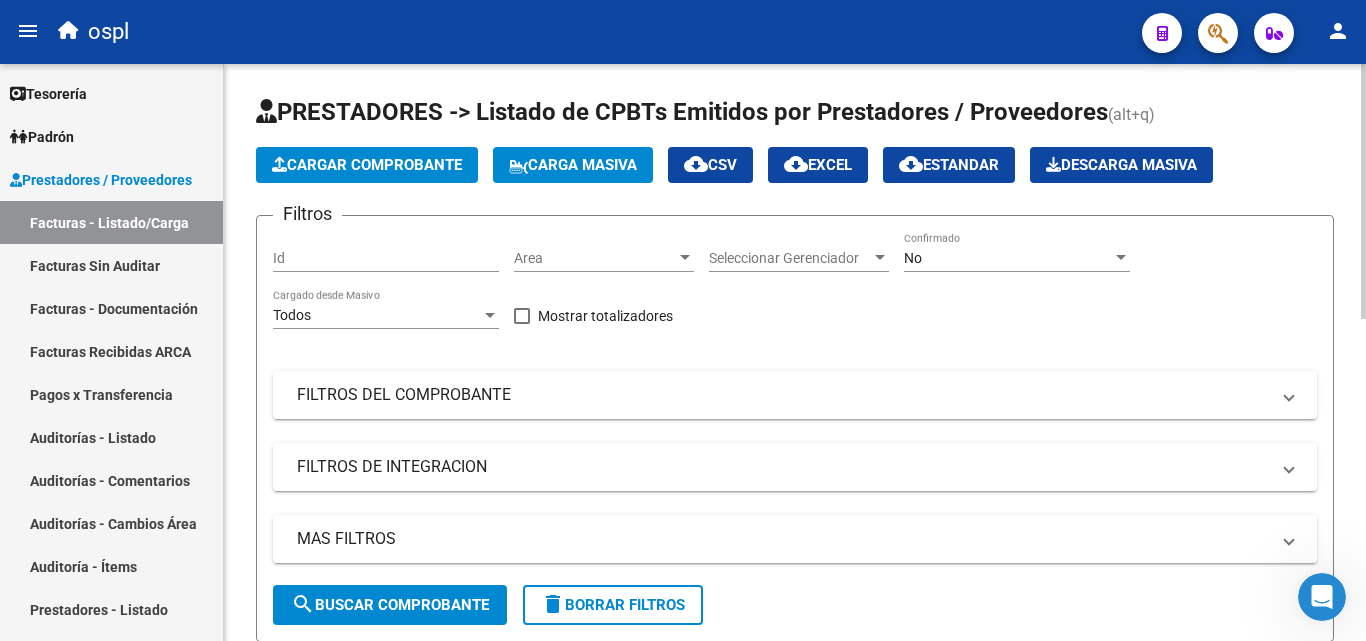 click on "Area" at bounding box center (595, 258) 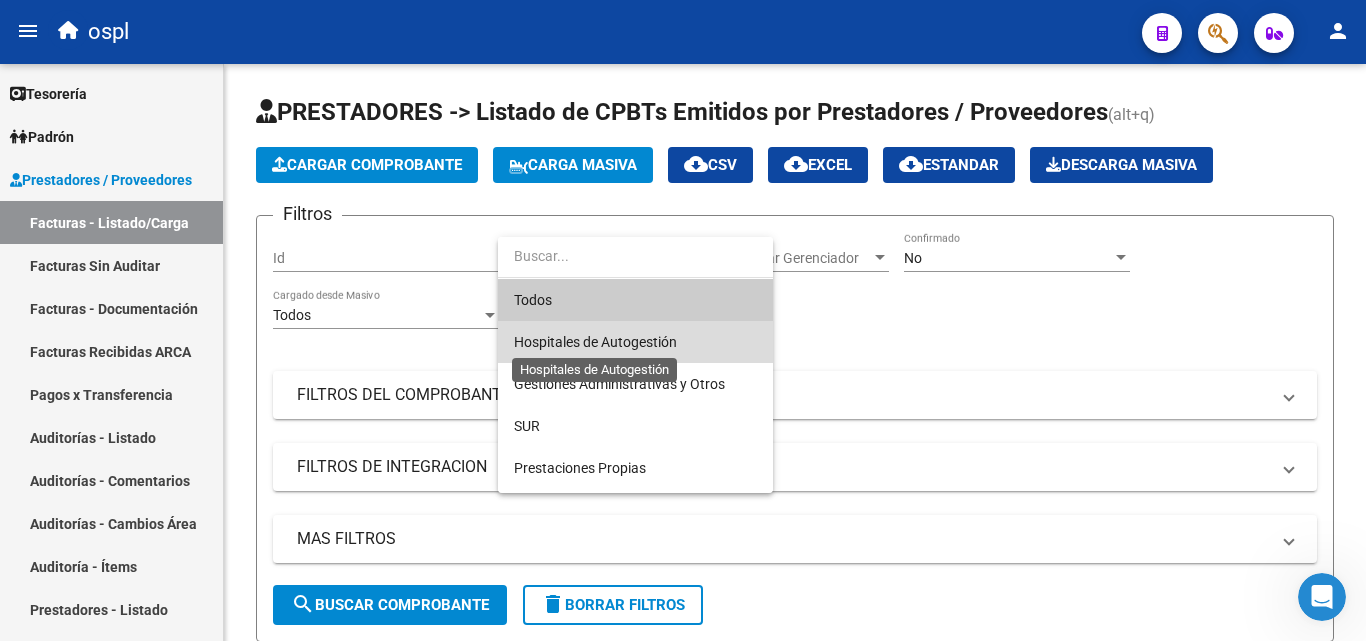 click on "Hospitales de Autogestión" at bounding box center (595, 342) 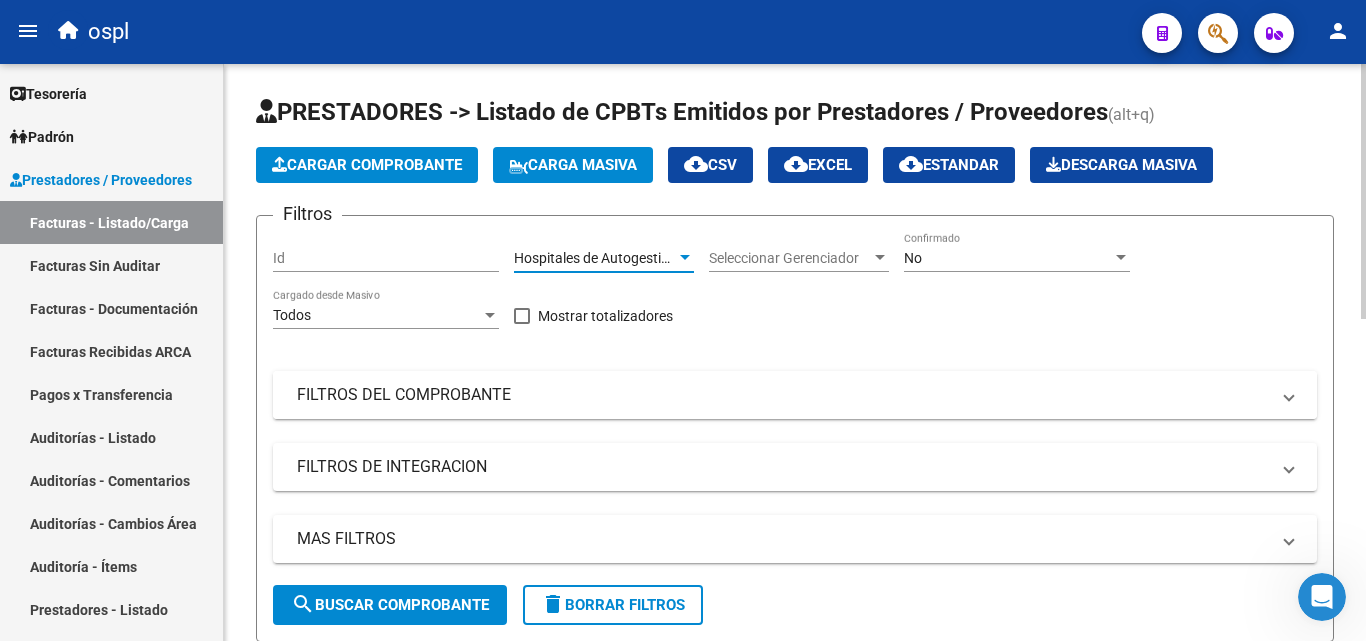 click on "FILTROS DEL COMPROBANTE" at bounding box center [783, 395] 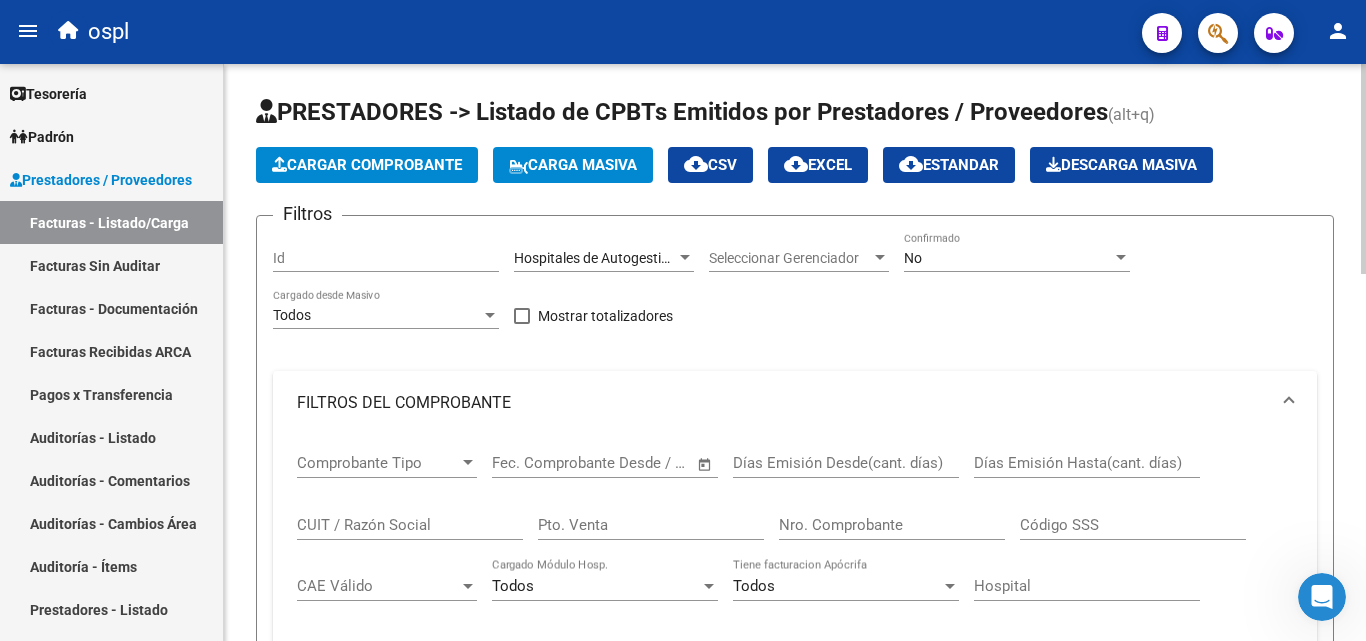click 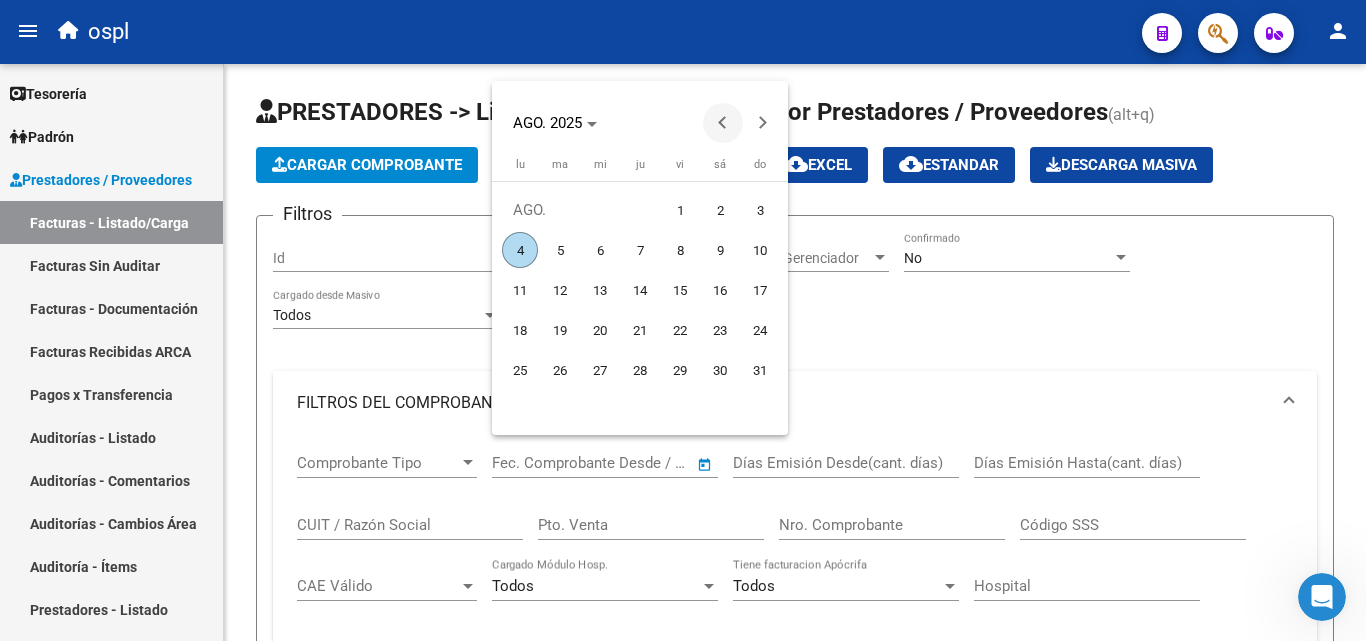 click at bounding box center (723, 123) 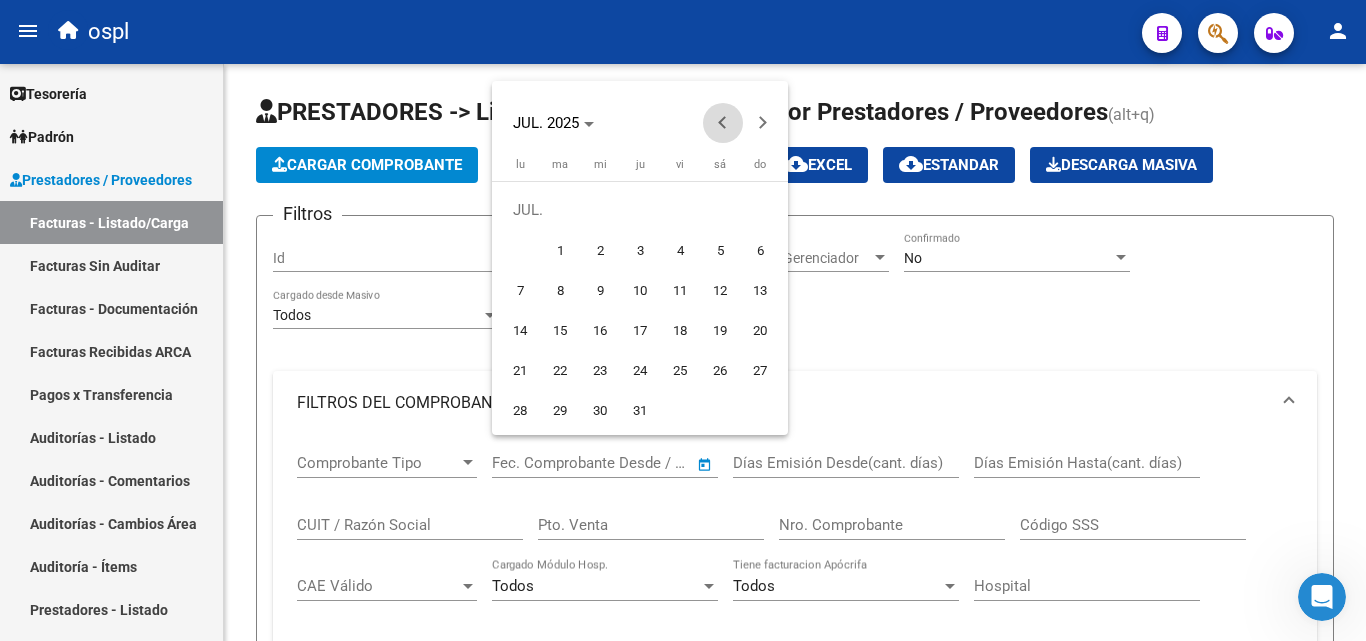 click at bounding box center [723, 123] 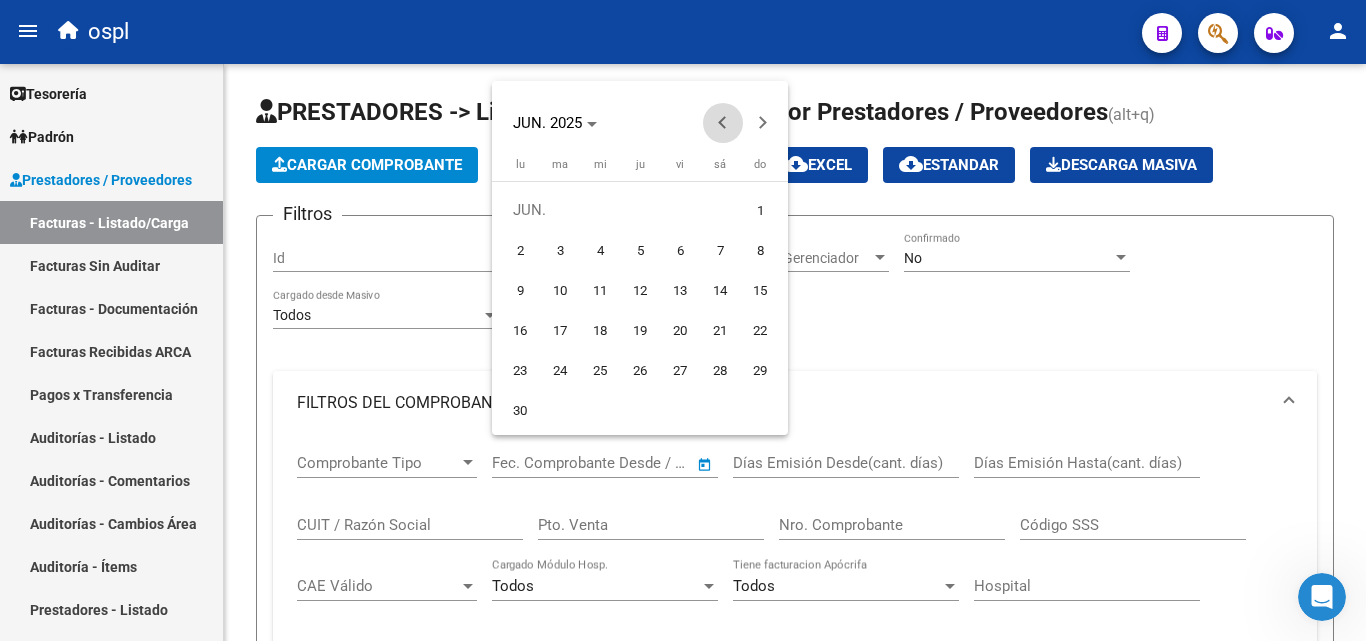 click at bounding box center (723, 123) 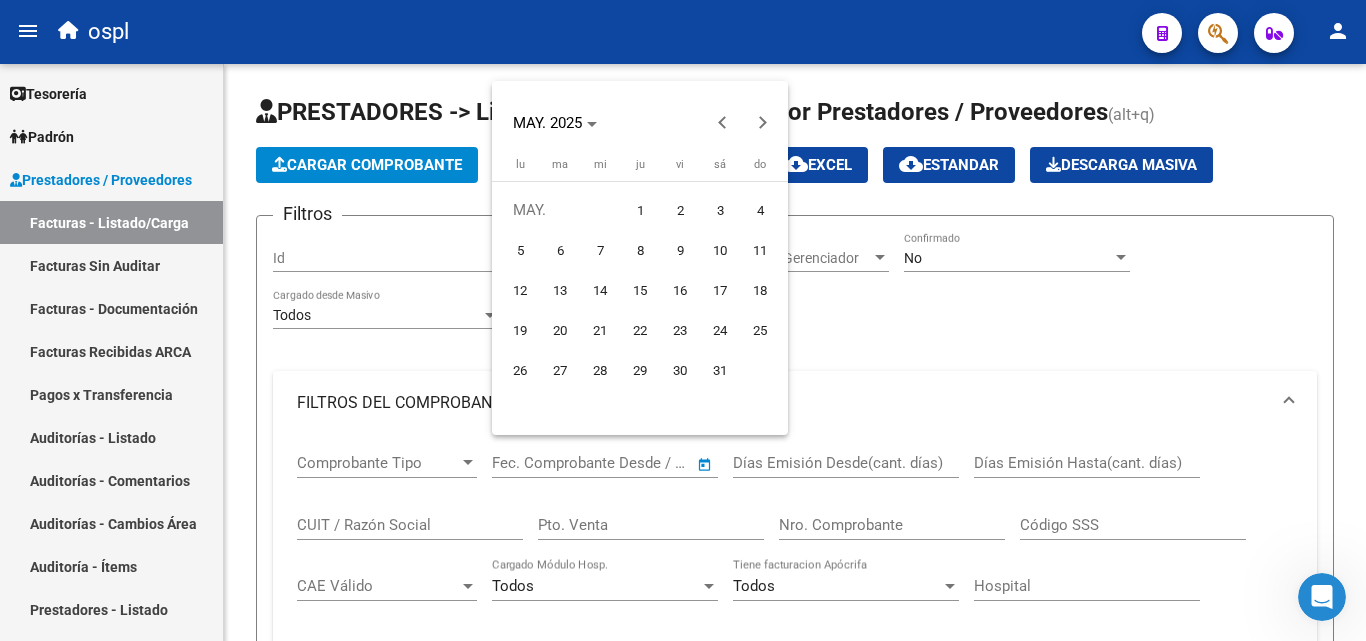 click on "1" at bounding box center [640, 210] 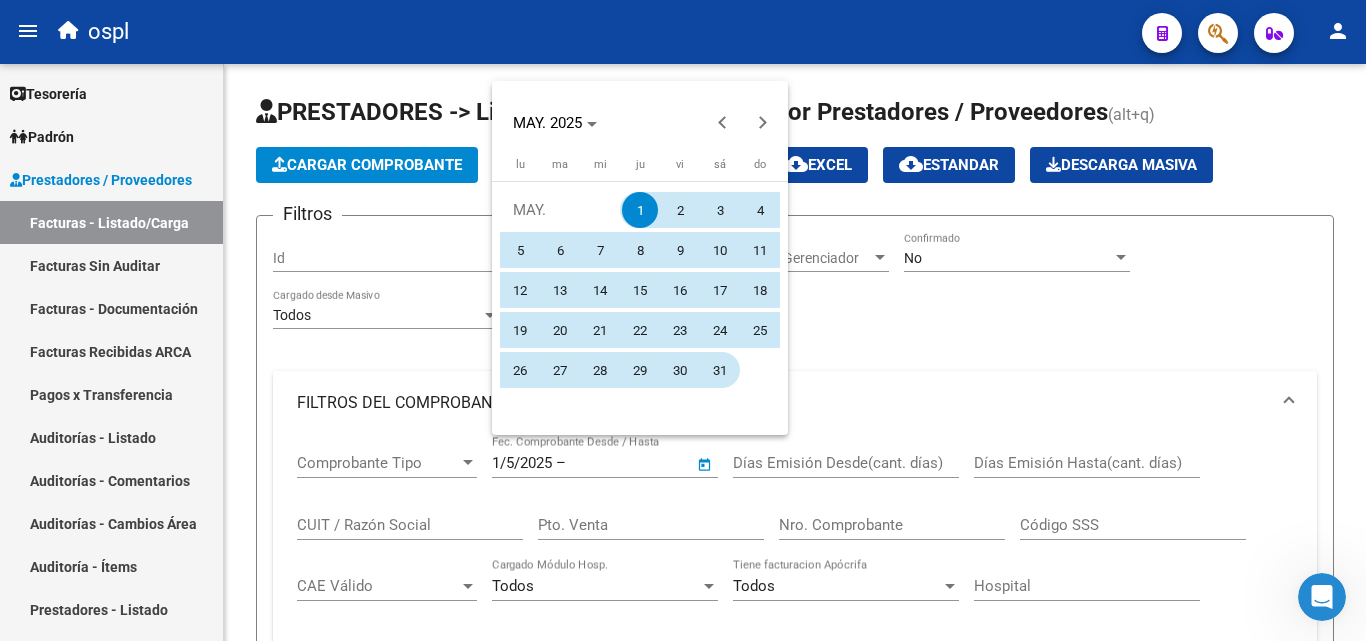 click on "31" at bounding box center [720, 370] 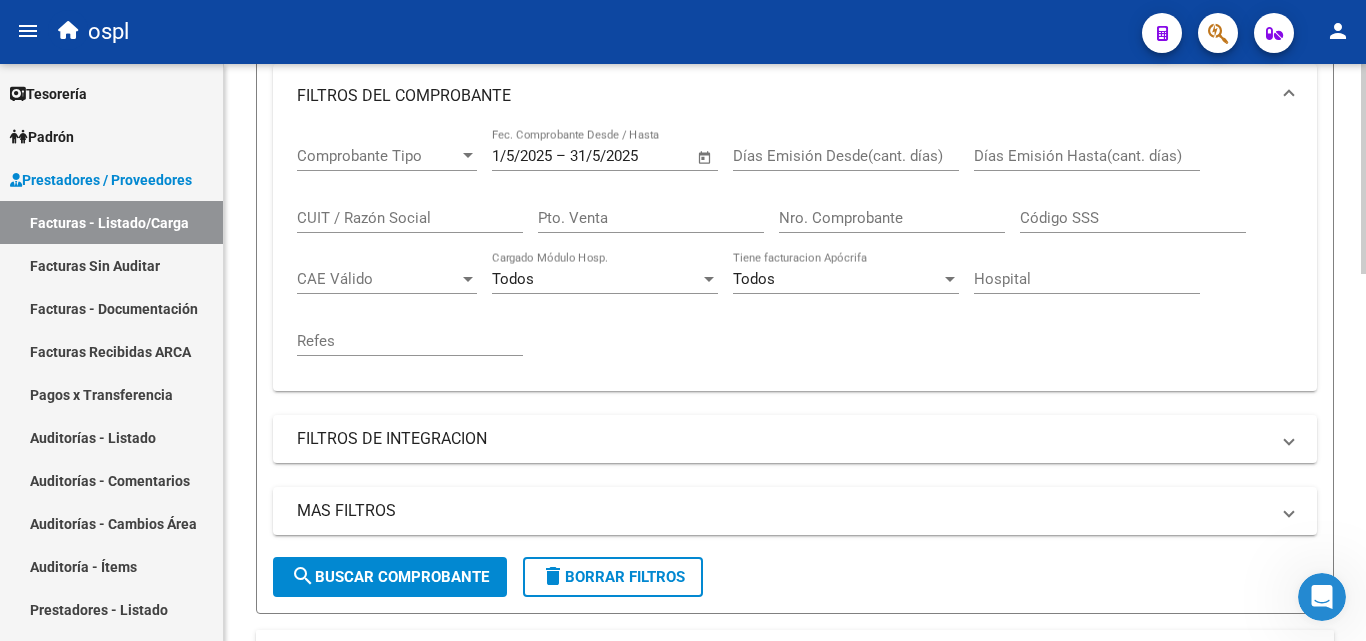 scroll, scrollTop: 400, scrollLeft: 0, axis: vertical 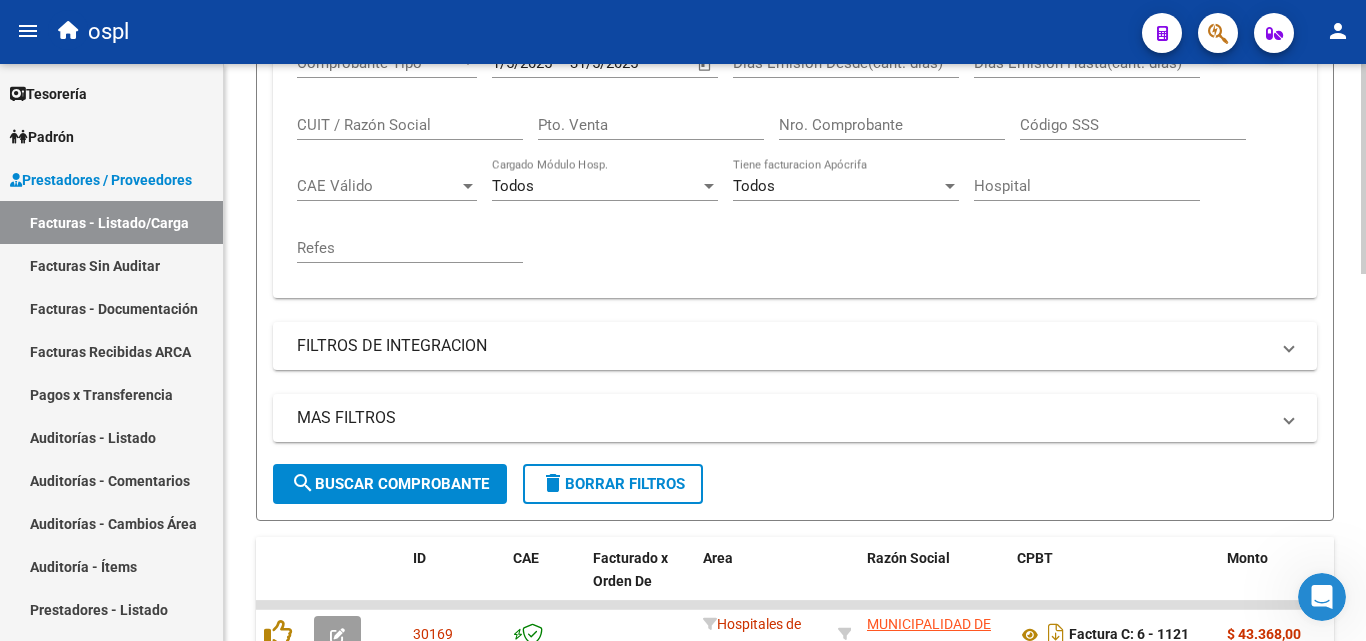 click on "search  Buscar Comprobante" 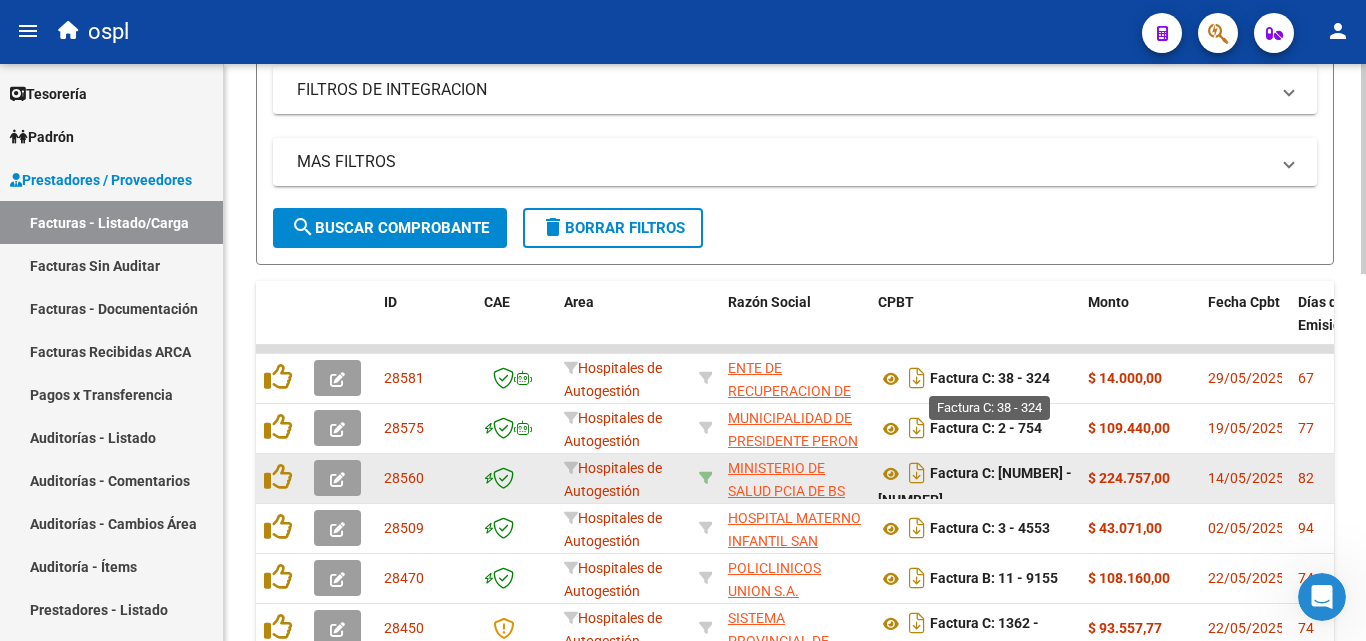 scroll, scrollTop: 700, scrollLeft: 0, axis: vertical 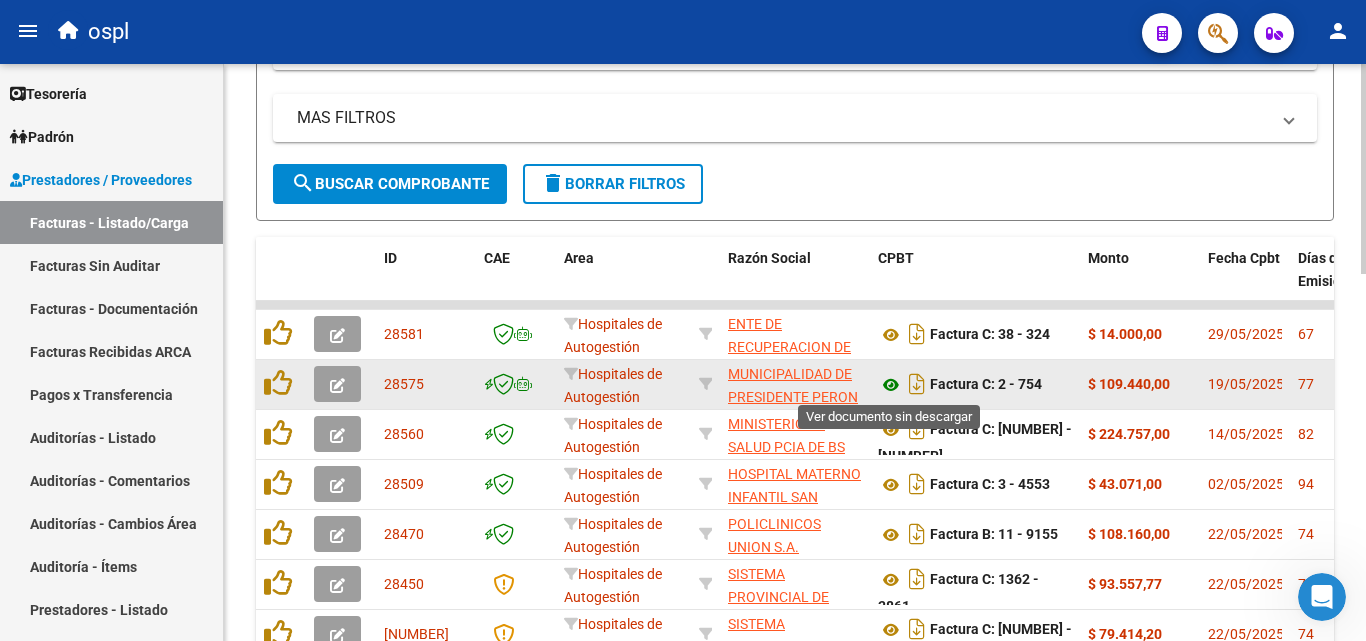 click 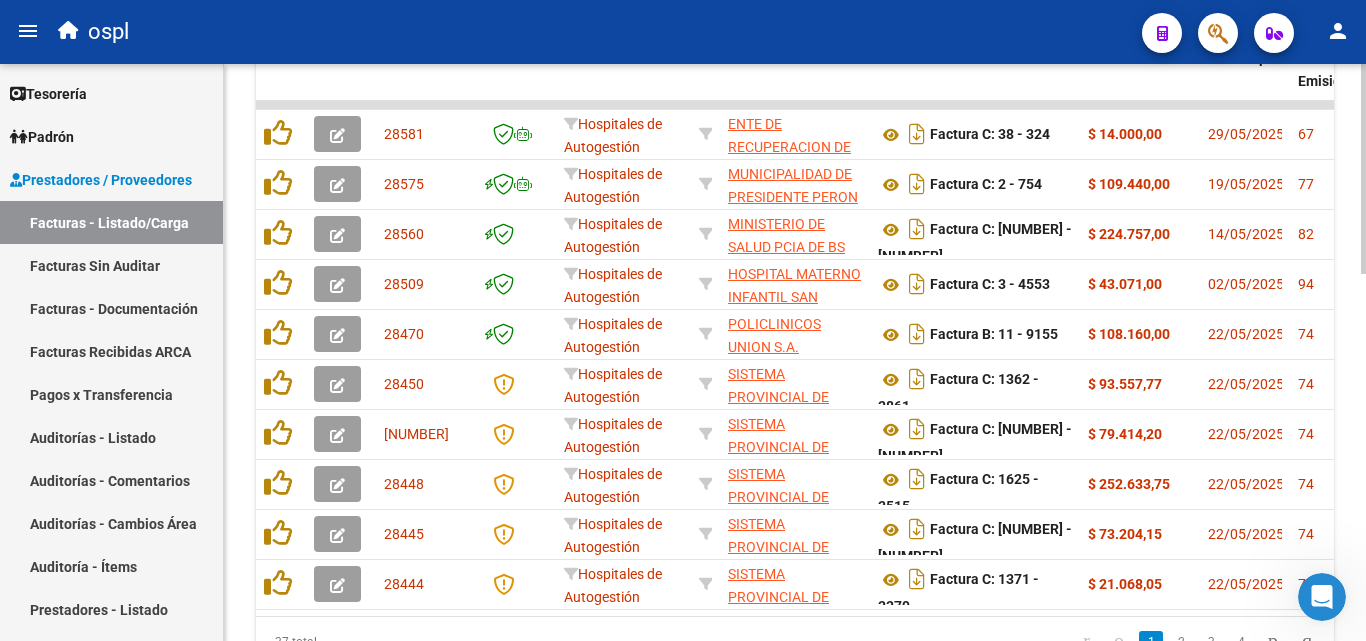 scroll, scrollTop: 1006, scrollLeft: 0, axis: vertical 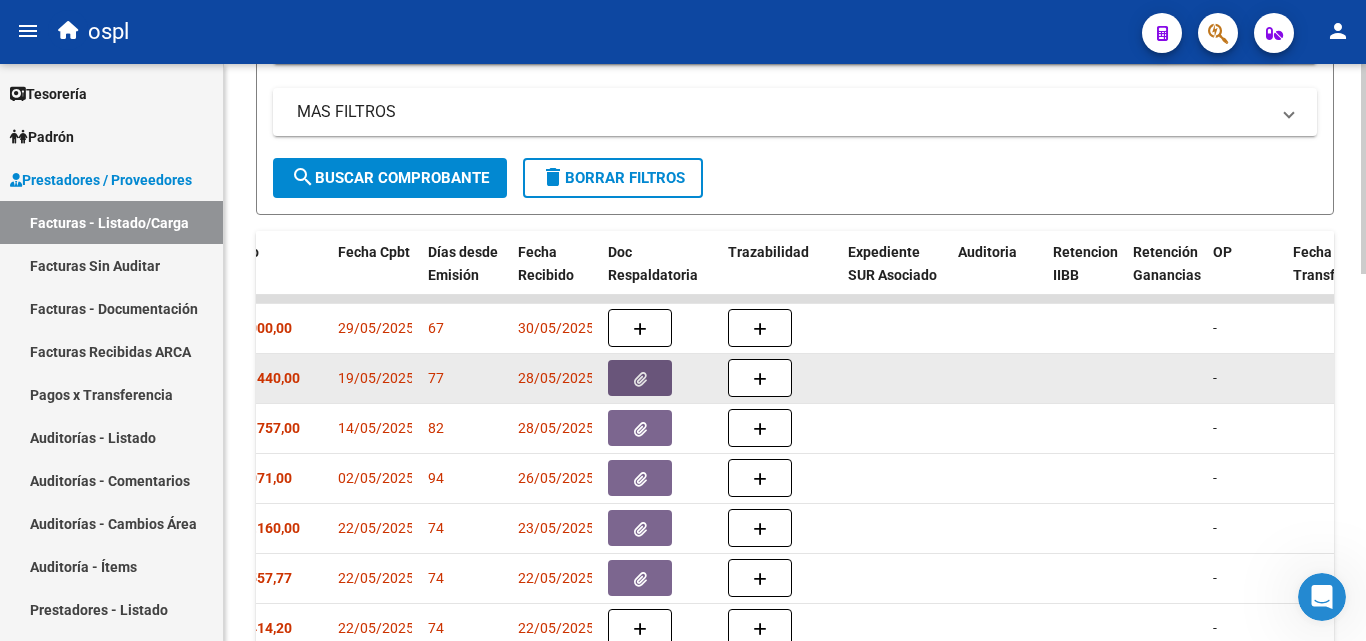 click 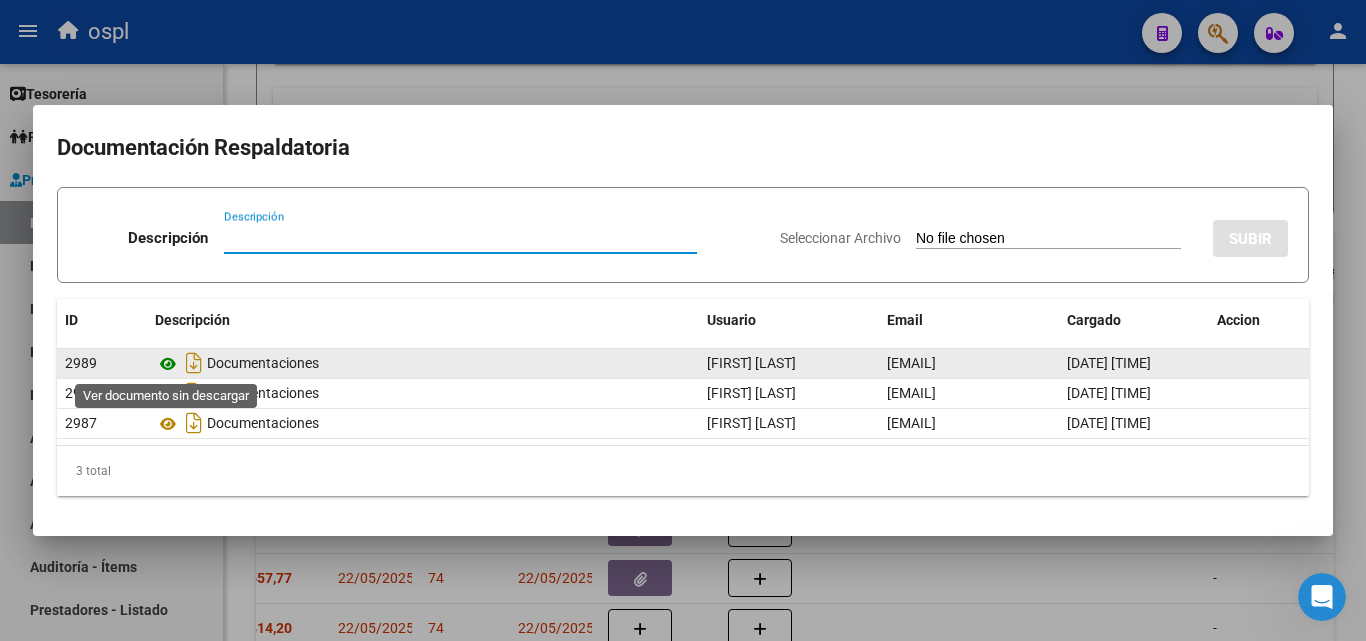 click 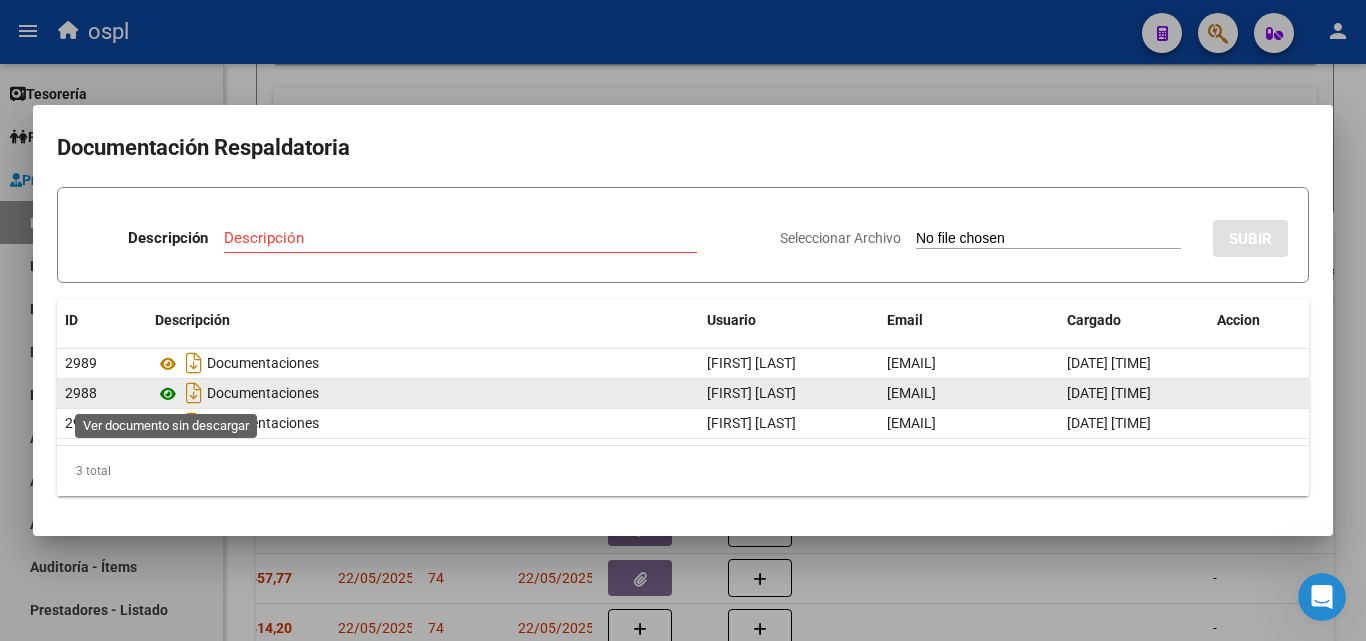 click 